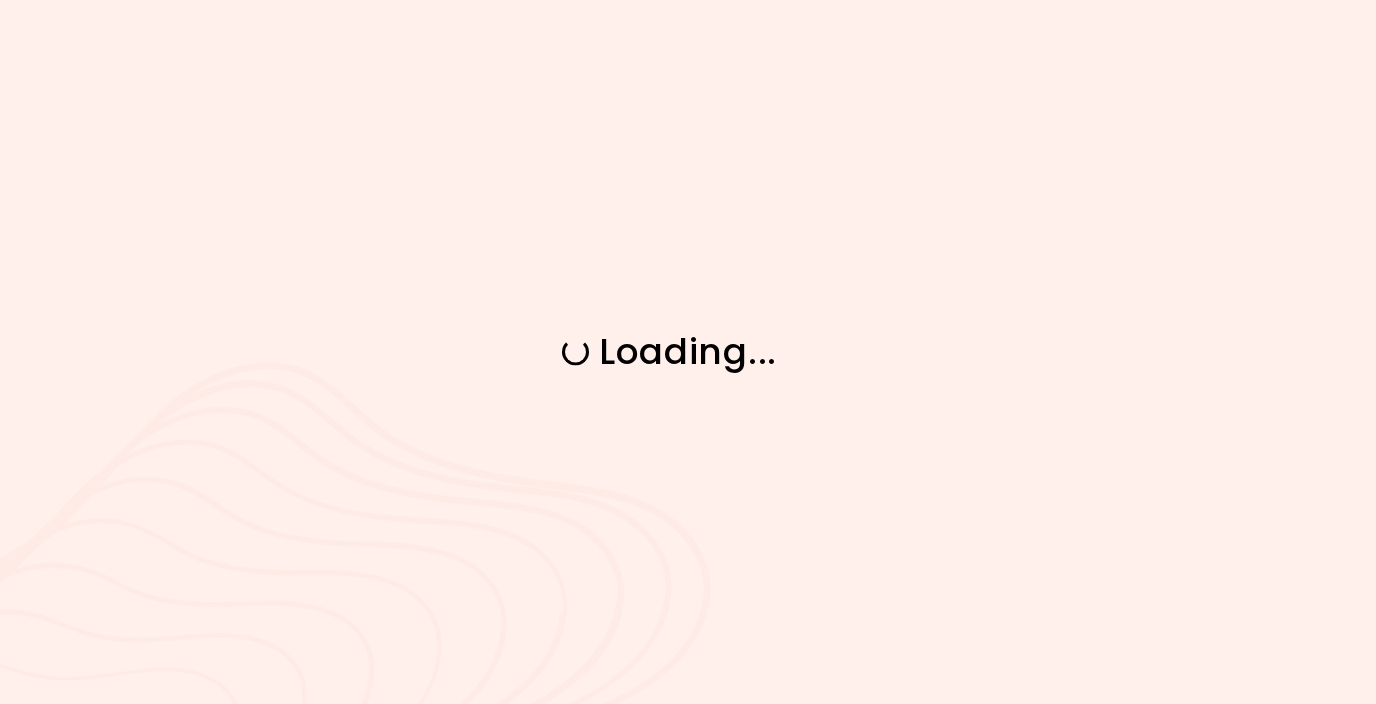 scroll, scrollTop: 0, scrollLeft: 0, axis: both 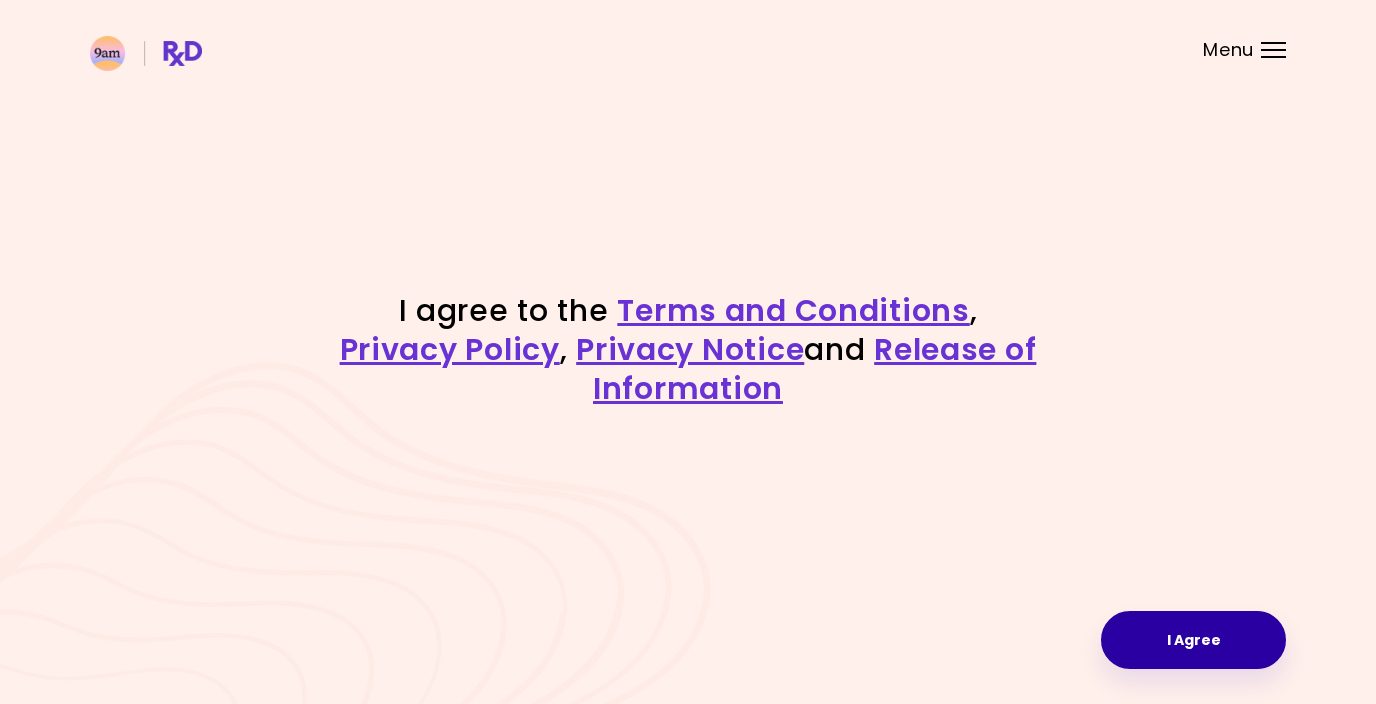 click on "I Agree" at bounding box center [1193, 640] 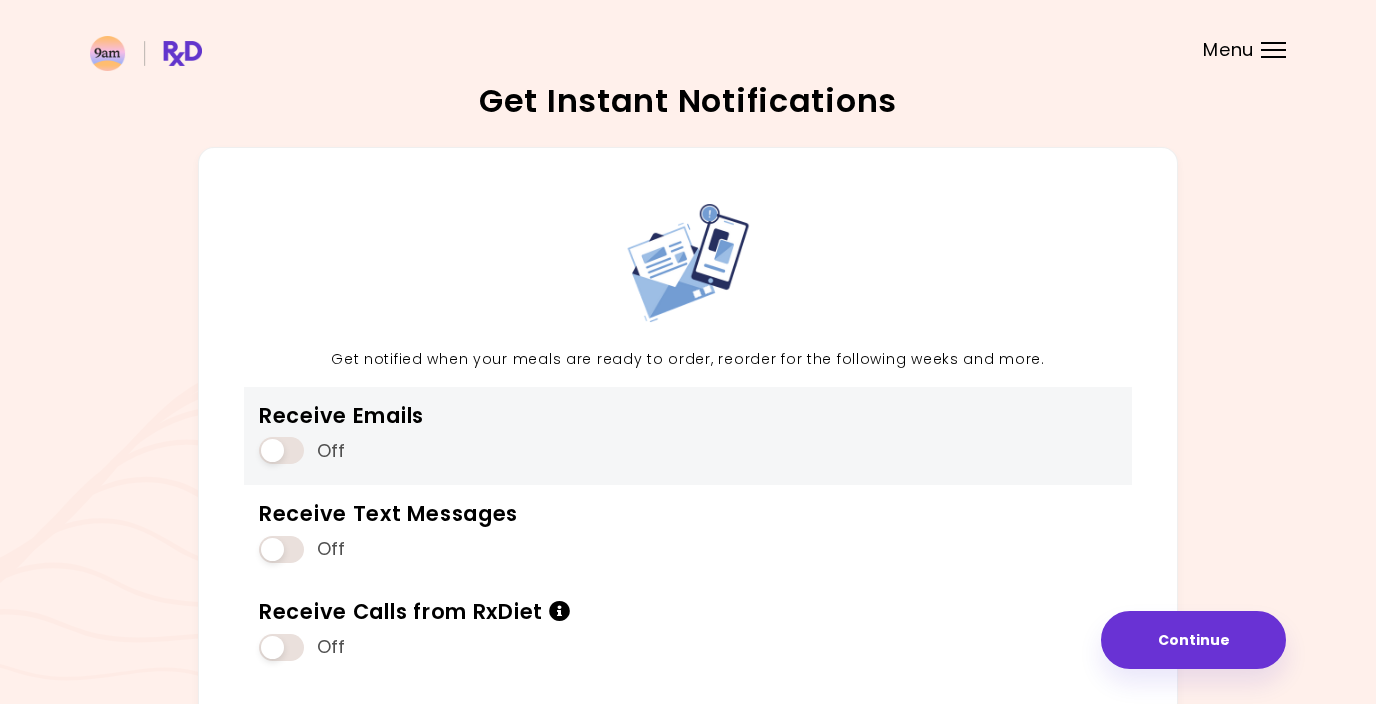 click at bounding box center [281, 450] 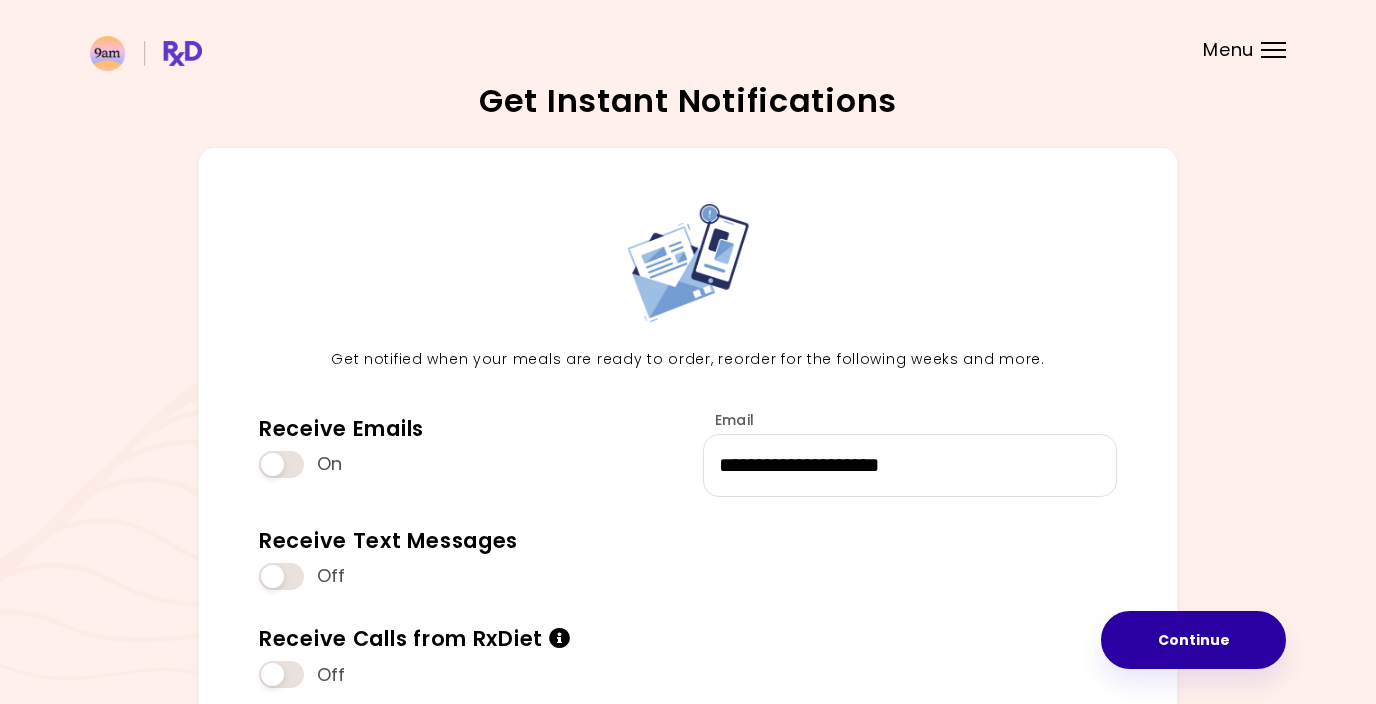click on "Continue" at bounding box center (1193, 640) 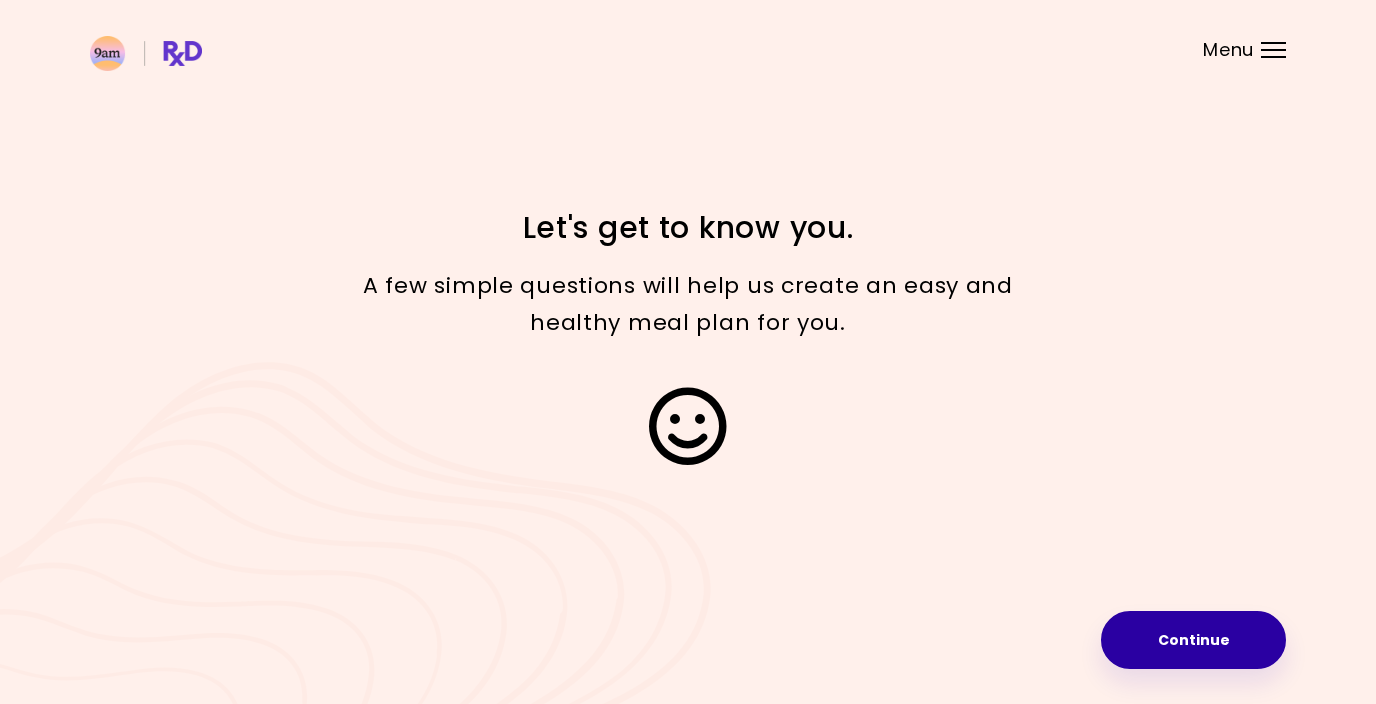 click on "Continue" at bounding box center [1193, 640] 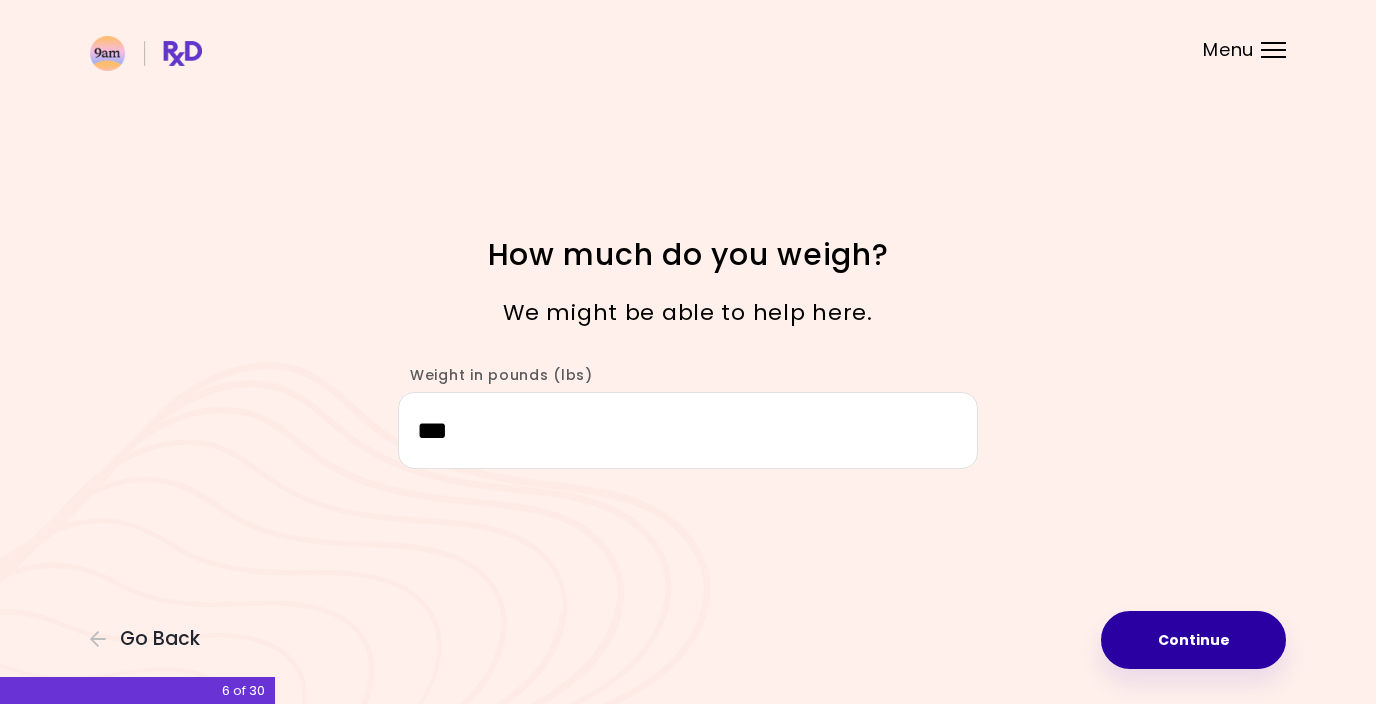 click on "Continue" at bounding box center (1193, 640) 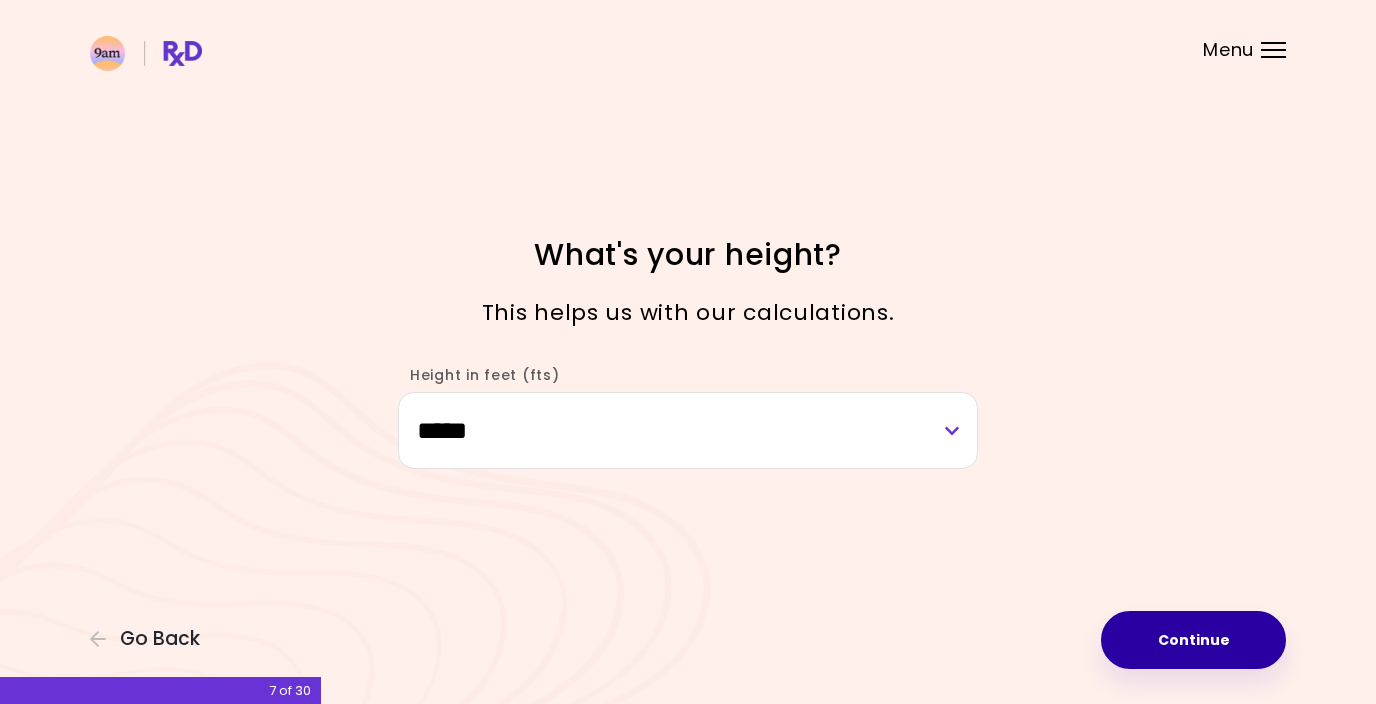 click on "Continue" at bounding box center [1193, 640] 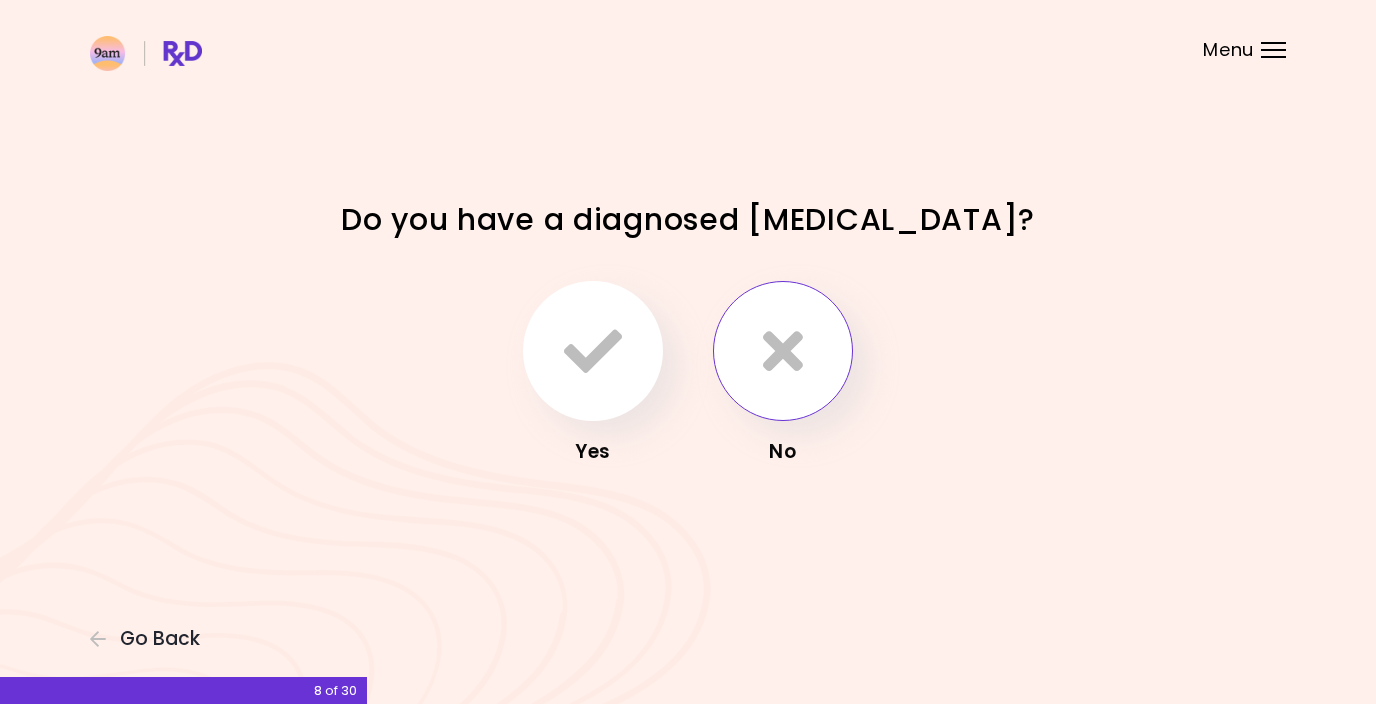 click at bounding box center [783, 351] 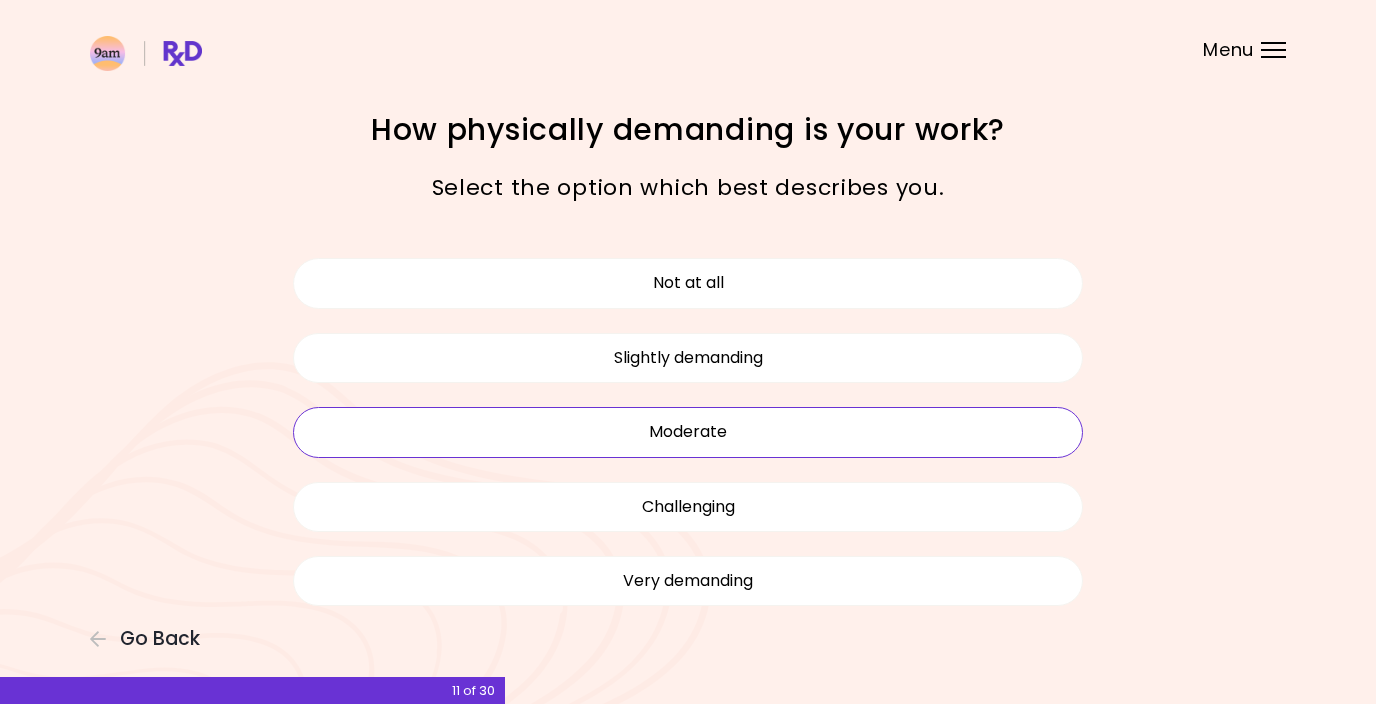 click on "Moderate" at bounding box center (688, 432) 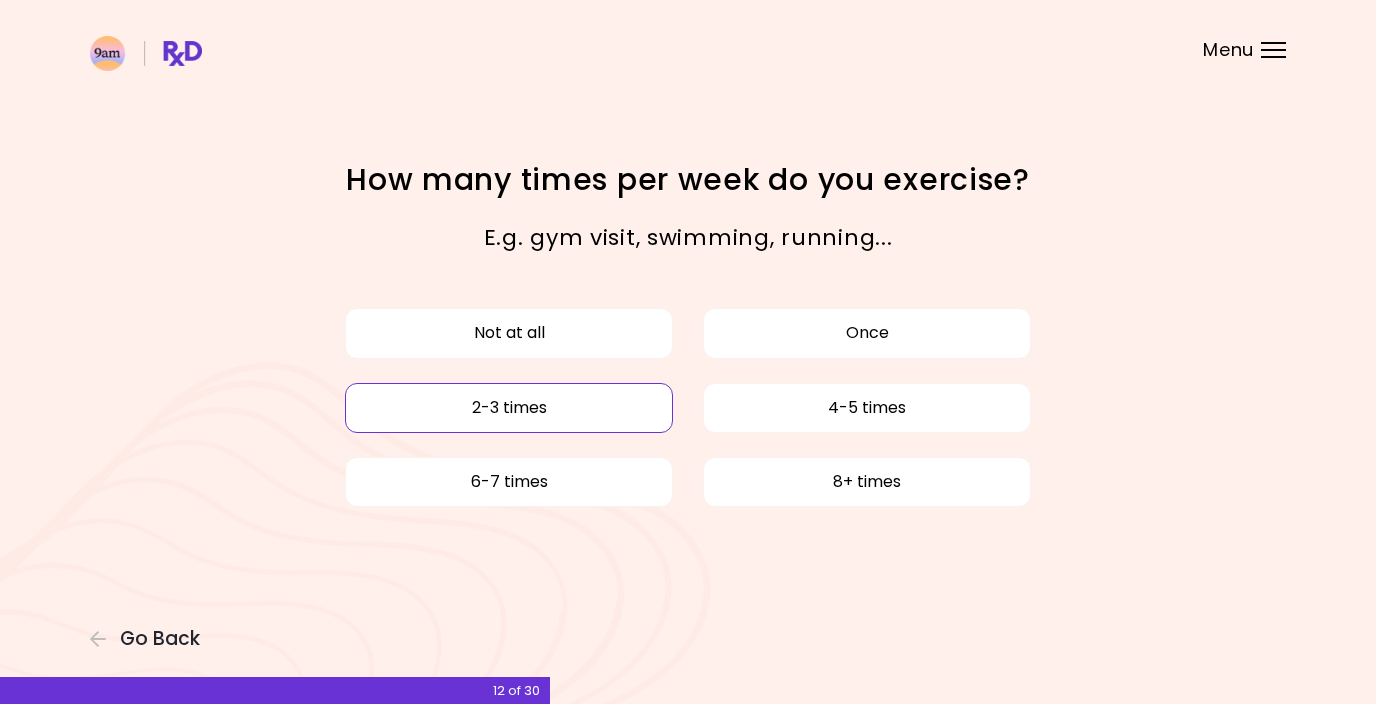 click on "2-3 times" at bounding box center [509, 408] 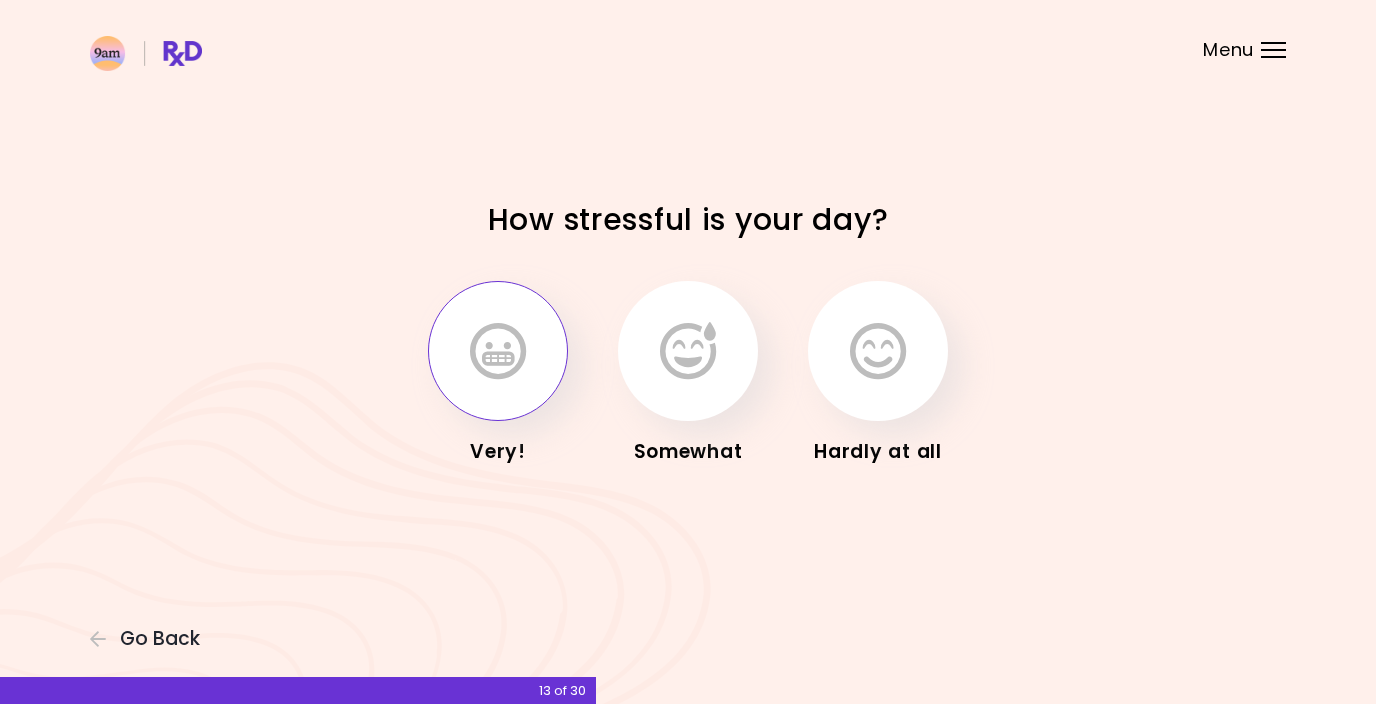 click at bounding box center [498, 351] 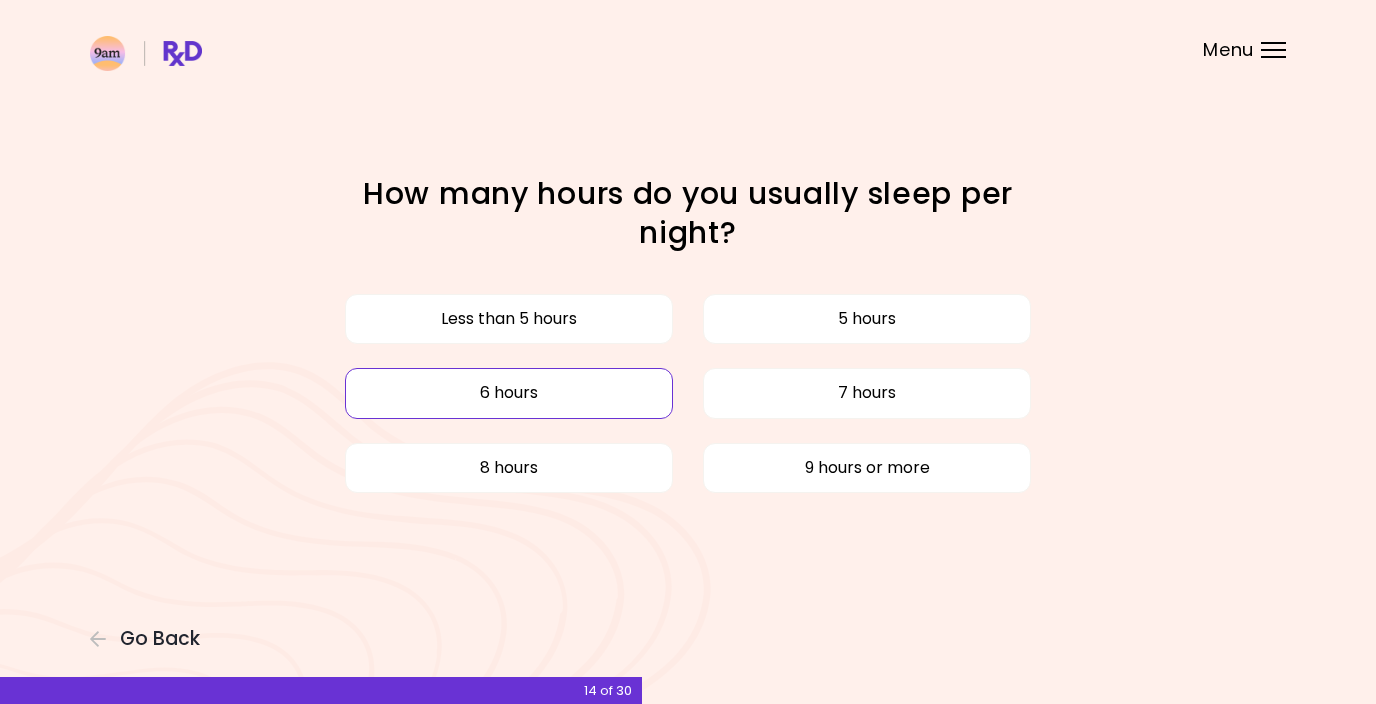 click on "6 hours" at bounding box center [509, 393] 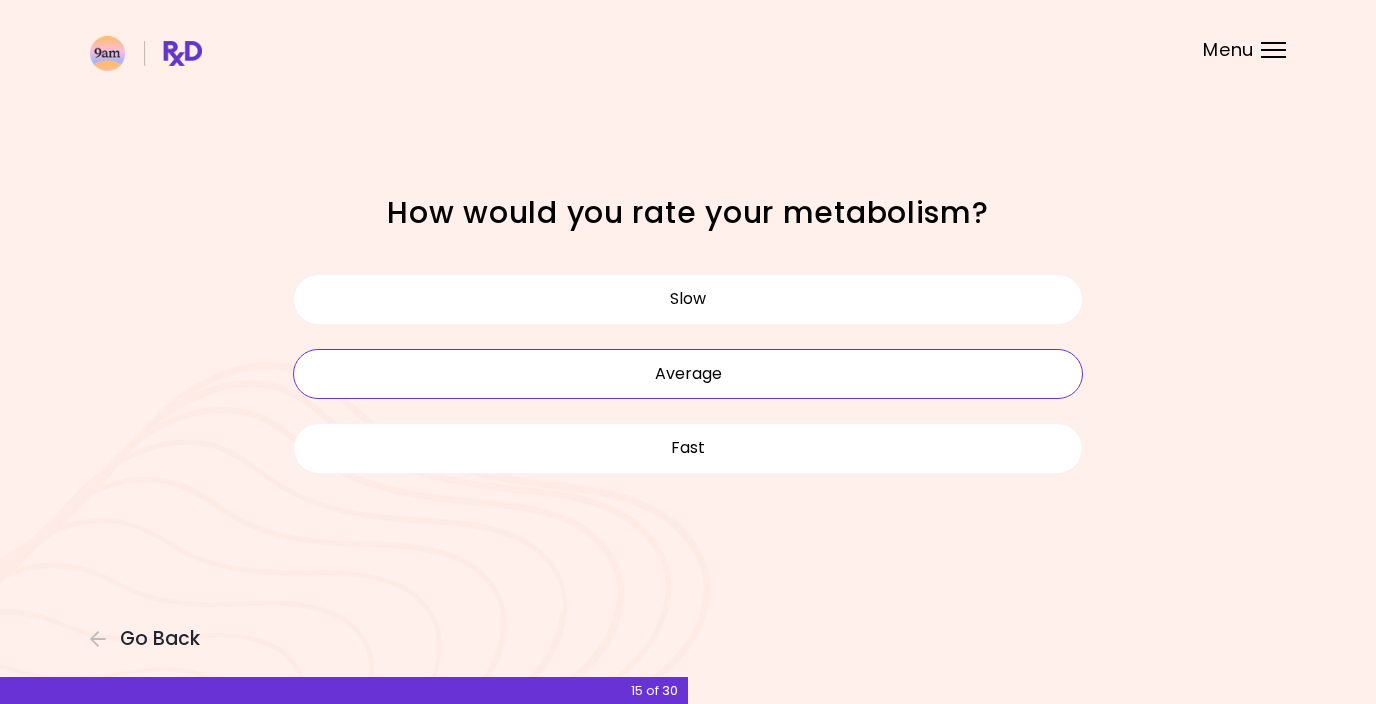 click on "Average" at bounding box center (688, 374) 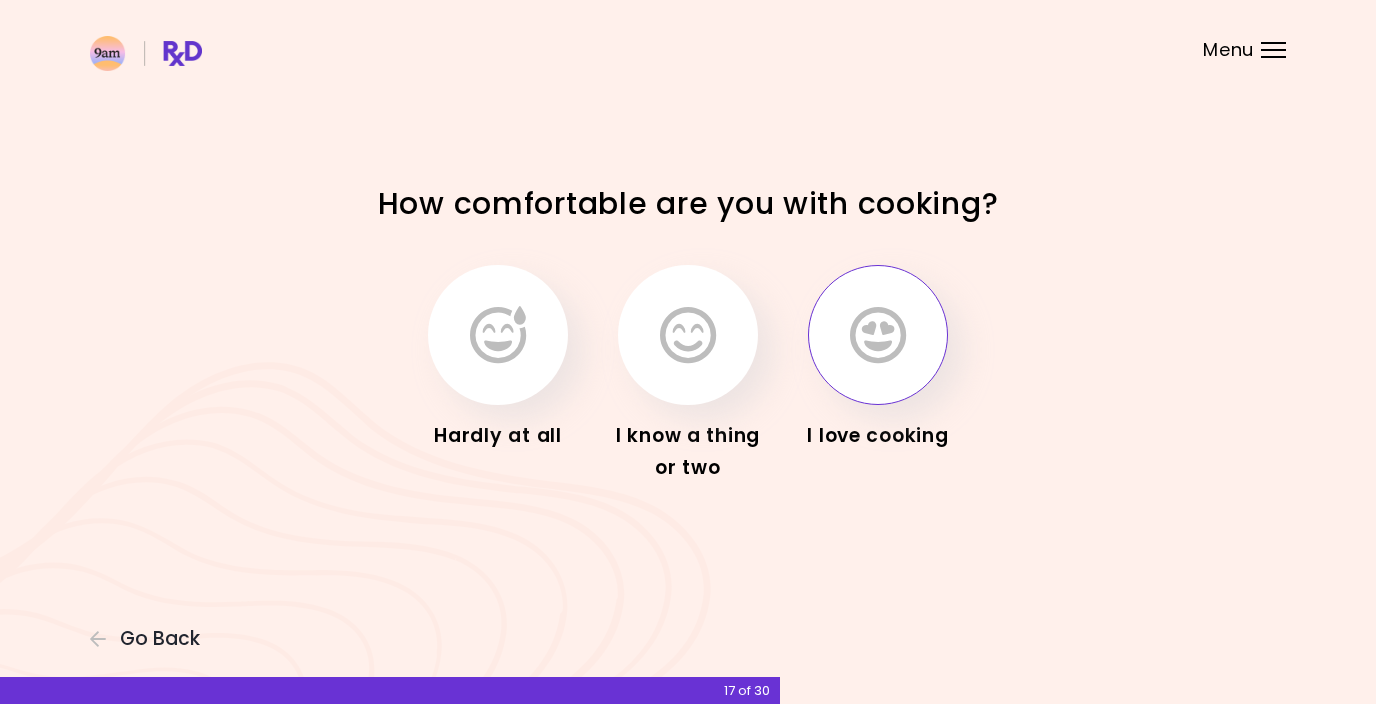 click at bounding box center (878, 335) 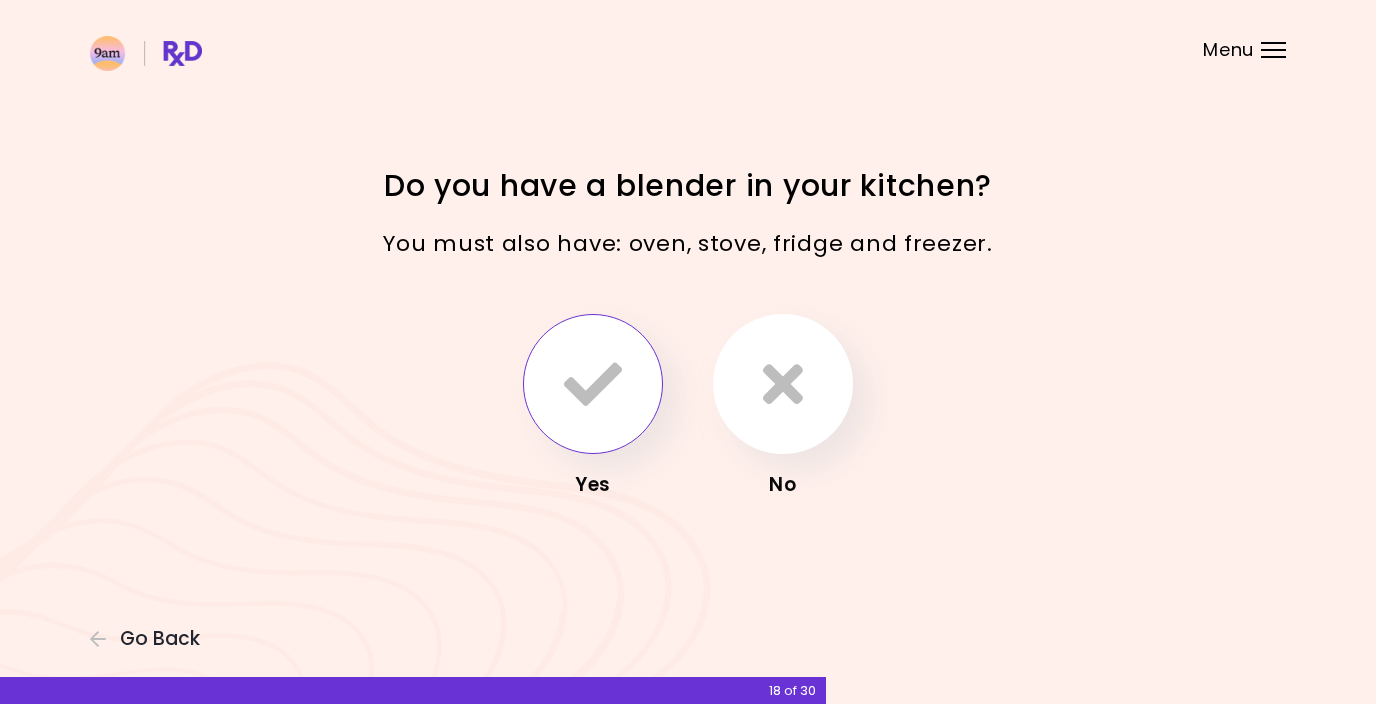 click at bounding box center [593, 384] 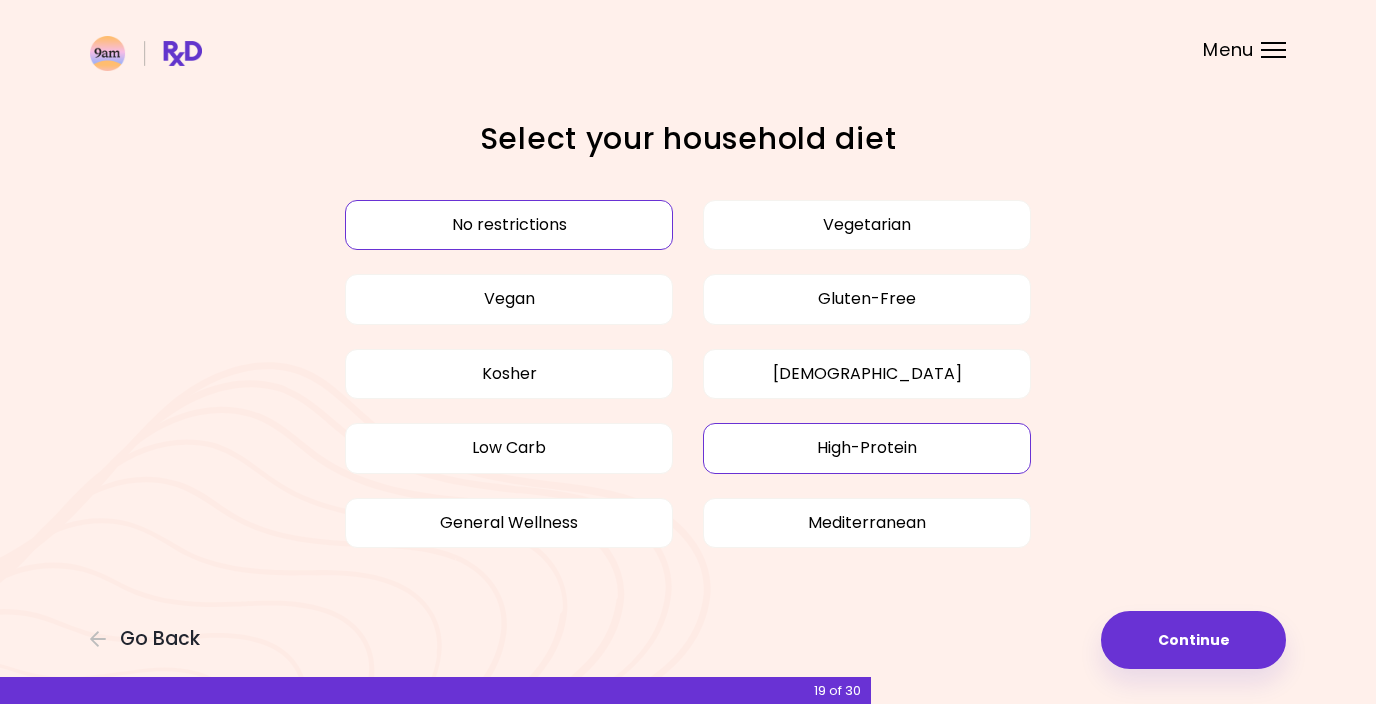 click on "High-Protein" at bounding box center (867, 448) 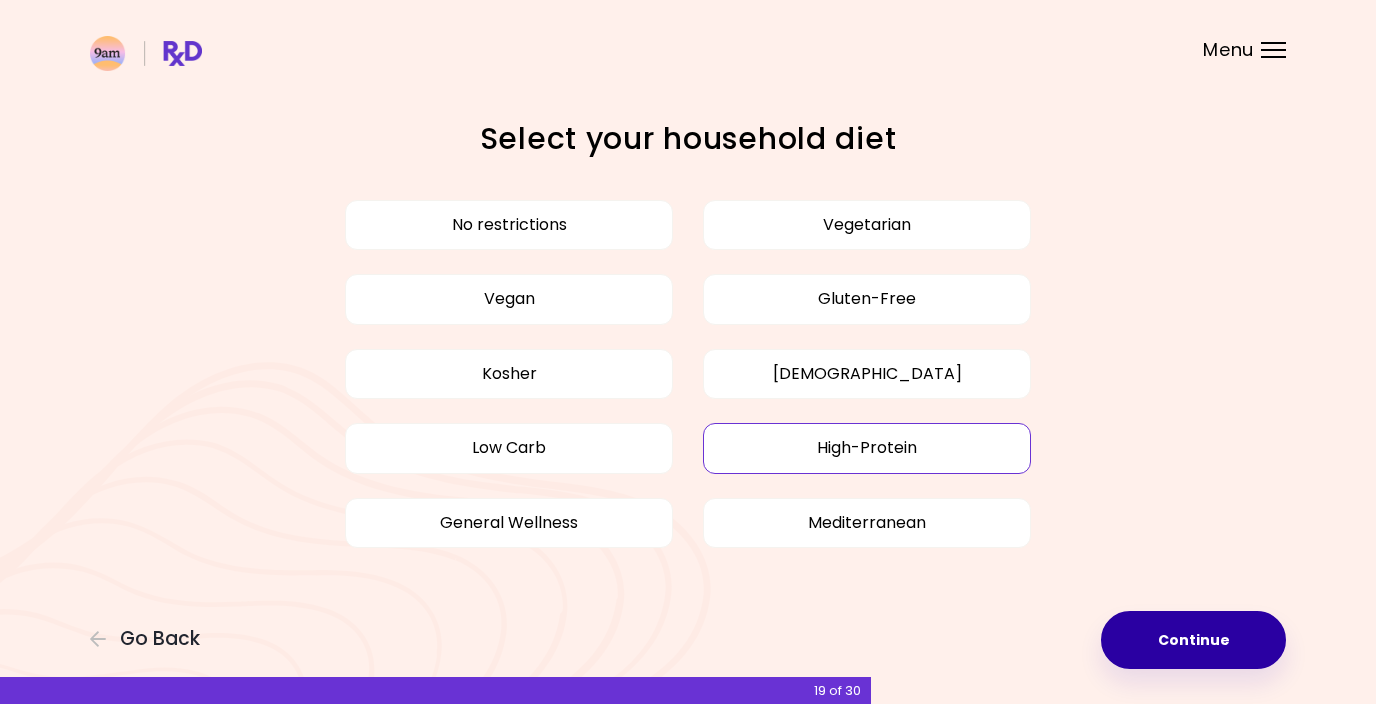 click on "Continue" at bounding box center [1193, 640] 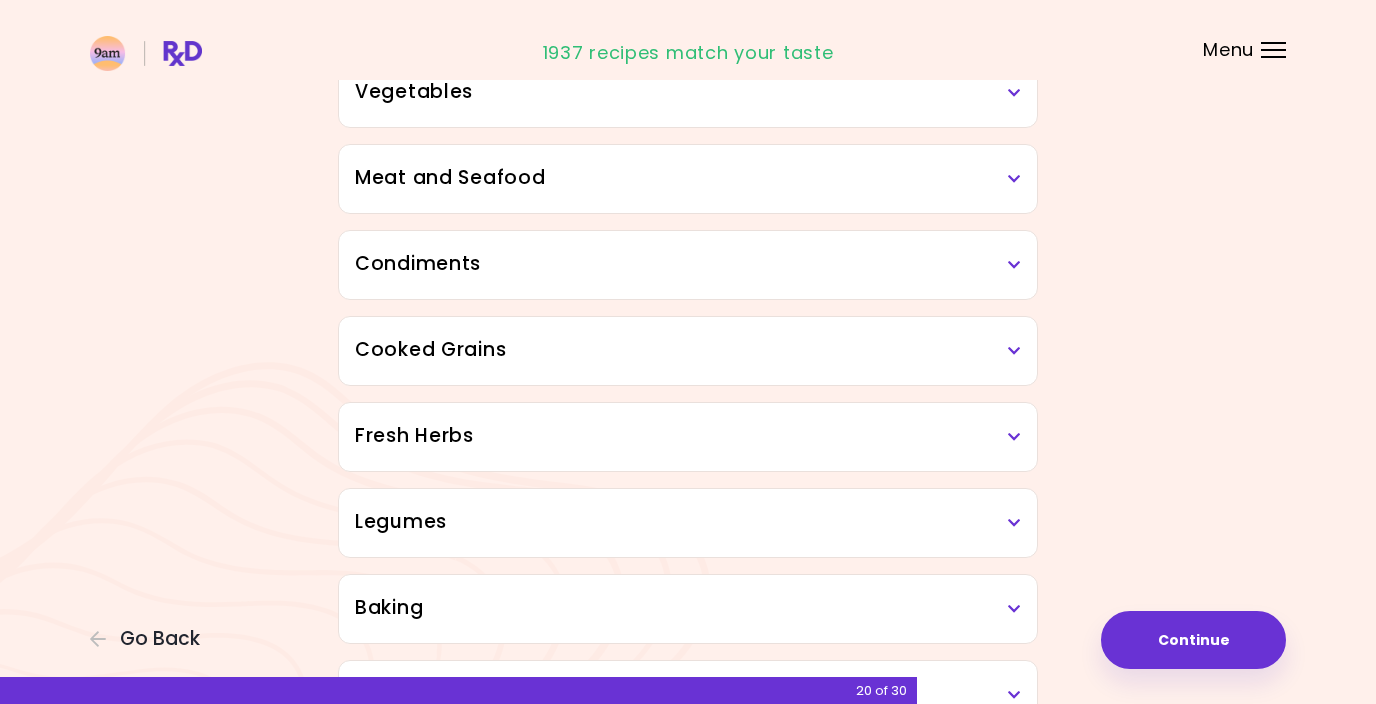 scroll, scrollTop: 447, scrollLeft: 0, axis: vertical 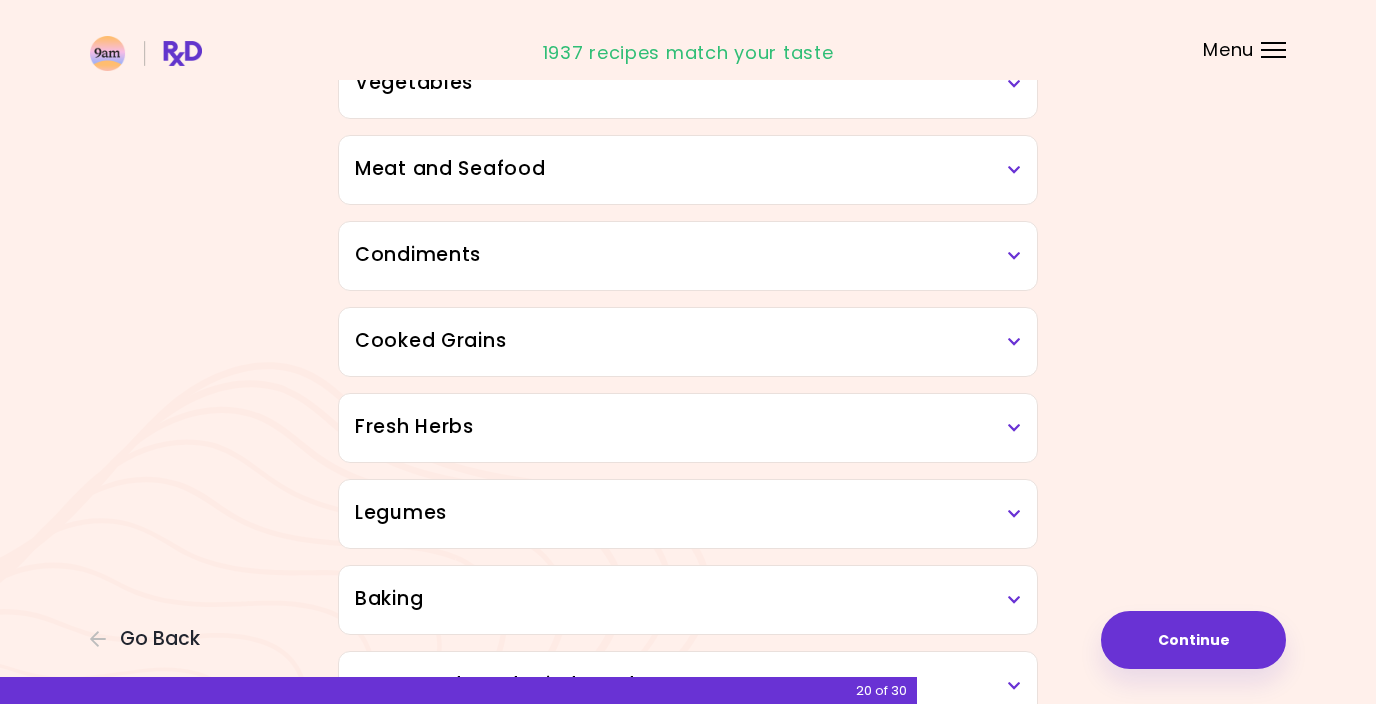 click on "Legumes" at bounding box center (688, 513) 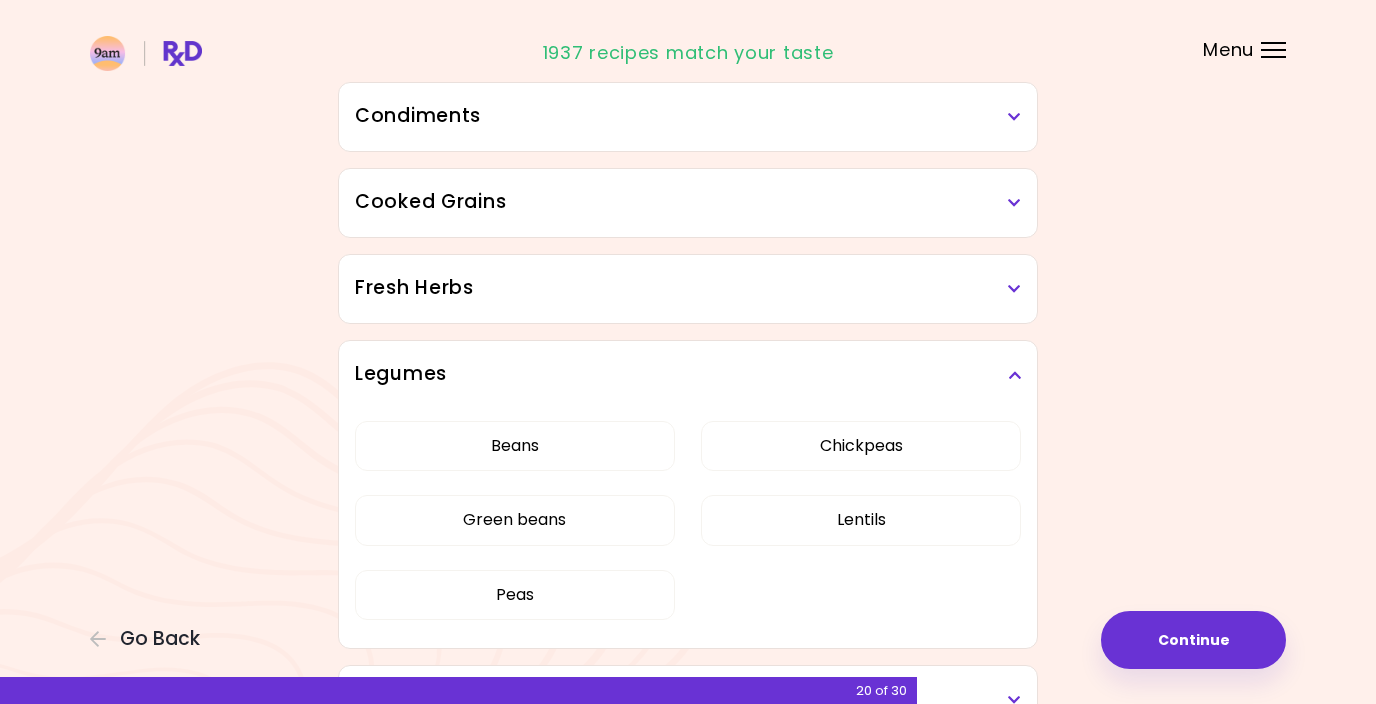 scroll, scrollTop: 599, scrollLeft: 0, axis: vertical 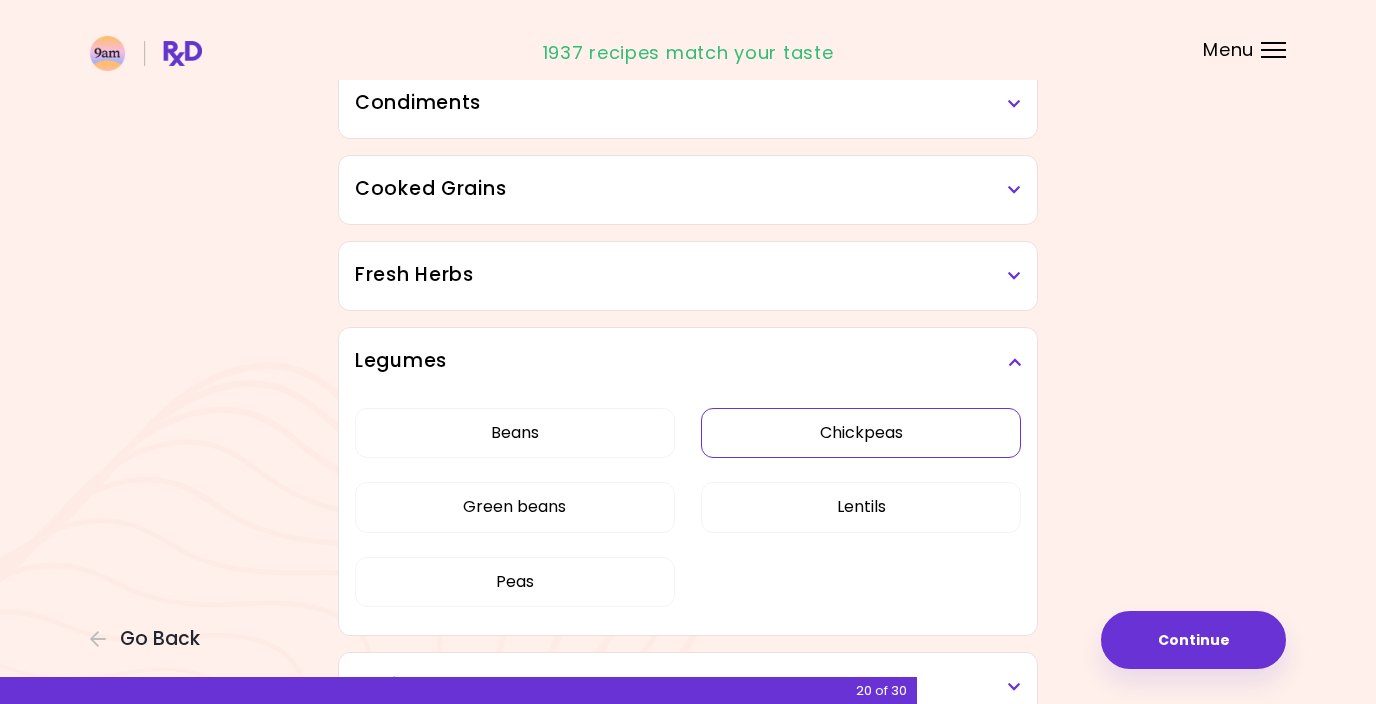 click on "Chickpeas" at bounding box center [861, 433] 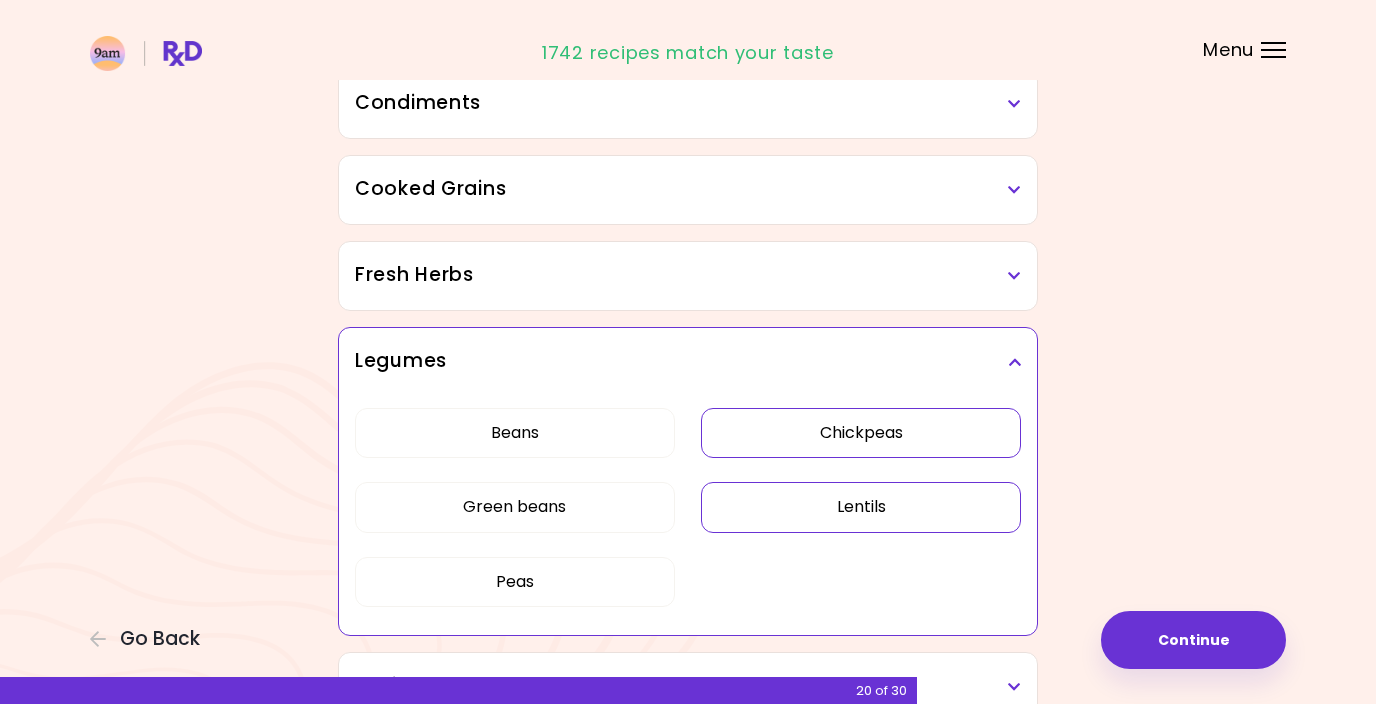 click on "Lentils" at bounding box center [861, 507] 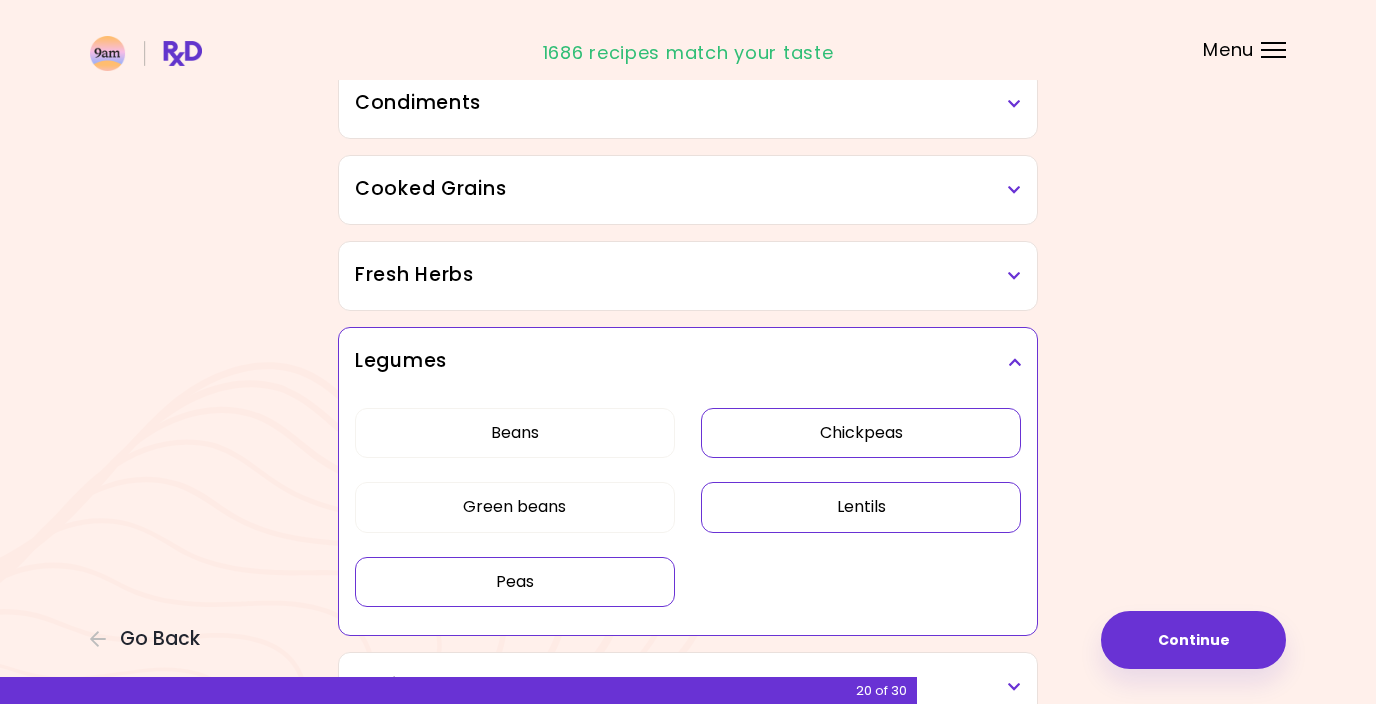 click on "Peas" at bounding box center [515, 582] 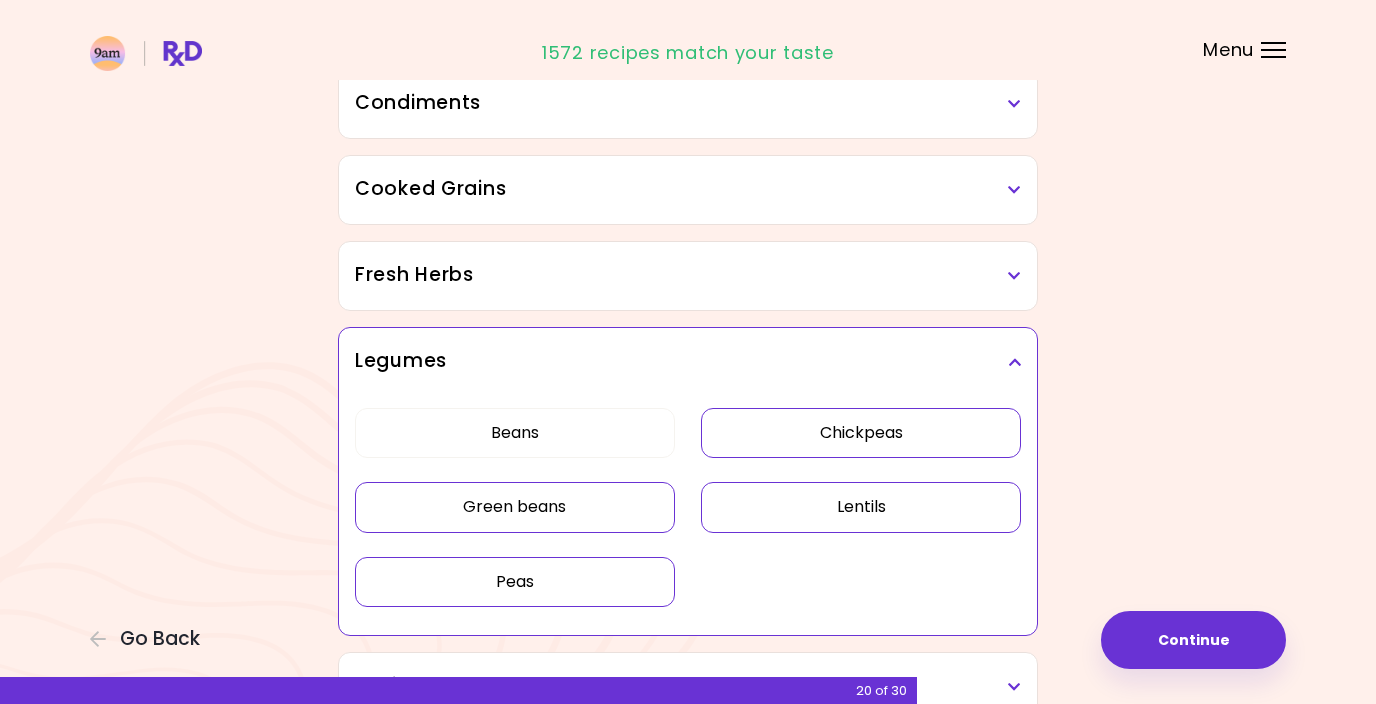 click on "Green beans" at bounding box center (515, 507) 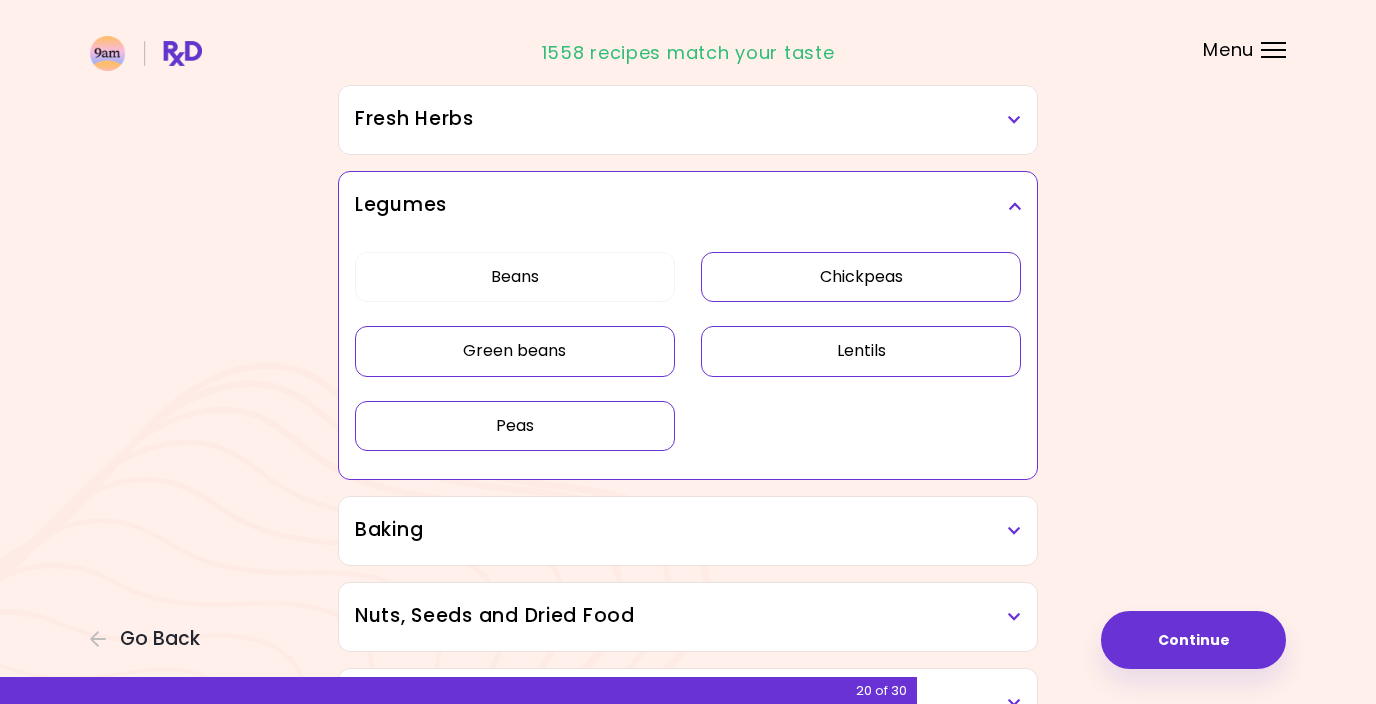 scroll, scrollTop: 778, scrollLeft: 0, axis: vertical 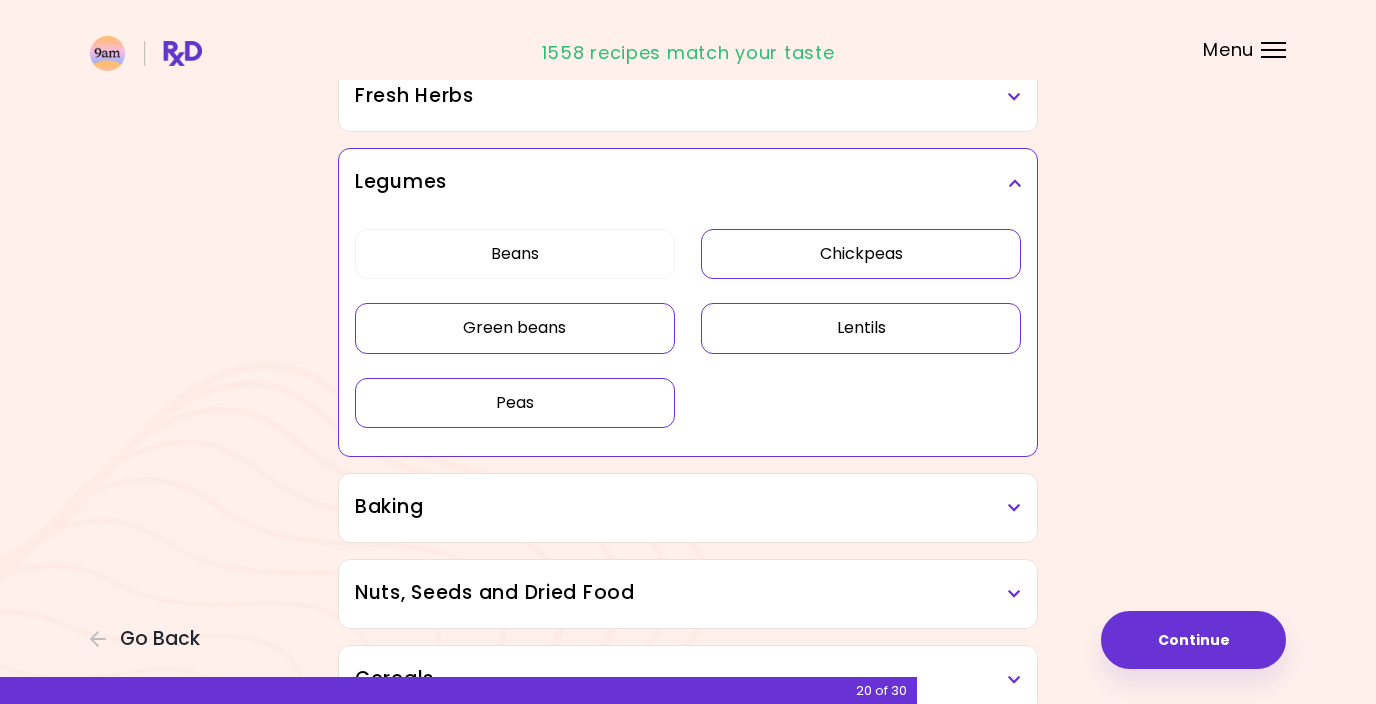 click on "Baking" at bounding box center [688, 507] 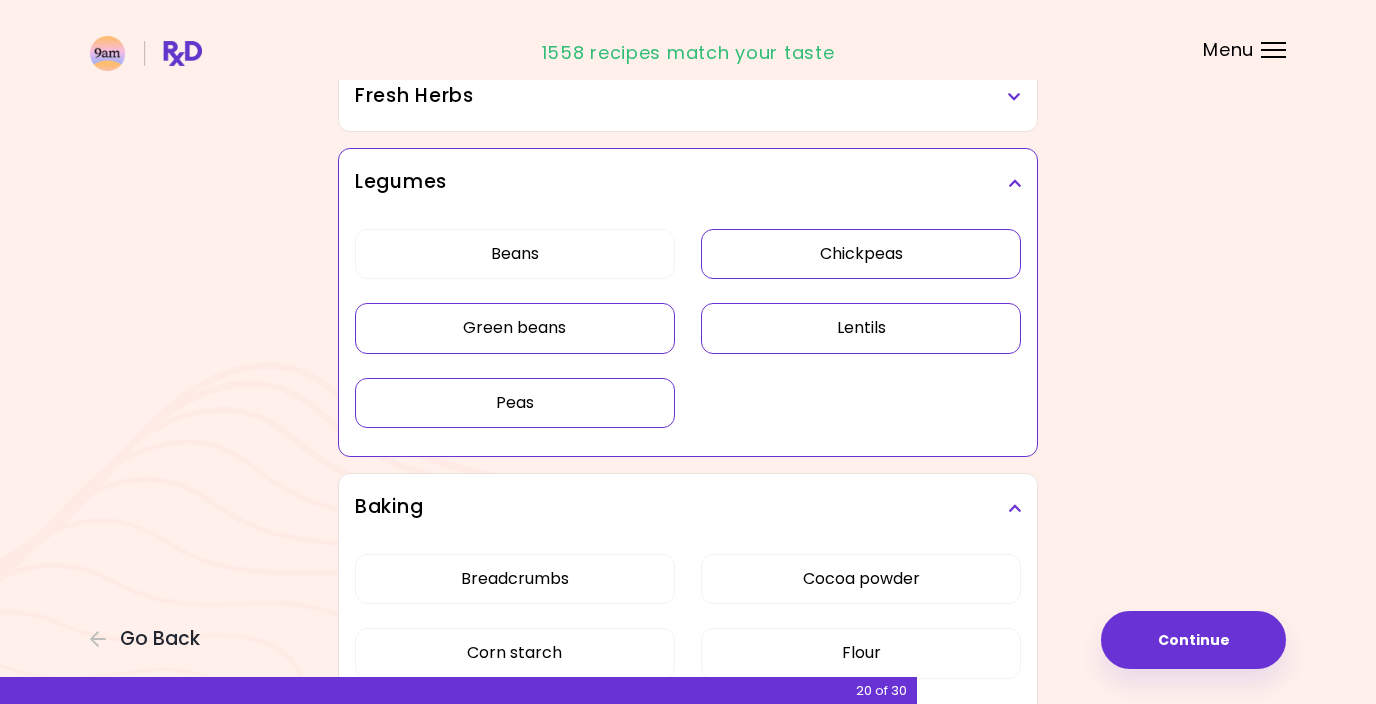 click on "Baking" at bounding box center (688, 507) 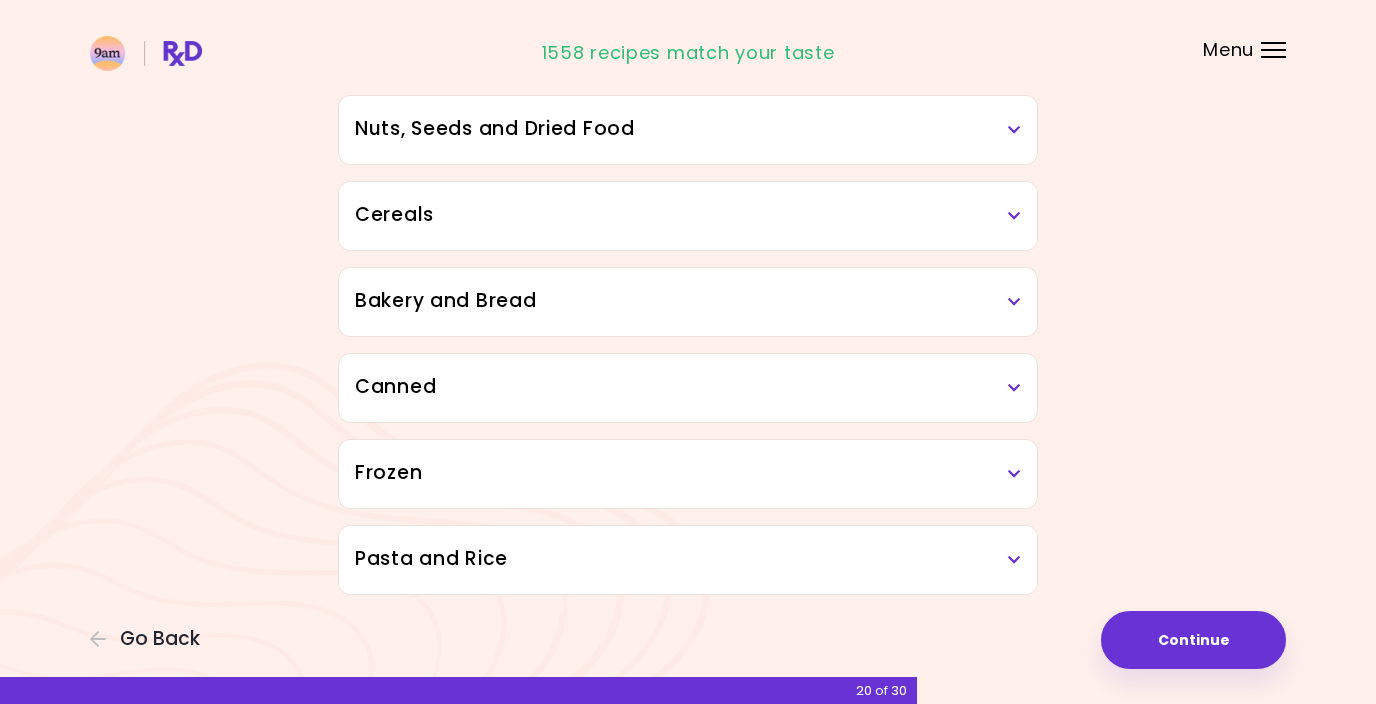 scroll, scrollTop: 1243, scrollLeft: 0, axis: vertical 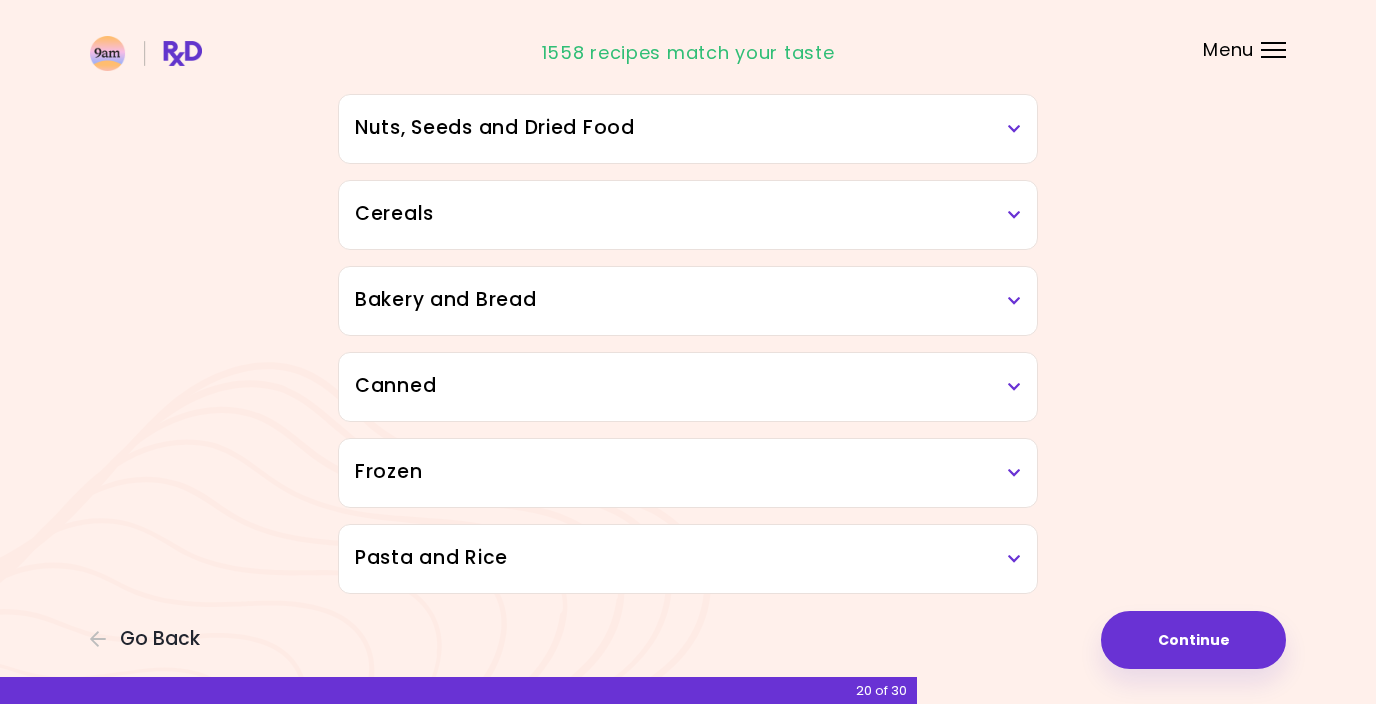 click on "Pasta and Rice" at bounding box center (688, 558) 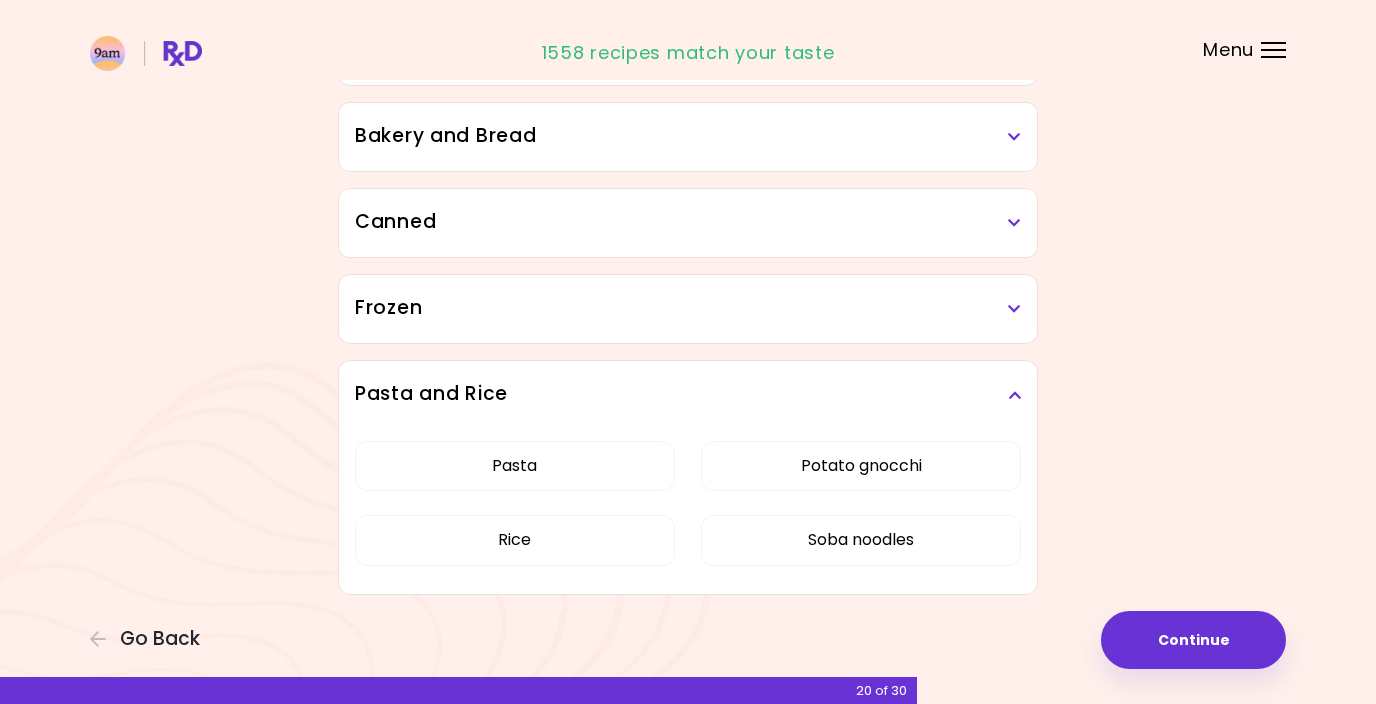 scroll, scrollTop: 1408, scrollLeft: 0, axis: vertical 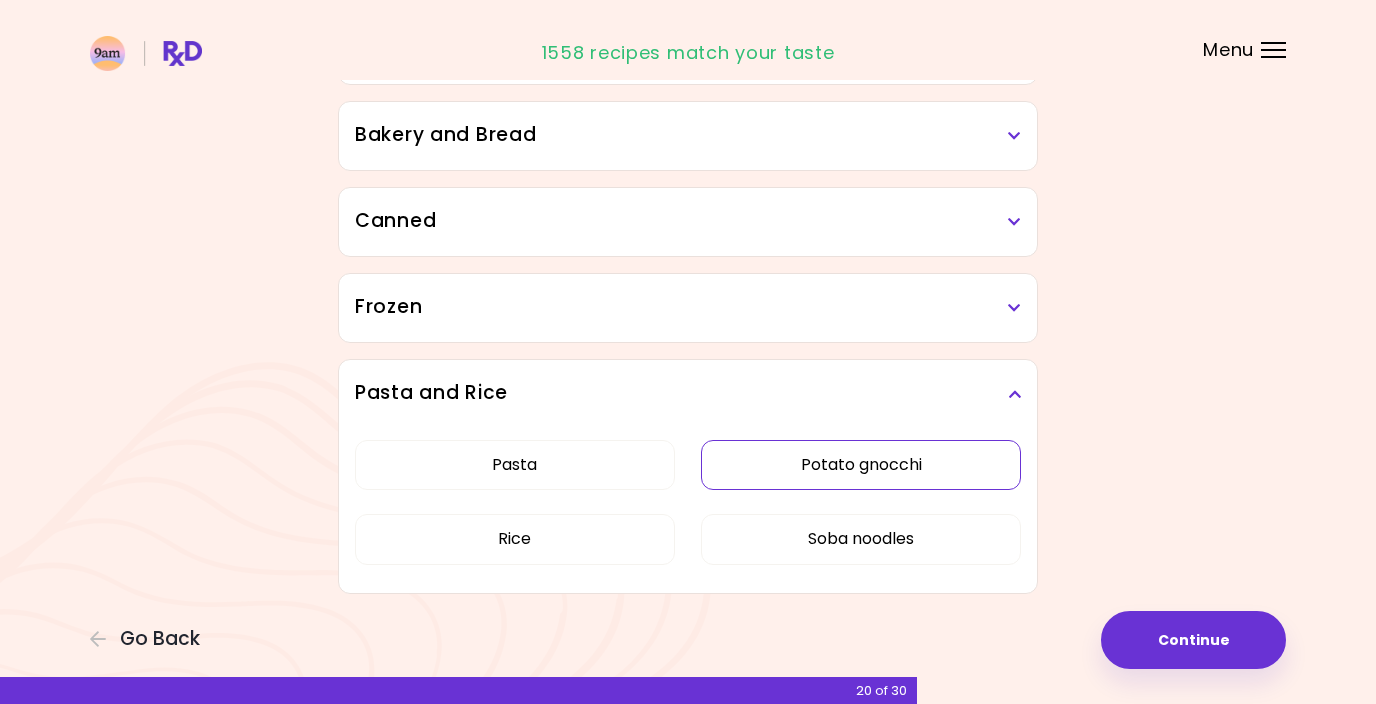 click on "Potato gnocchi" at bounding box center [861, 465] 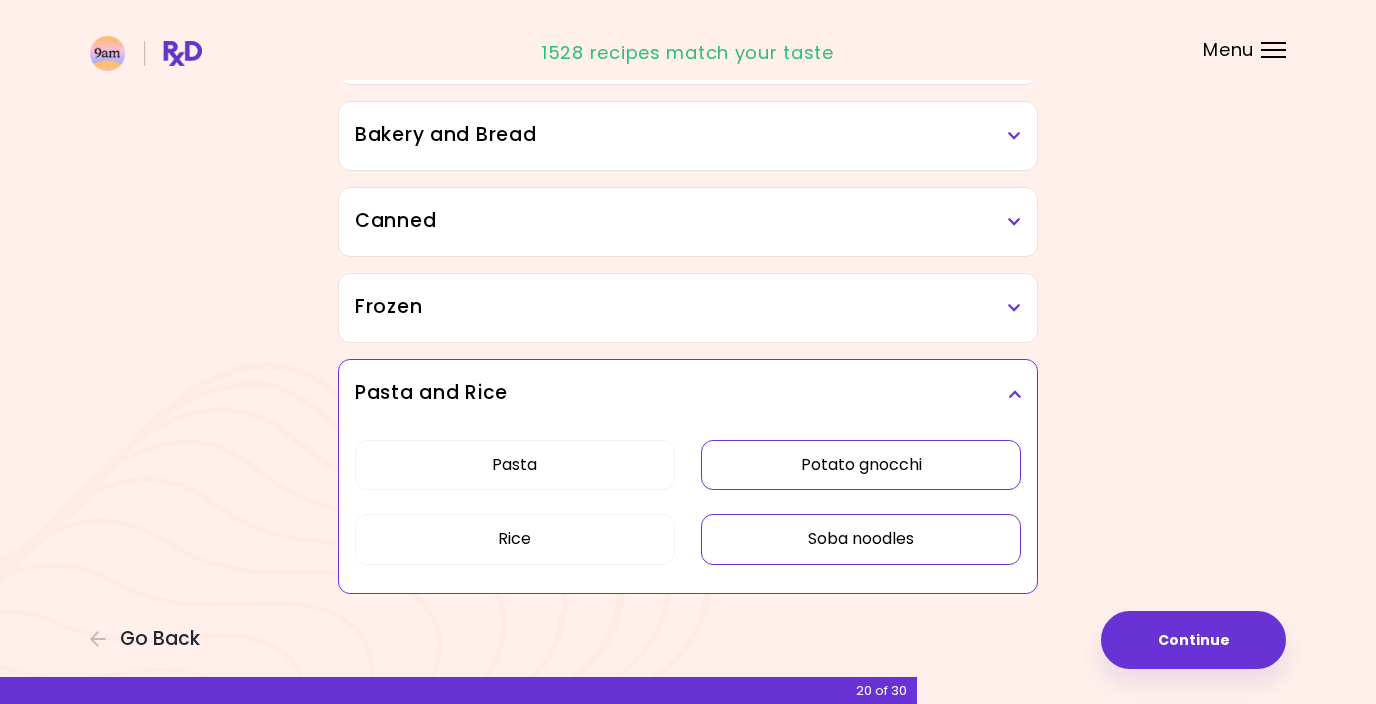 click on "Soba noodles" at bounding box center [861, 539] 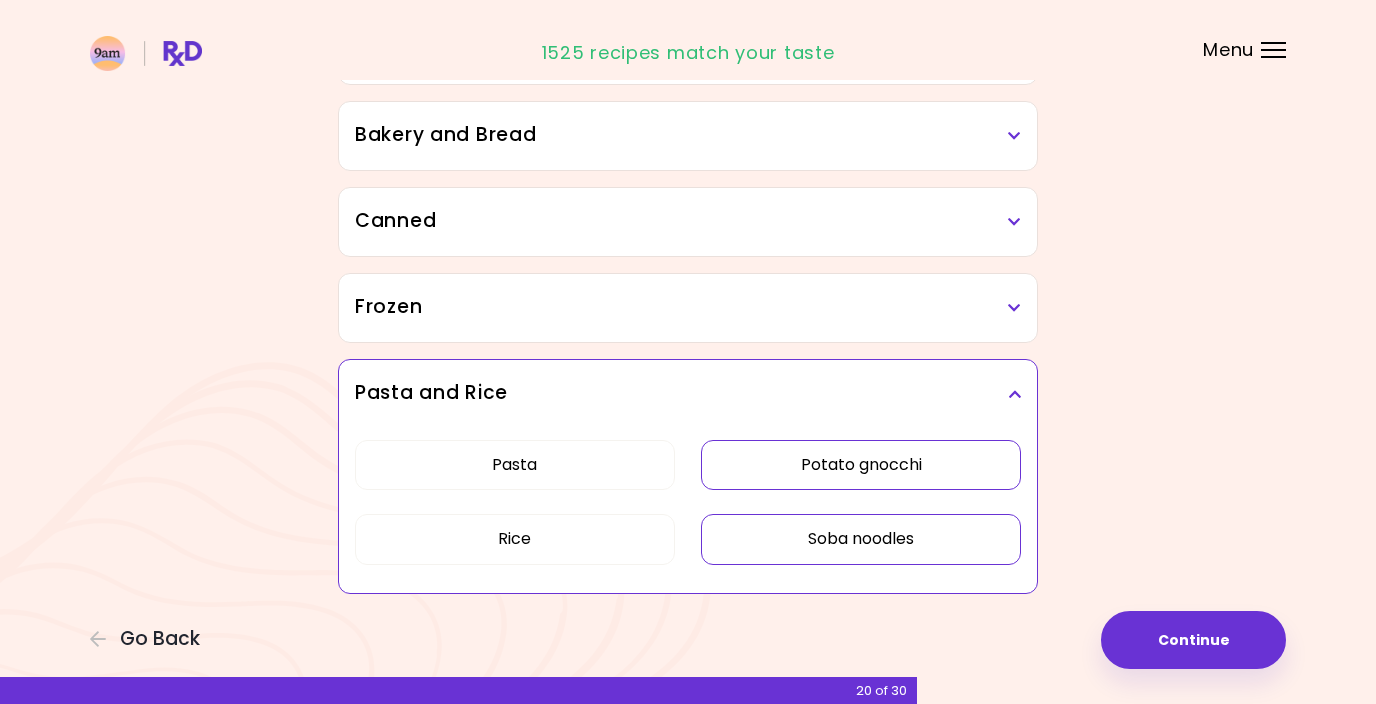 click on "Frozen" at bounding box center (688, 308) 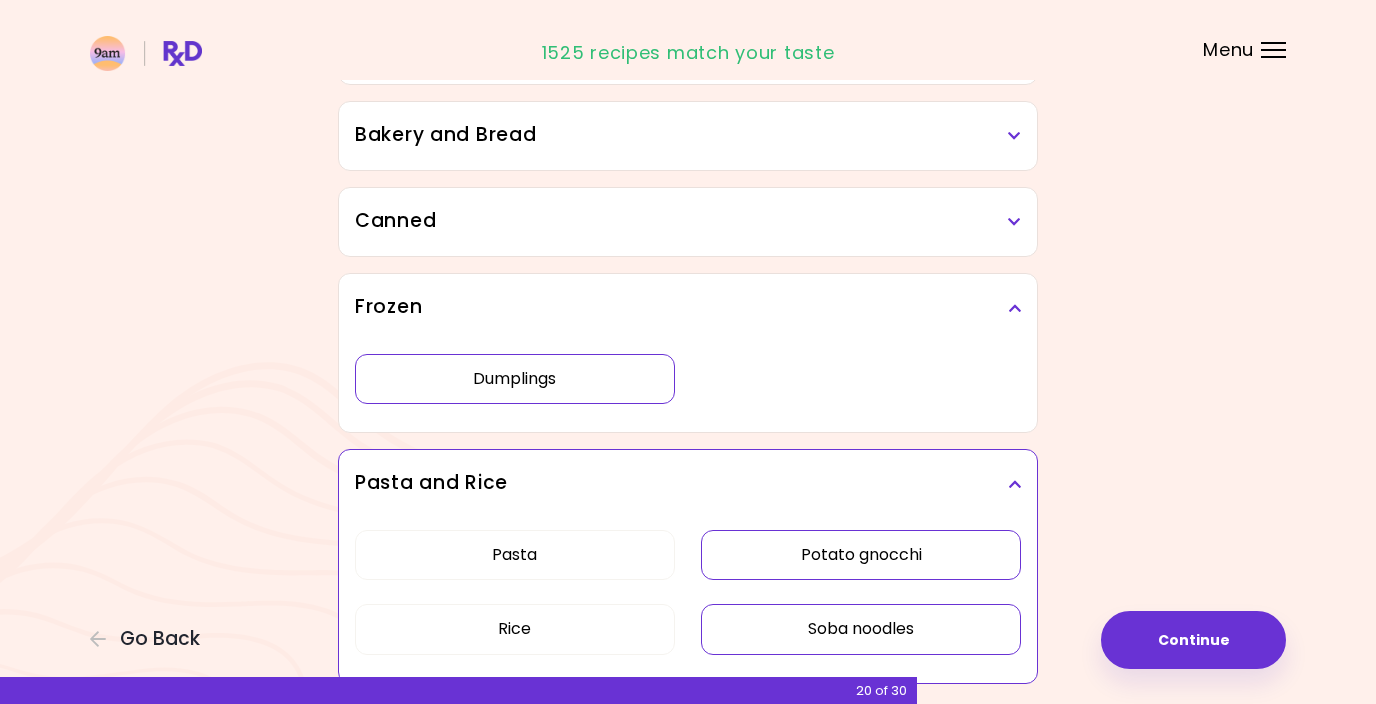 click on "Dumplings" at bounding box center [515, 379] 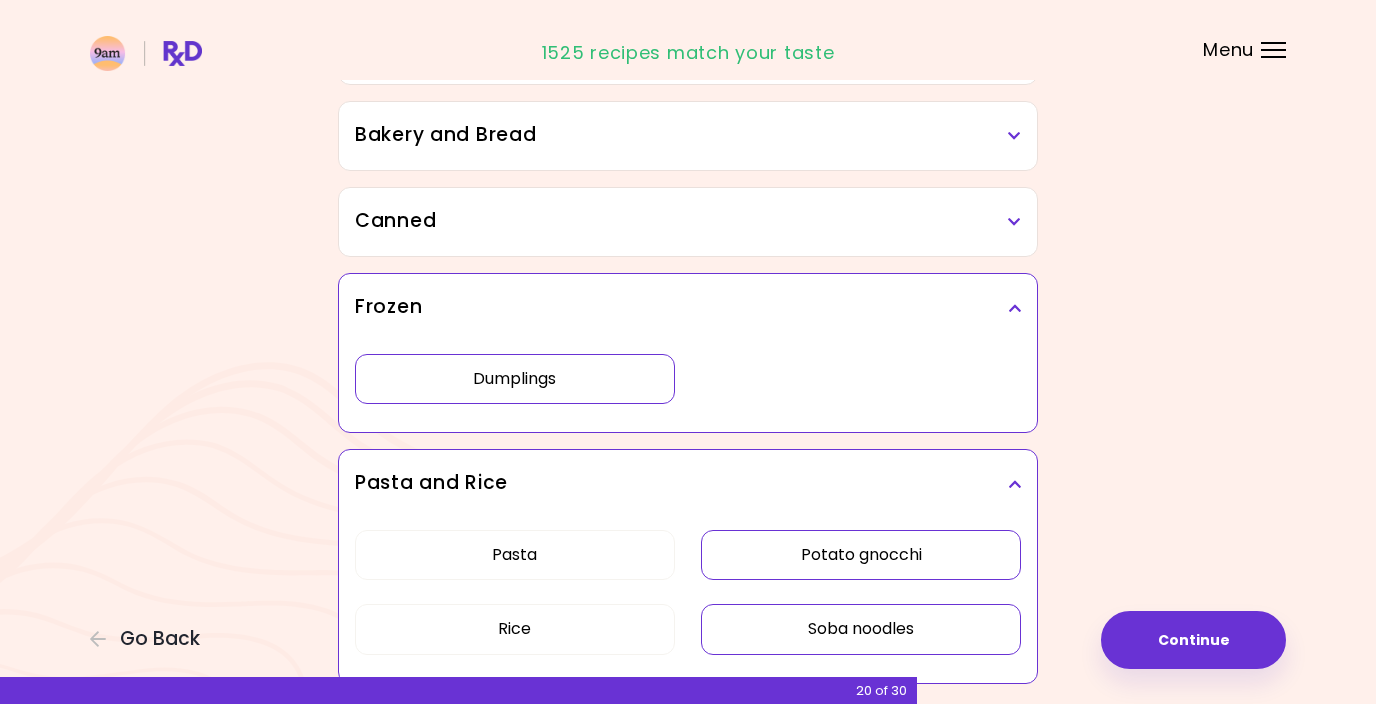 click on "Canned" at bounding box center [688, 222] 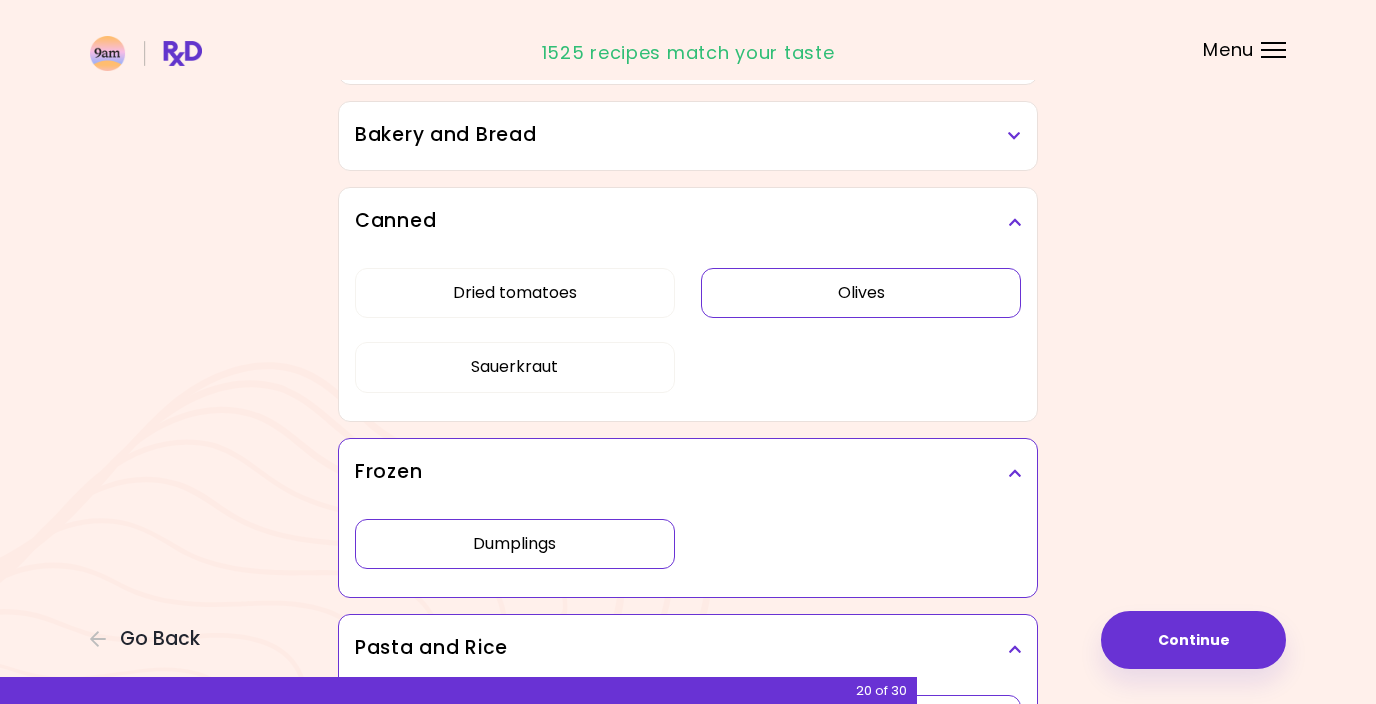 click on "Olives" at bounding box center [861, 293] 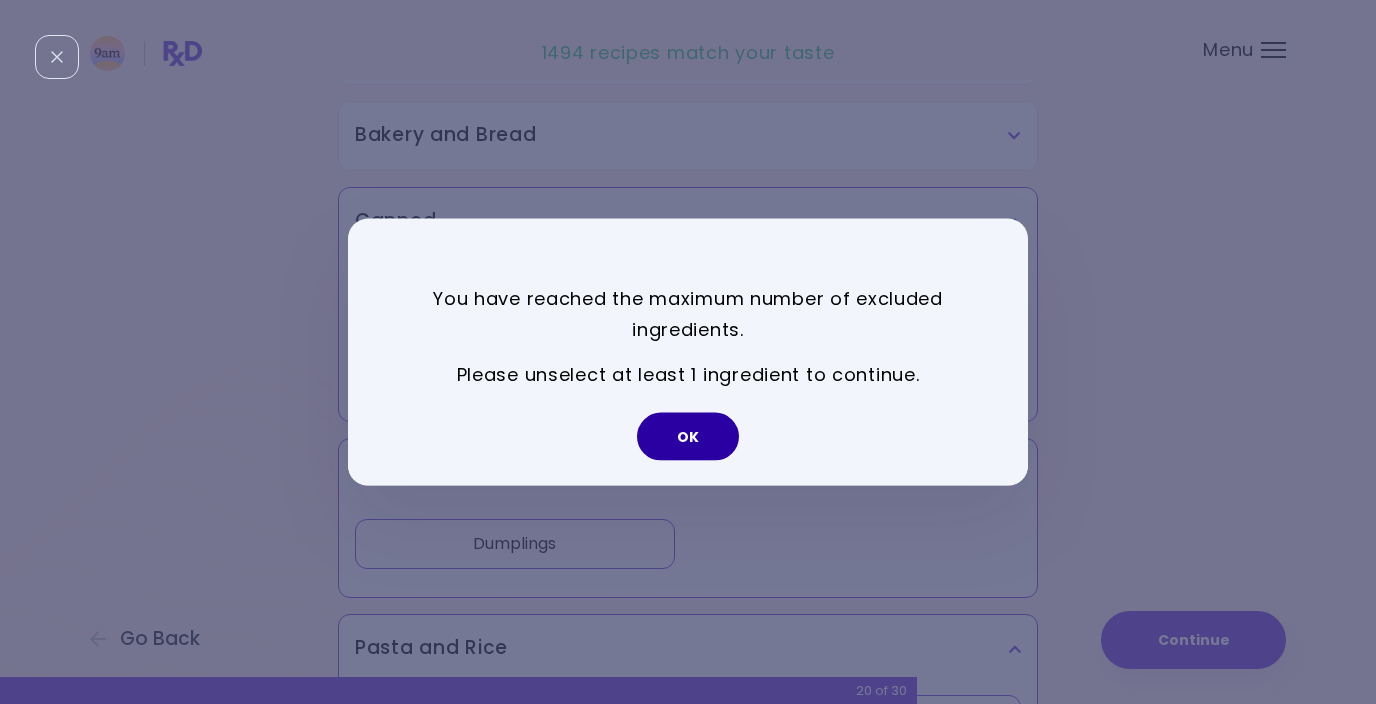 click on "OK" at bounding box center [688, 436] 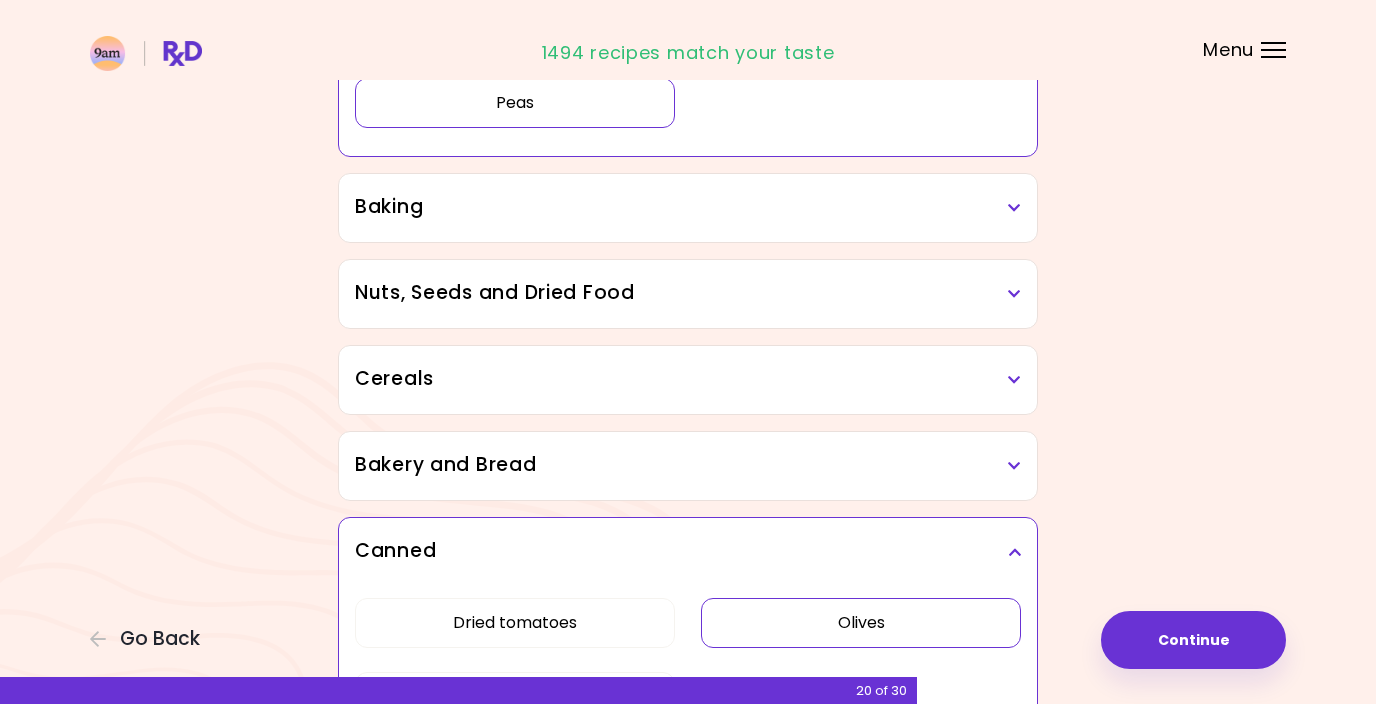 scroll, scrollTop: 1042, scrollLeft: 0, axis: vertical 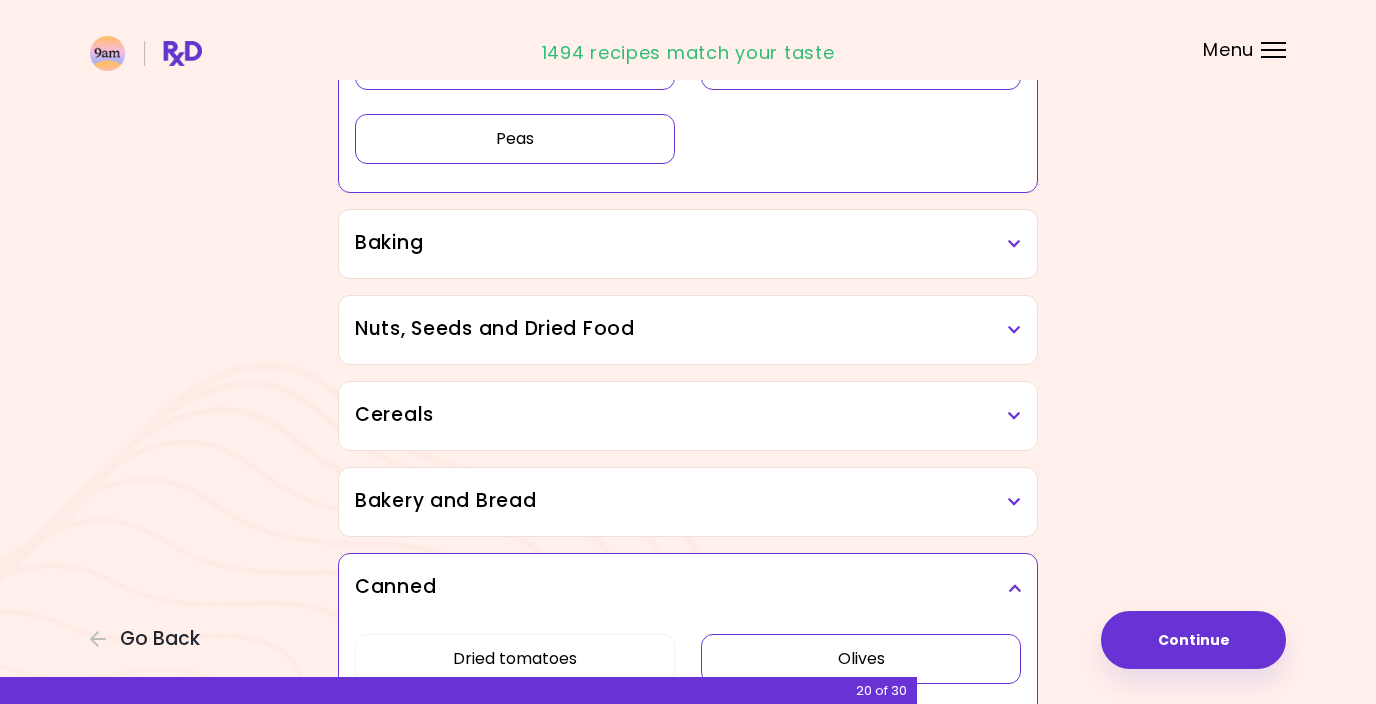 click on "Dried Herbs and Spices Adobo Annatto seeds Chilli Cinnamon Cumin [PERSON_NAME] Italian seasoning Paprika, powder Dairy and Eggs Almond milk Cheddar cheese Cottage cheese Cream Eggs Emental cheese Feta cheese Milk Mozzarella cheese Oat milk Parmesan cheese Queso fresco Soy milk Tempeh Tofu Yoghurt Fruits Apples Bananas Blueberries Grapes Kiwi Melon Orange Pears Plantains Raspberries Strawberries Vegetables Artichoke Arugula Avocado Beetroot Bell pepper Bok choy Broccoli Cabbage savoy Carrot Cauliflower Celery Celery stem Corn Cucumber Eggplant Garlic [PERSON_NAME] Lemon Lettuce Lime Mushrooms Onion Potatoes Pumpkin Radish Spinach Sweet potatoes Tomatoes Zucchini Meat and Seafood Bacon Beef Chicken Cod Pork Salmon Sea bass Shrimps Squid Tuna Turkey Condiments Balsamic vinegar Barbeque sauce Hoisin sauce Honey Meat bouillon Mustard Oyster sauce Peanut butter Pickles Rice vinegar Soy sauce Tahini Teriyaki sauce Vegetable bouillon Cooked Grains Barley groats Buckwheat Couscous Millet Quinoa Fresh Herbs Basil Chive Cilantro" at bounding box center (688, 183) 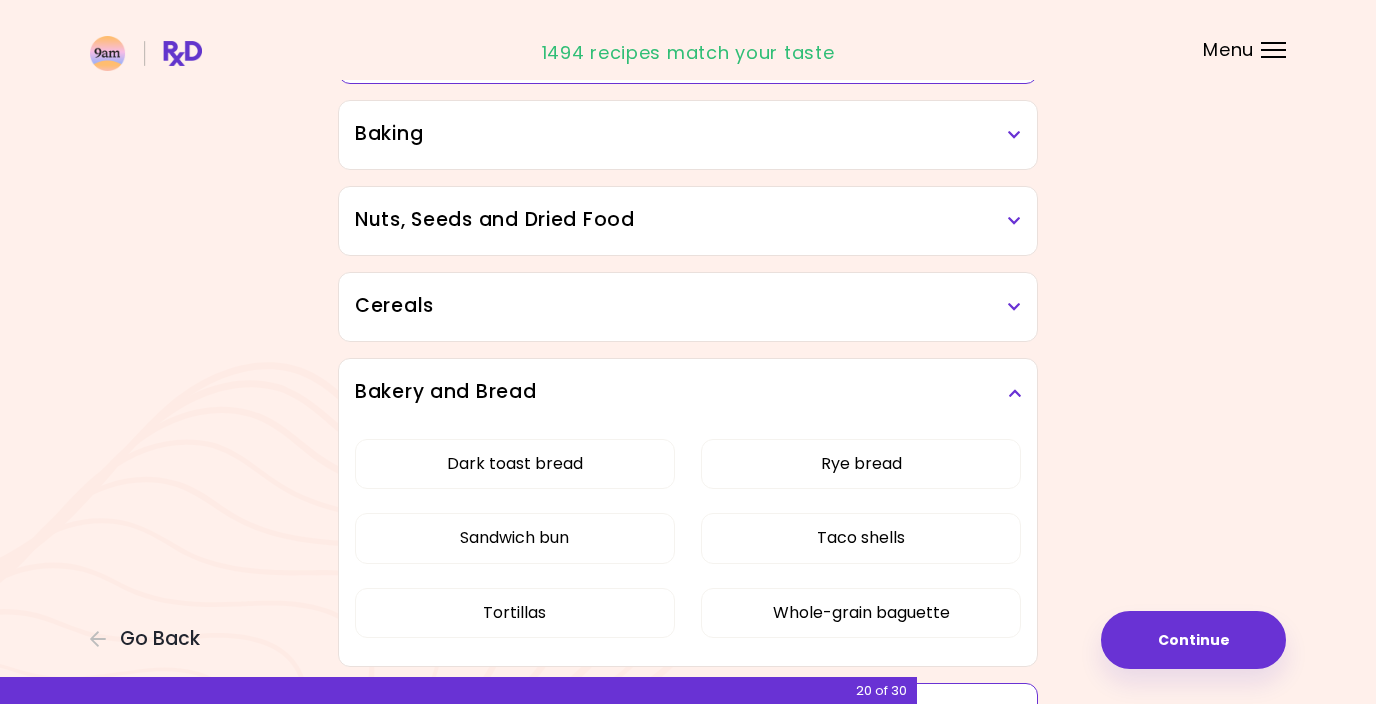 scroll, scrollTop: 1167, scrollLeft: 0, axis: vertical 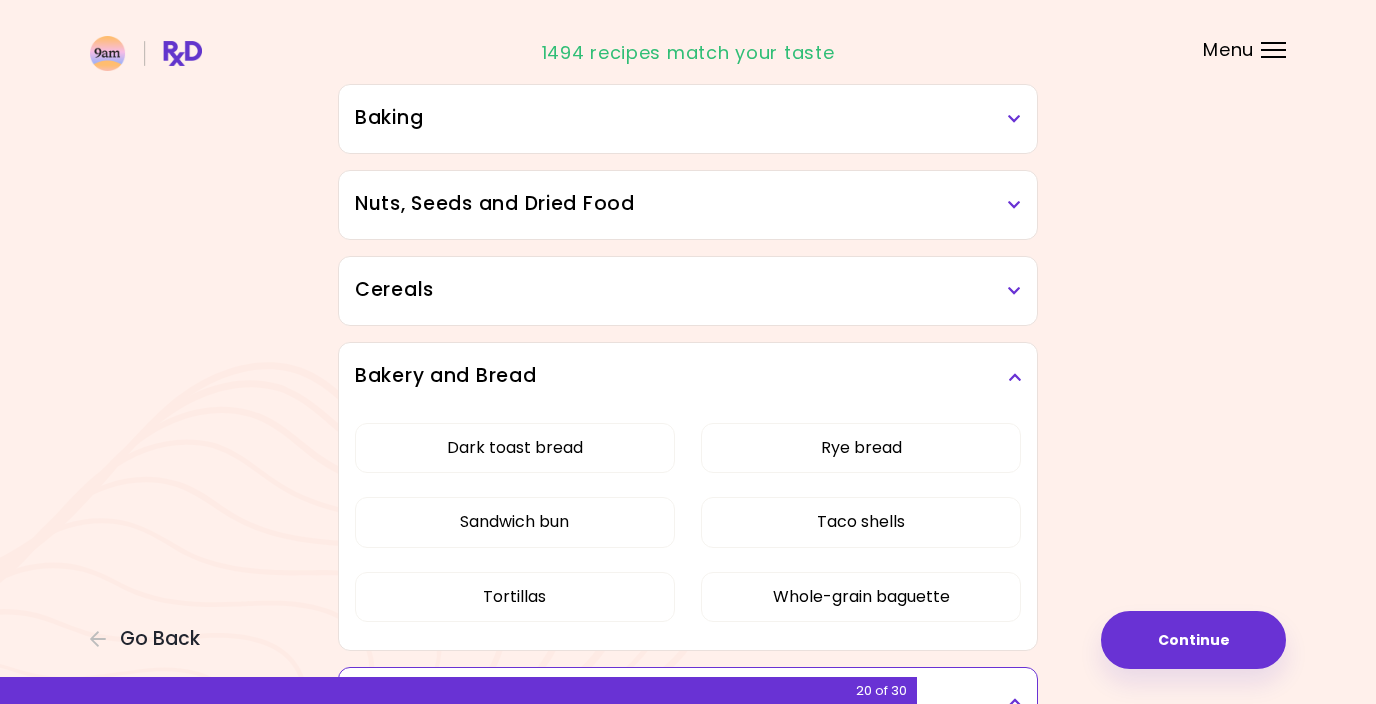 click on "Cereals" at bounding box center [688, 290] 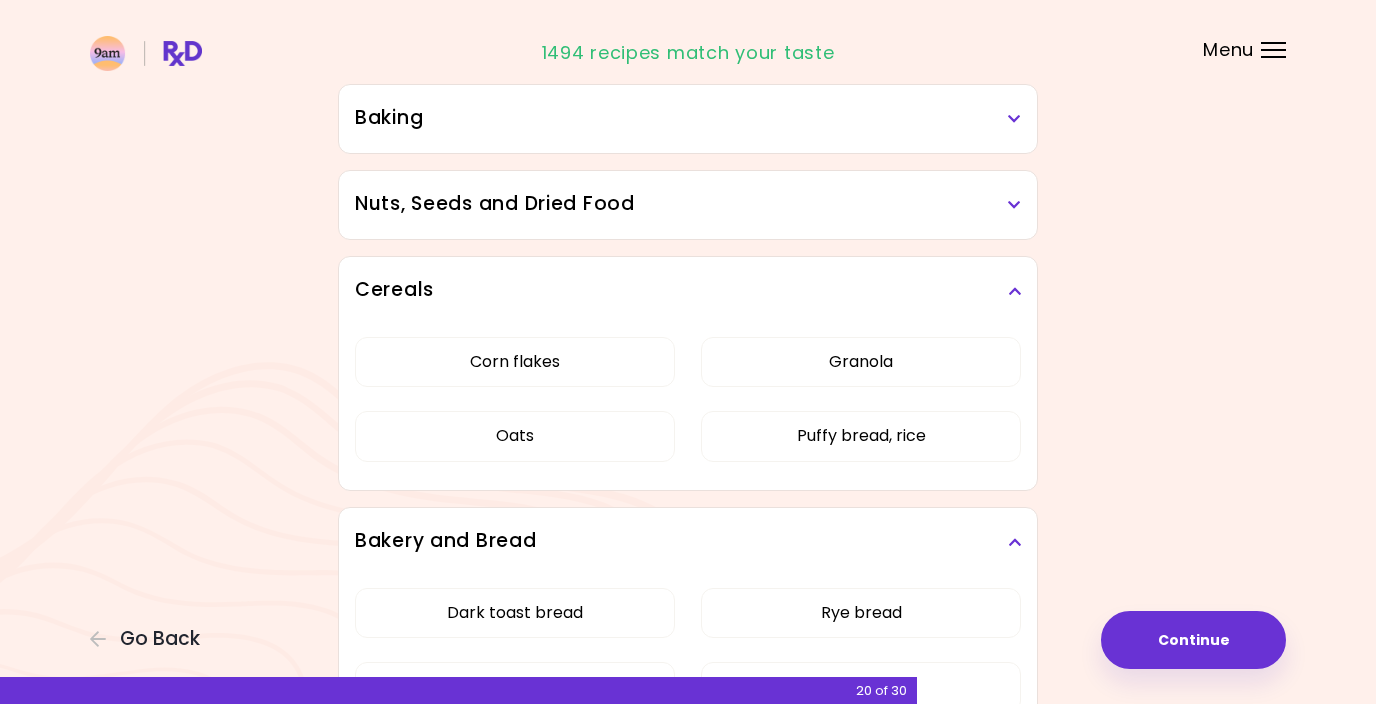 click on "Nuts, Seeds and Dried Food" at bounding box center (688, 204) 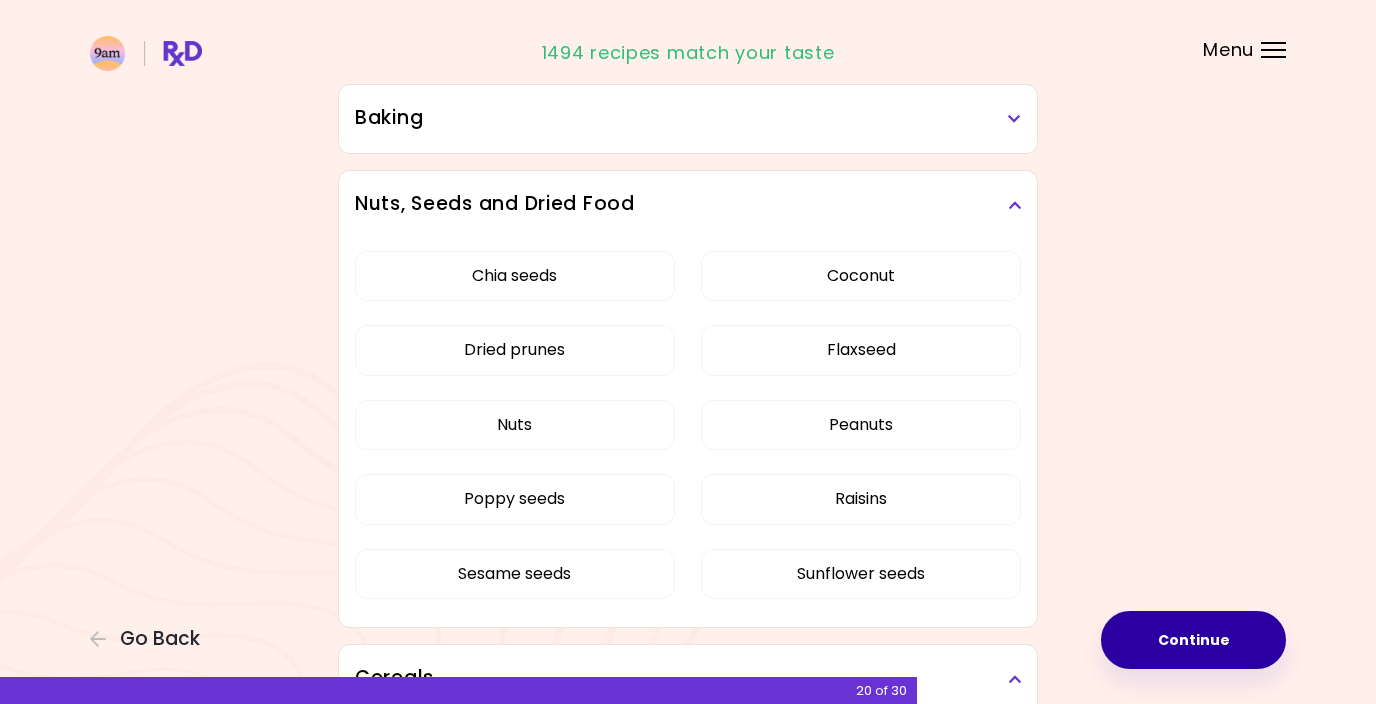 click on "Continue" at bounding box center (1193, 640) 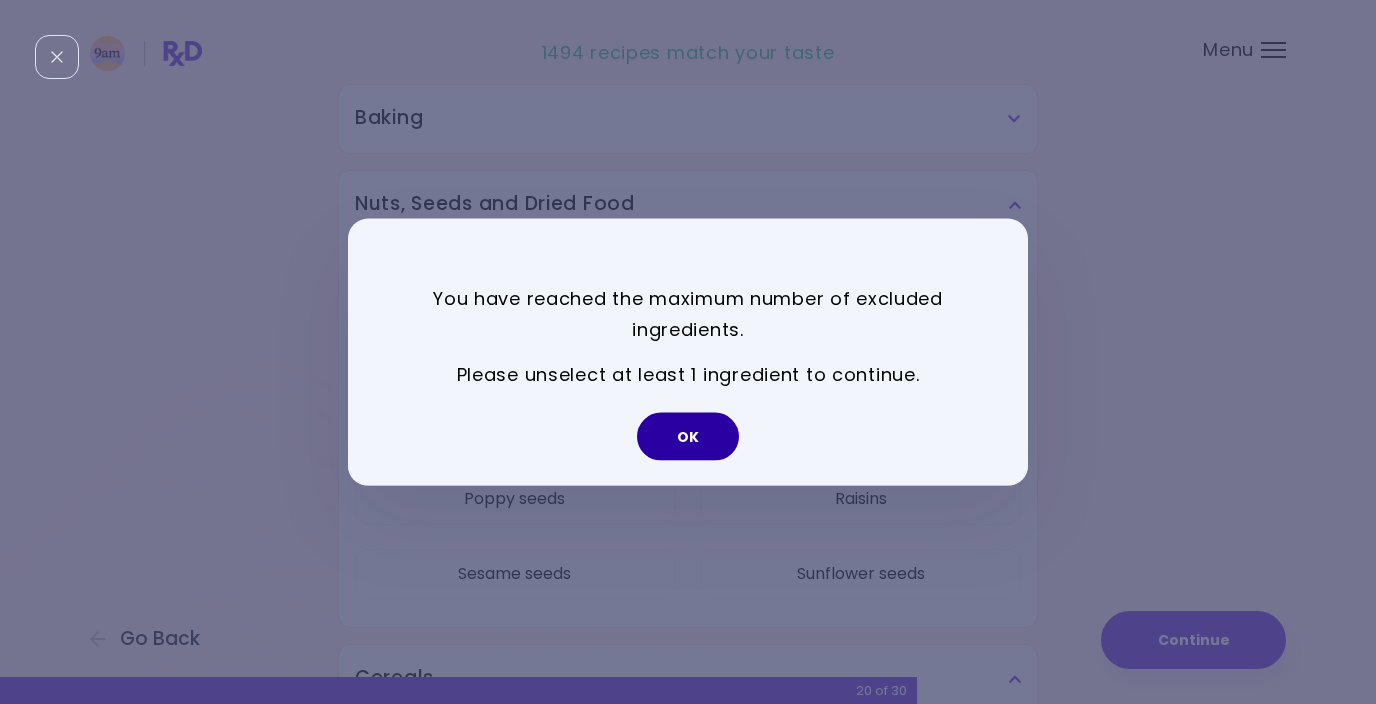 click on "OK" at bounding box center (688, 436) 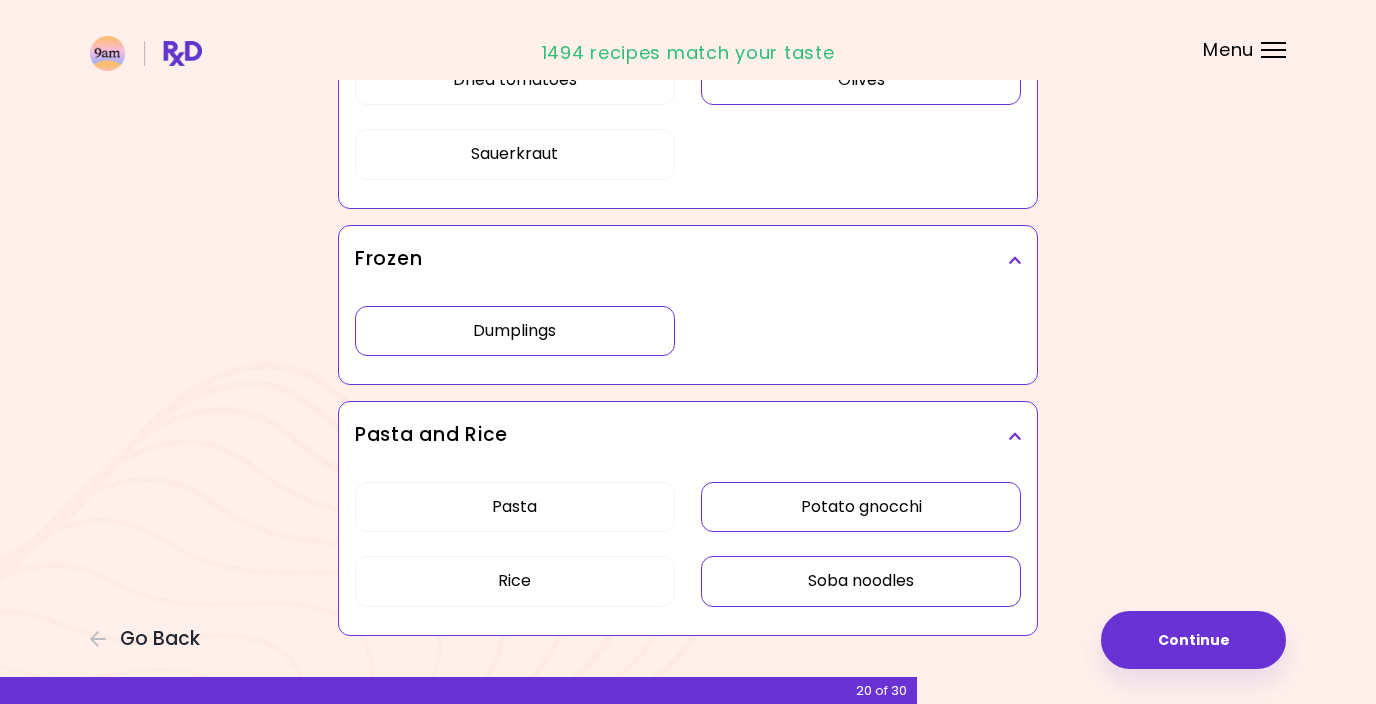 scroll, scrollTop: 2455, scrollLeft: 0, axis: vertical 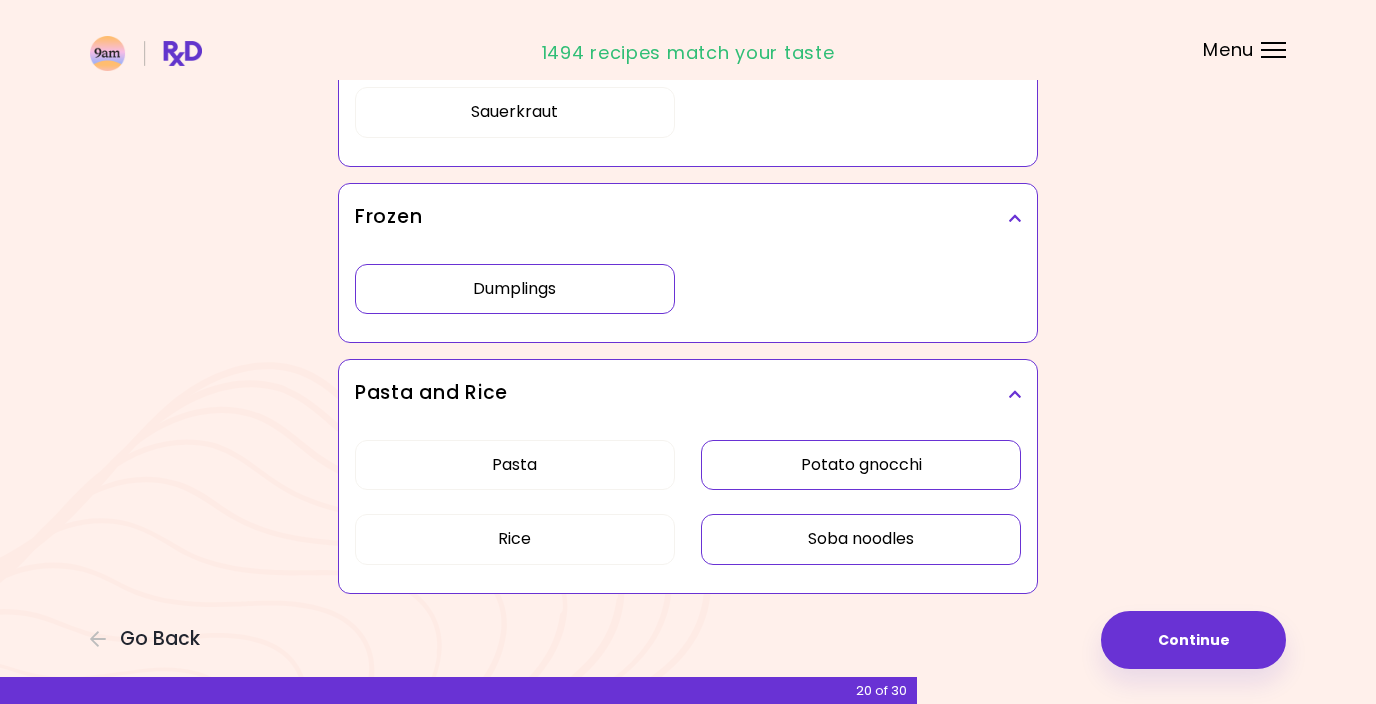 click on "Potato gnocchi" at bounding box center (861, 465) 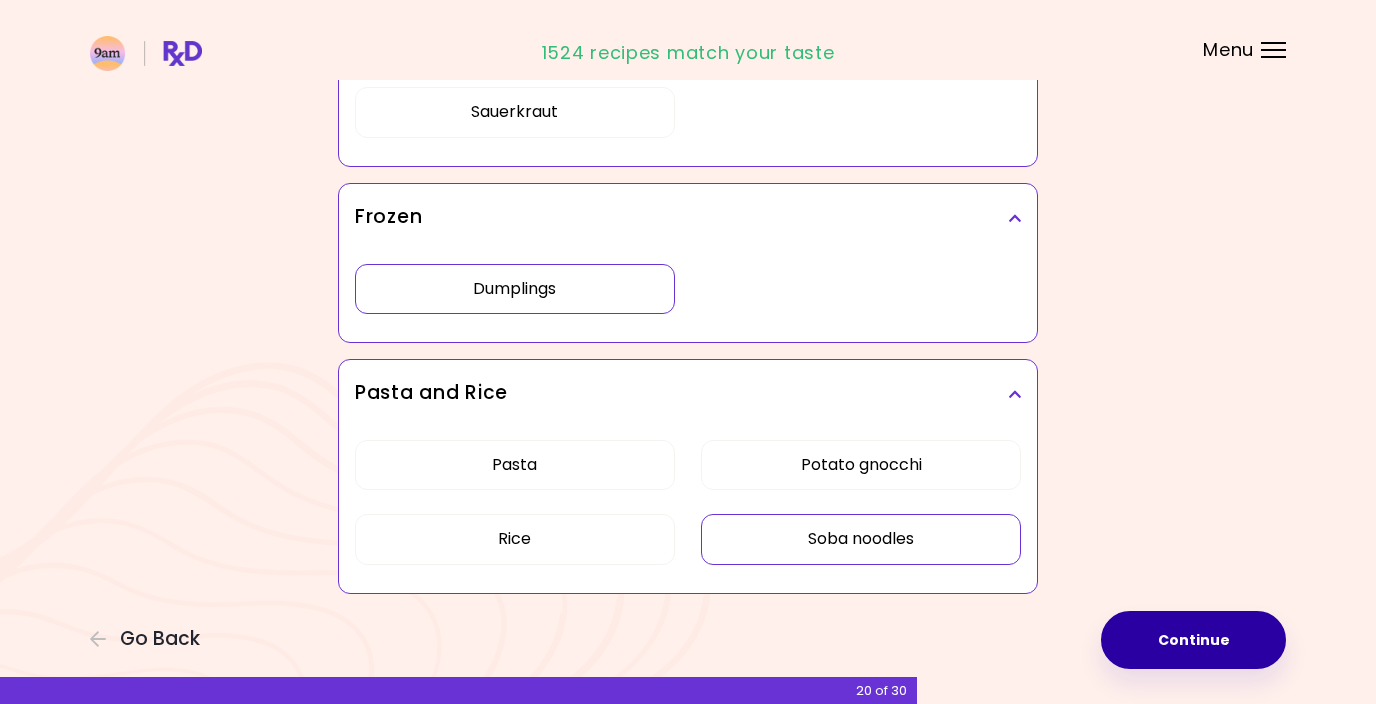 click on "Continue" at bounding box center [1193, 640] 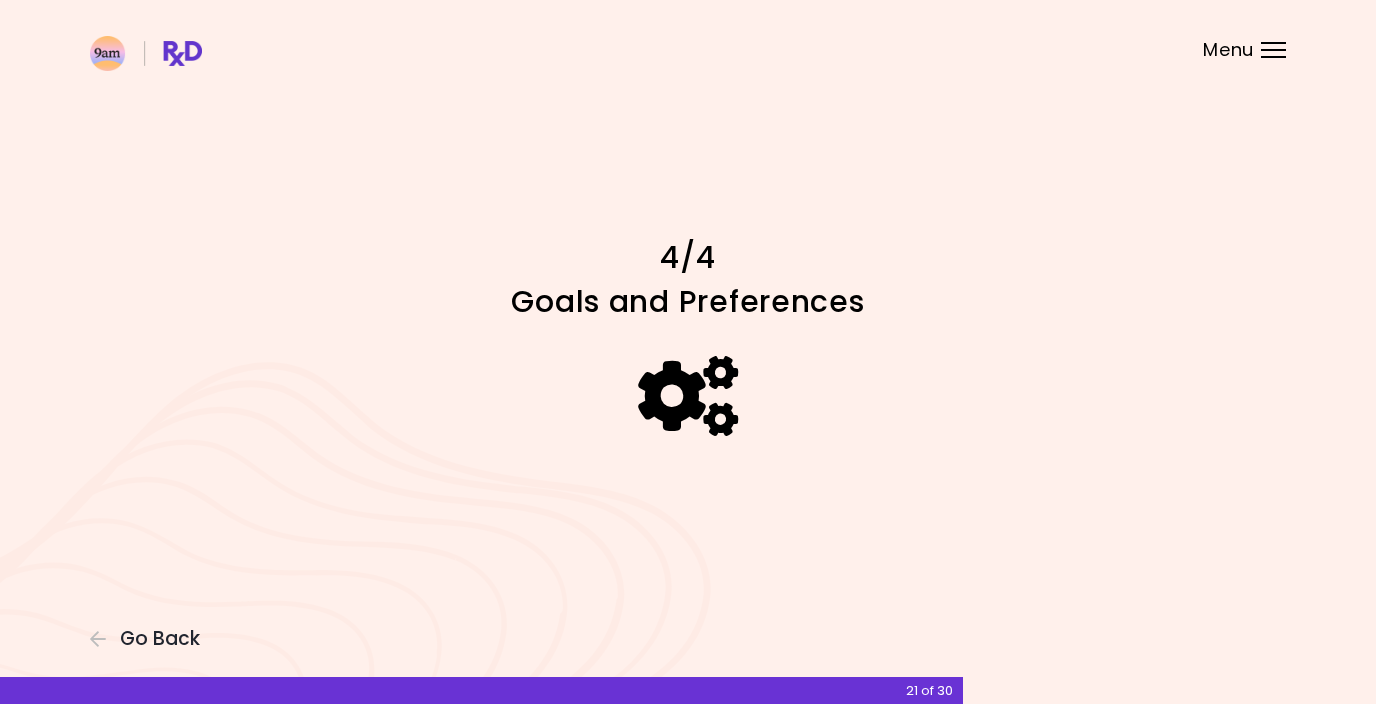 scroll, scrollTop: 0, scrollLeft: 0, axis: both 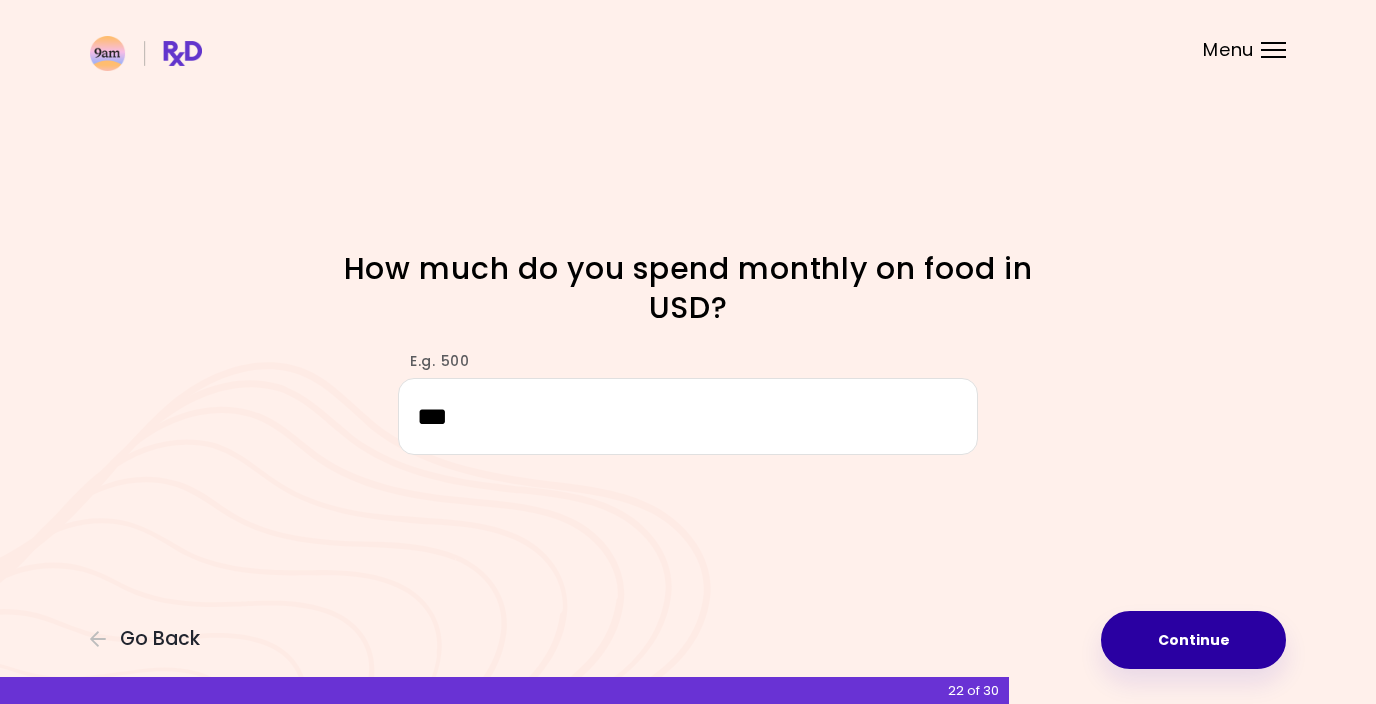 type on "***" 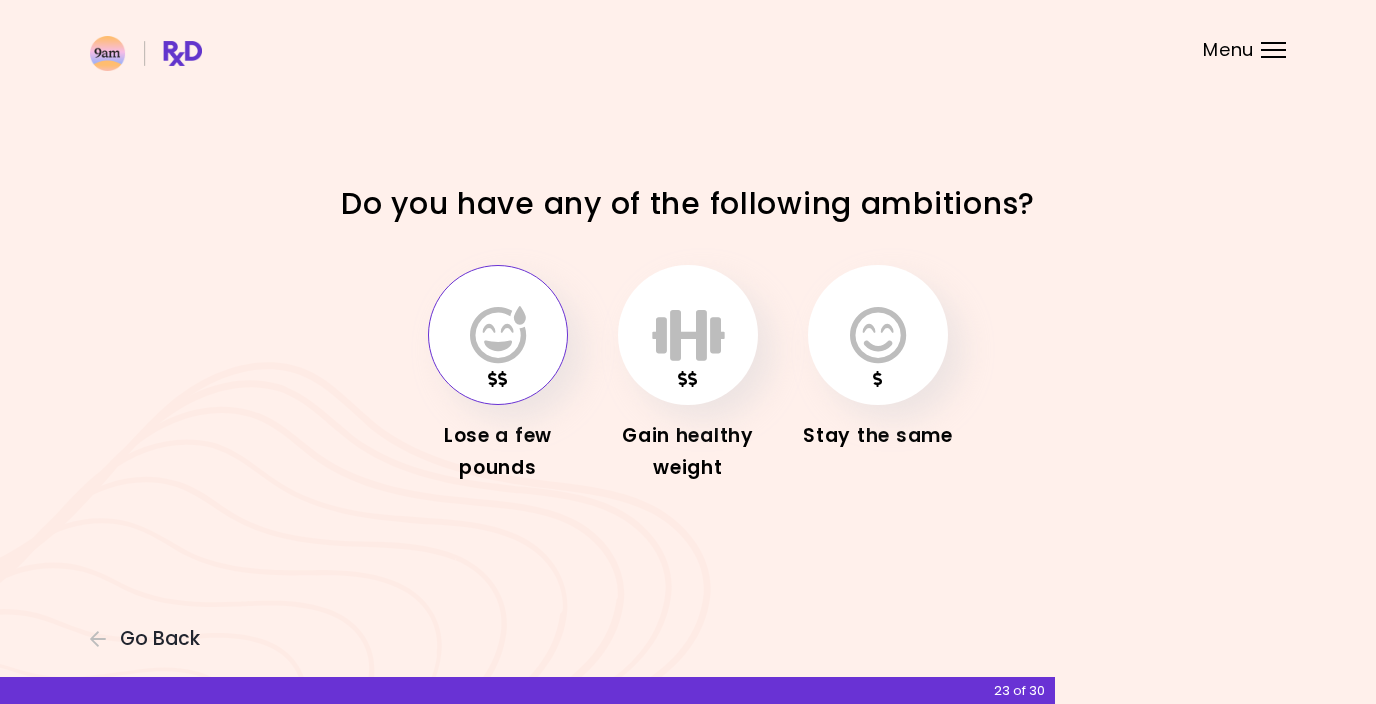 click at bounding box center (498, 335) 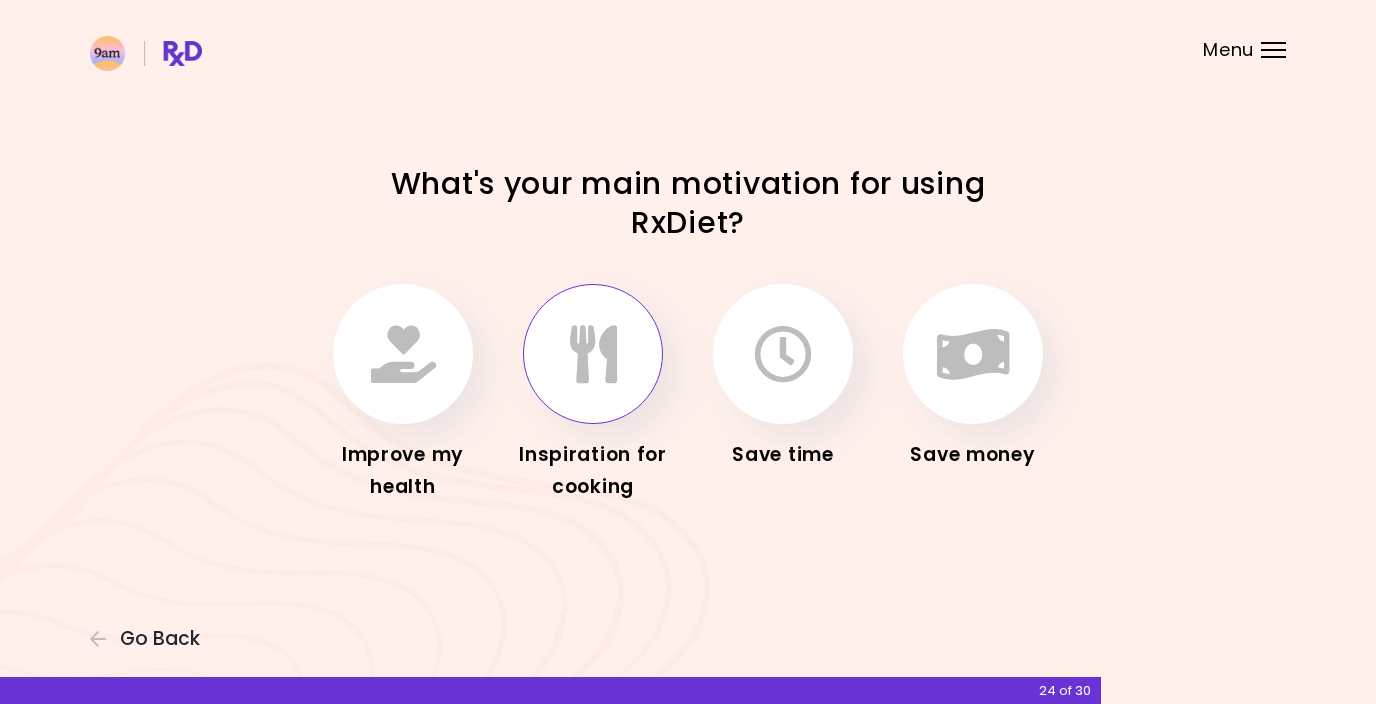 click at bounding box center (593, 354) 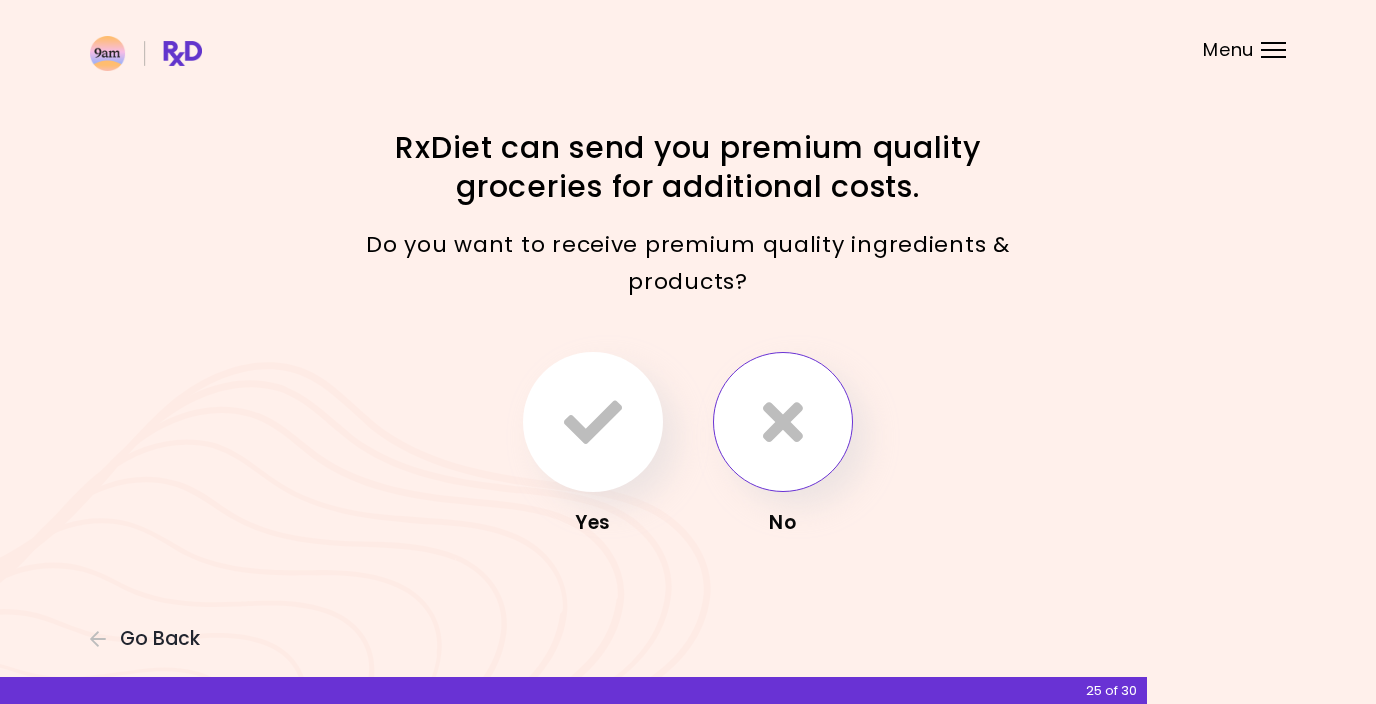 click at bounding box center (783, 422) 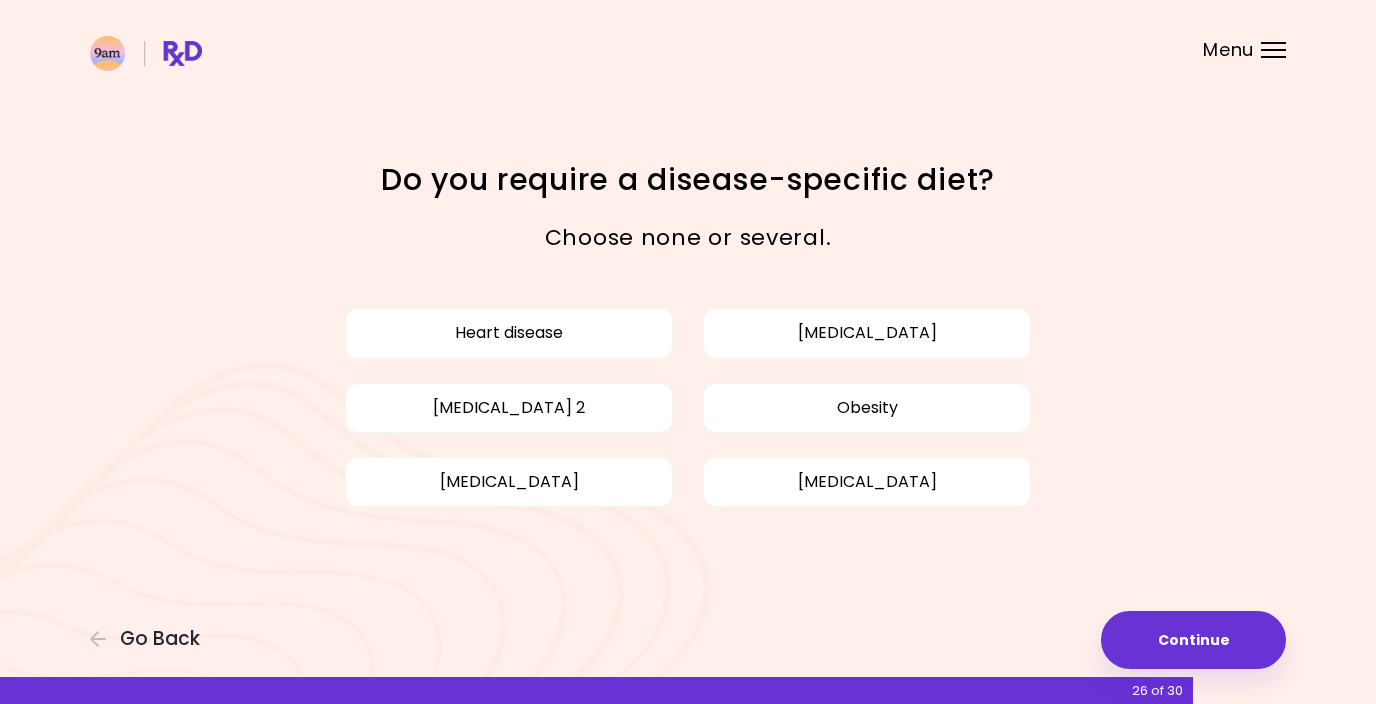 click on "Choose none or several." at bounding box center (688, 237) 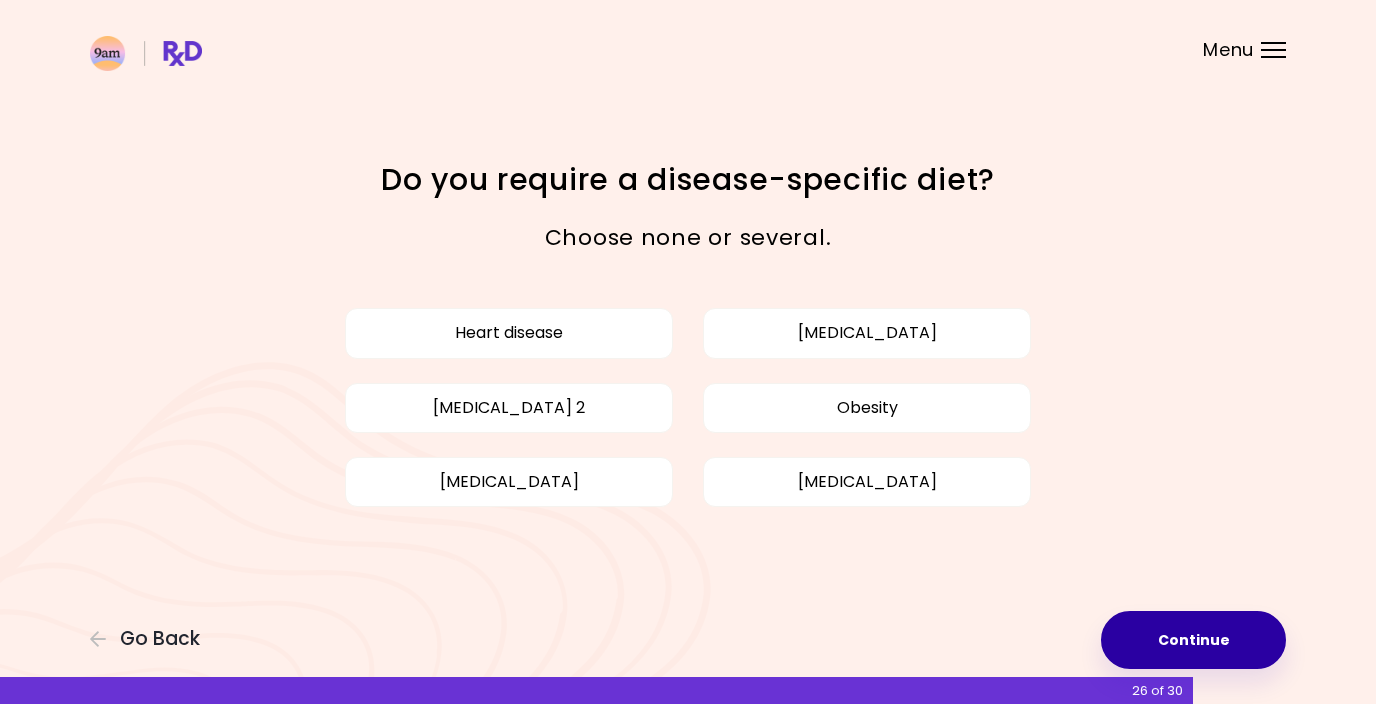click on "Continue" at bounding box center (1193, 640) 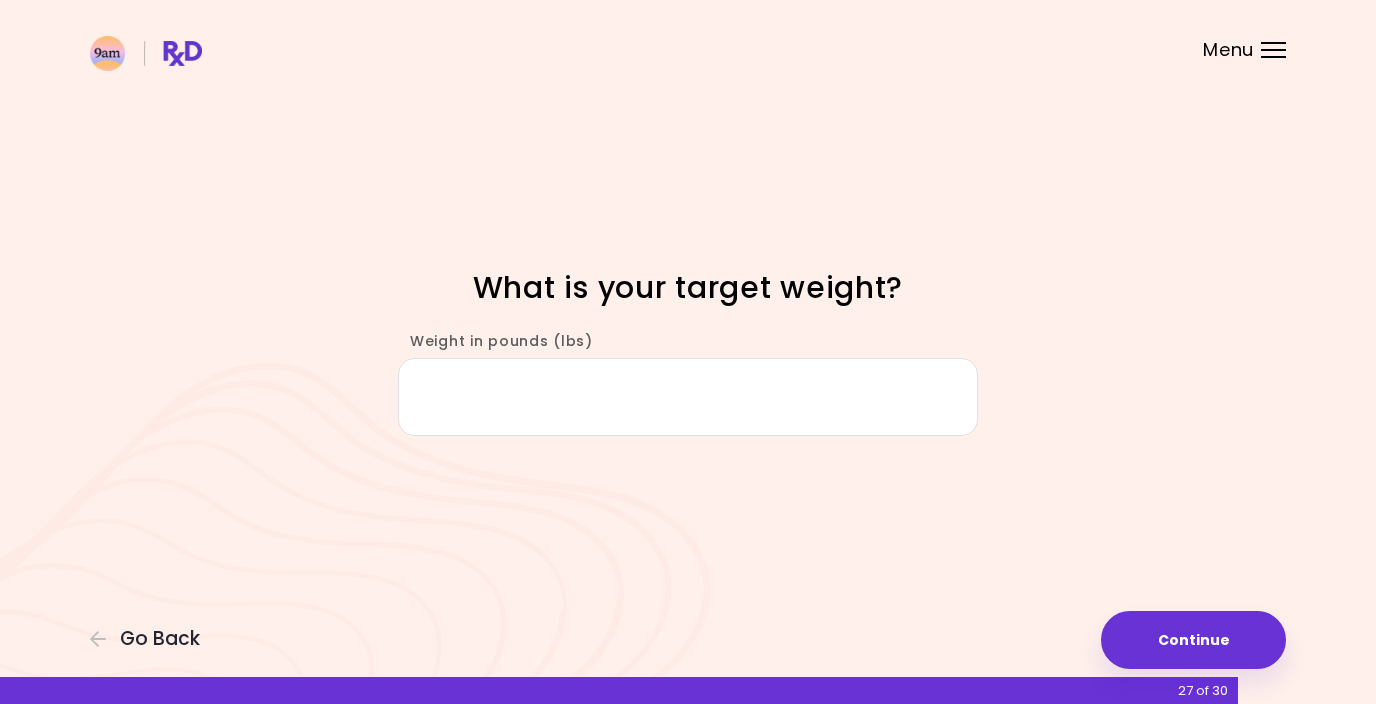 click on "Weight in pounds (lbs)" at bounding box center (688, 396) 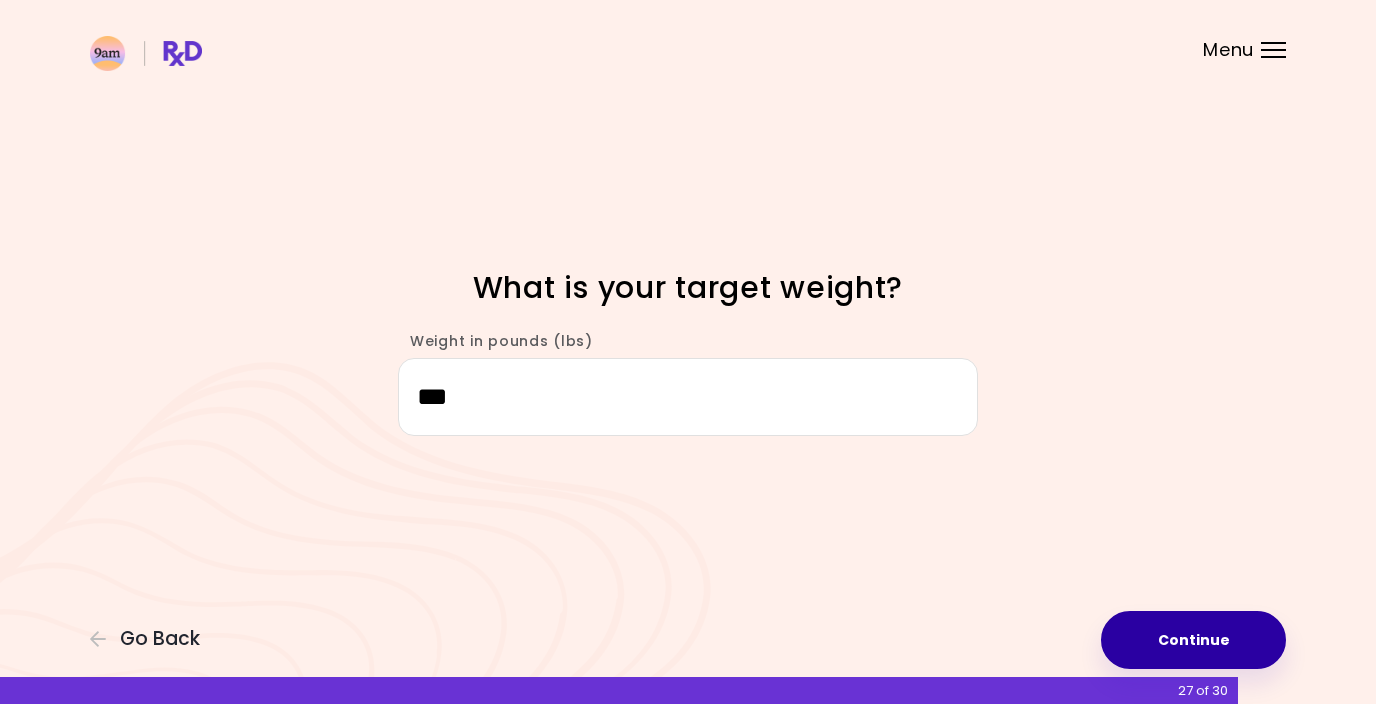 type on "***" 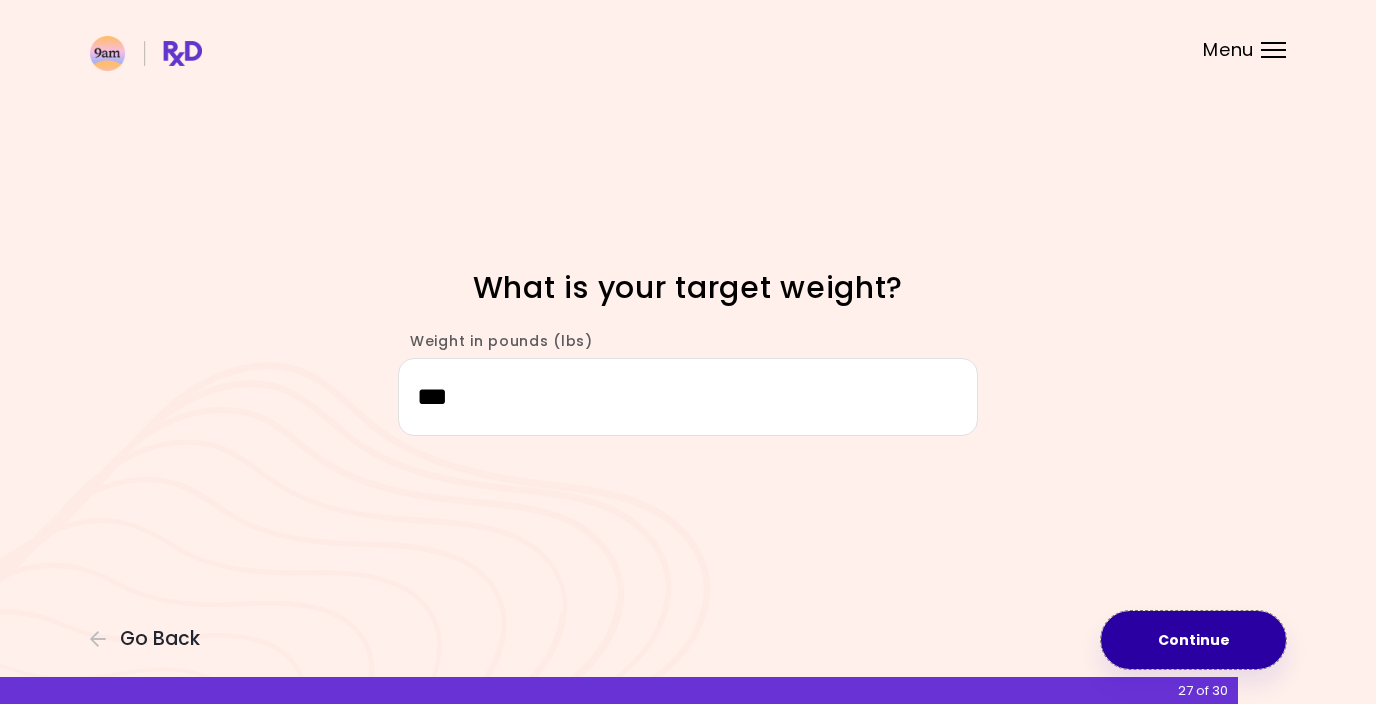 click on "Continue" at bounding box center (1193, 640) 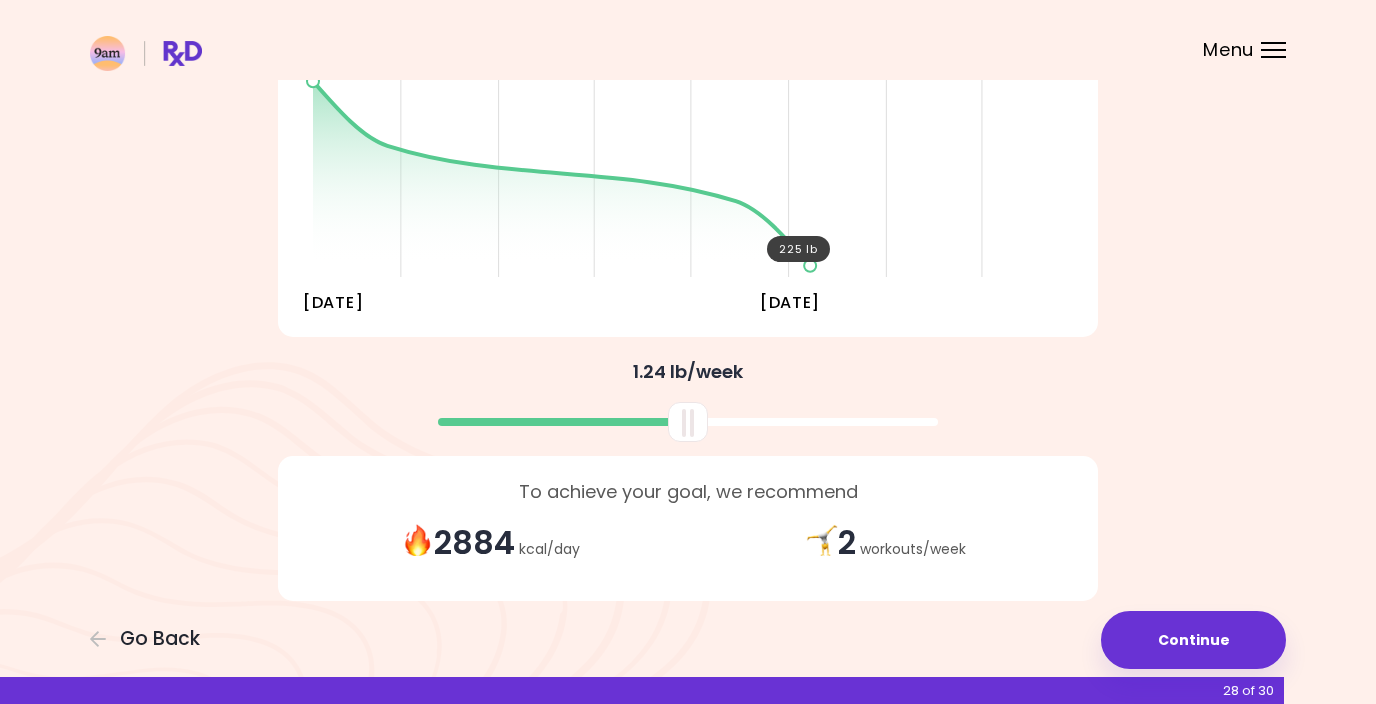 scroll, scrollTop: 328, scrollLeft: 0, axis: vertical 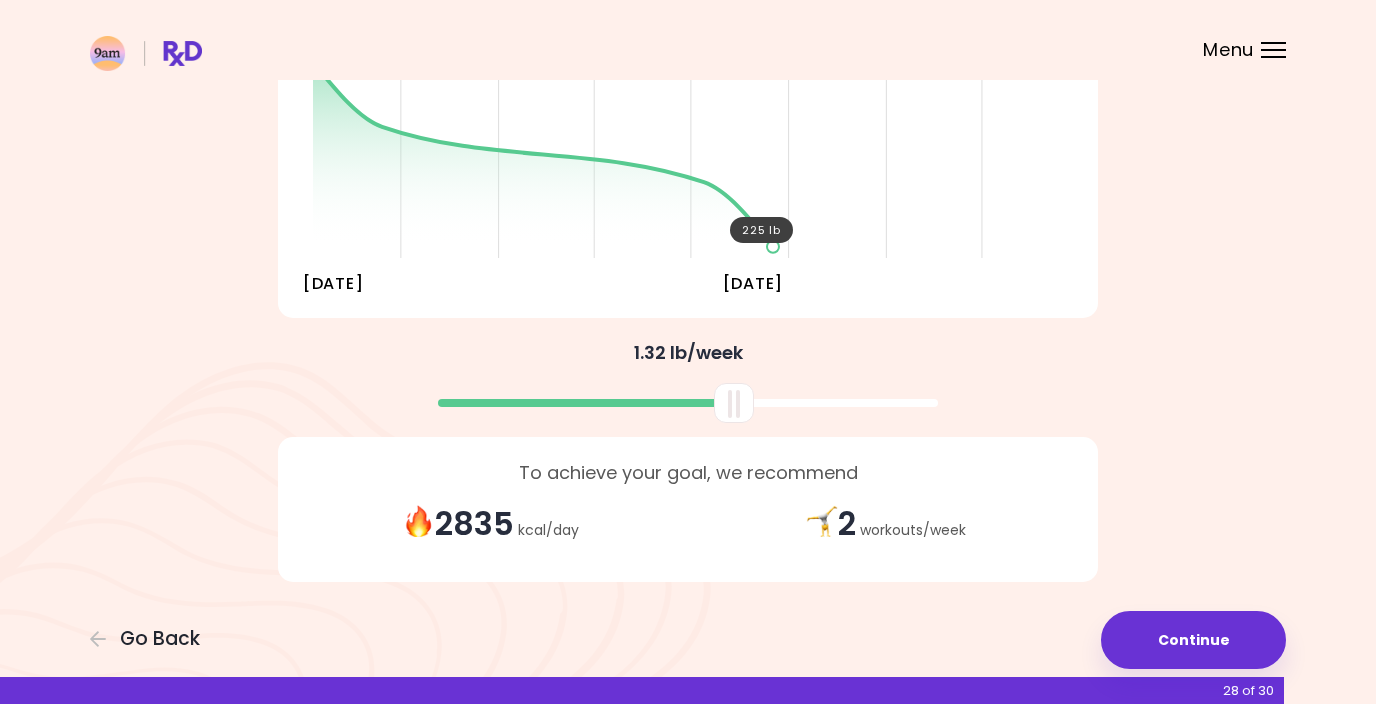 drag, startPoint x: 700, startPoint y: 394, endPoint x: 746, endPoint y: 402, distance: 46.69047 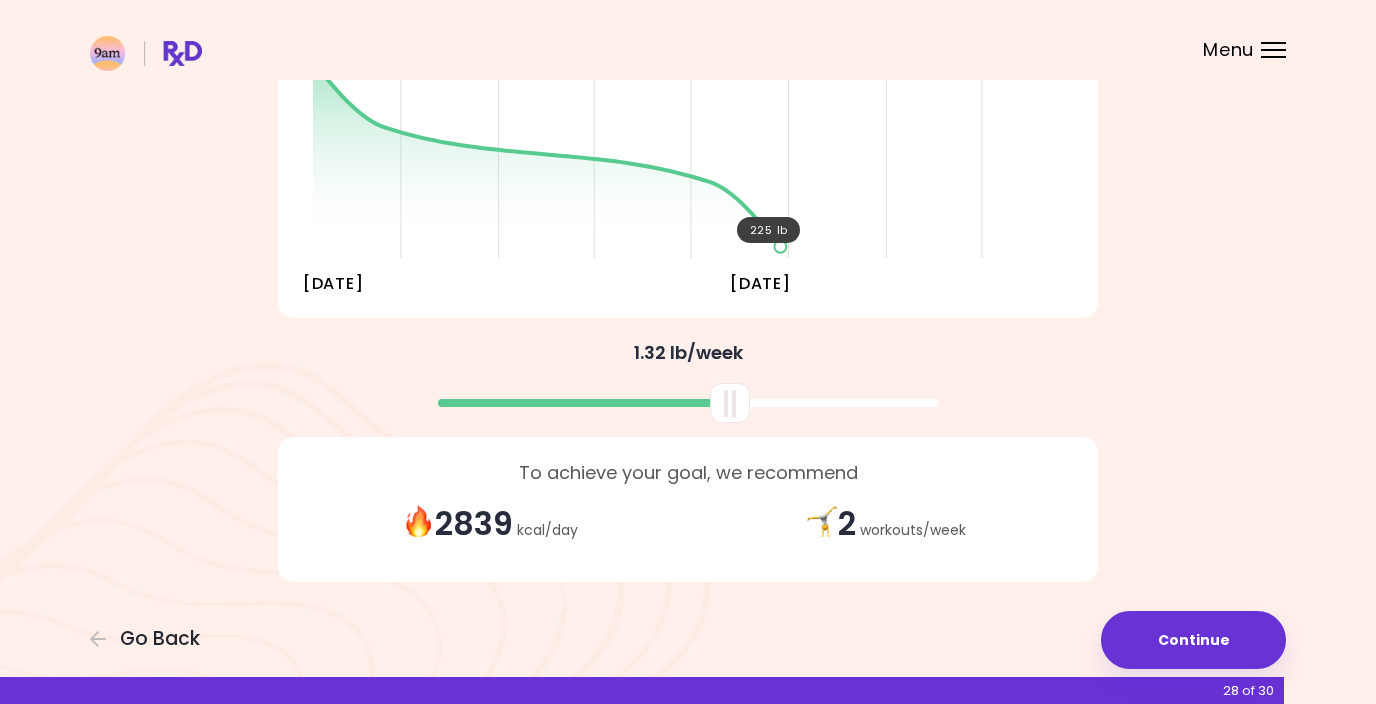 click at bounding box center (730, 403) 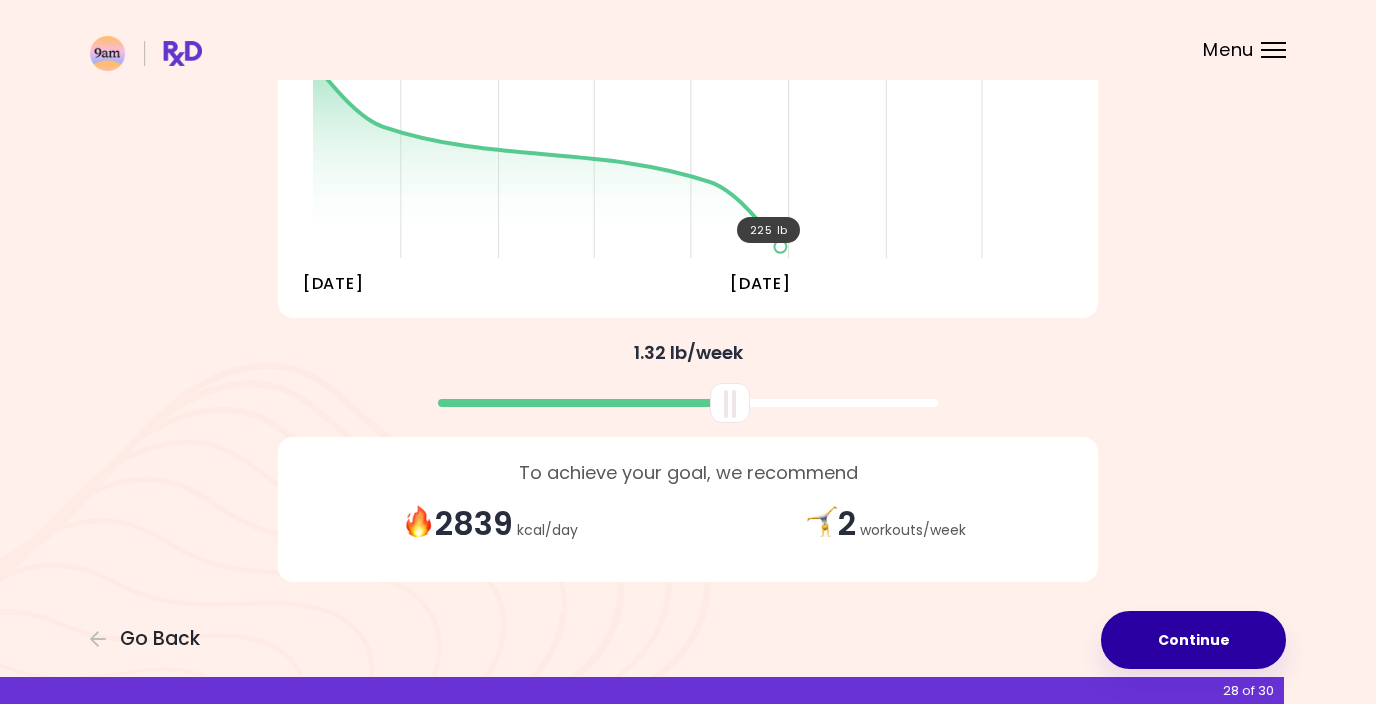 click on "Continue" at bounding box center [1193, 640] 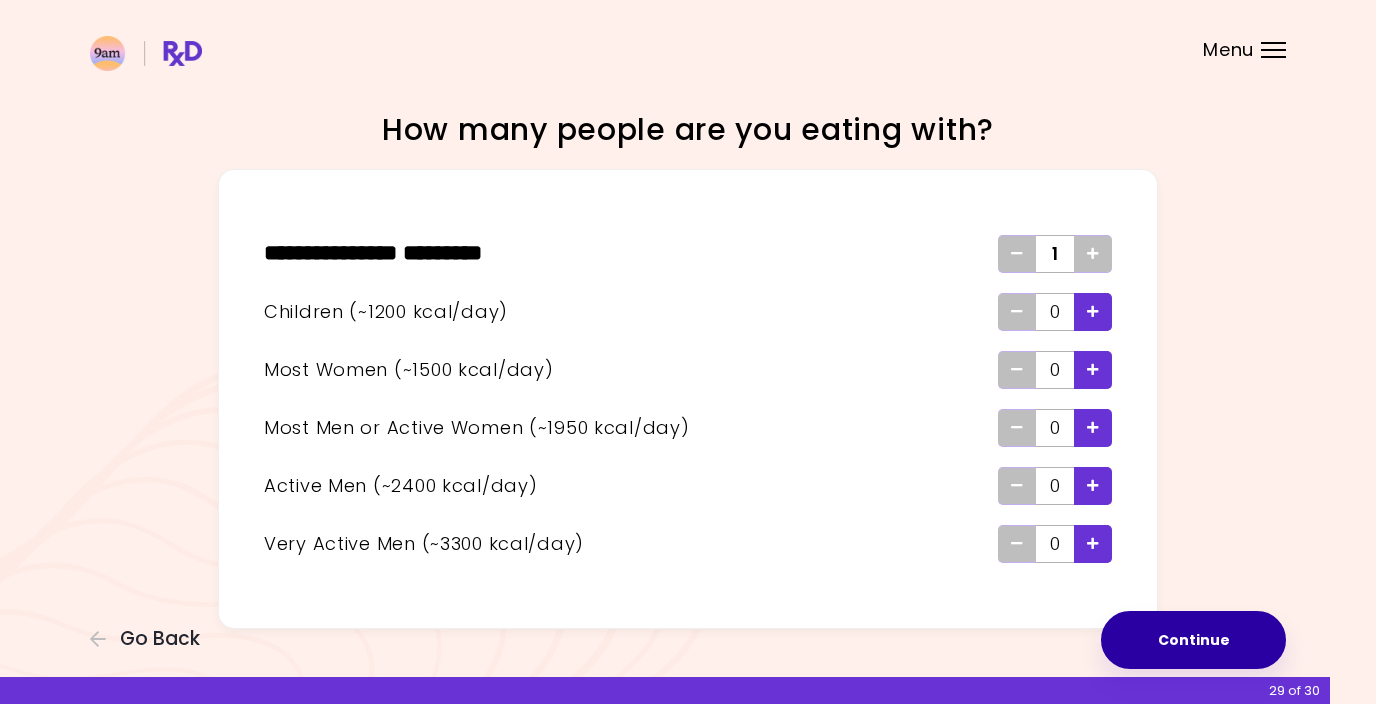 click on "Continue" at bounding box center [1193, 640] 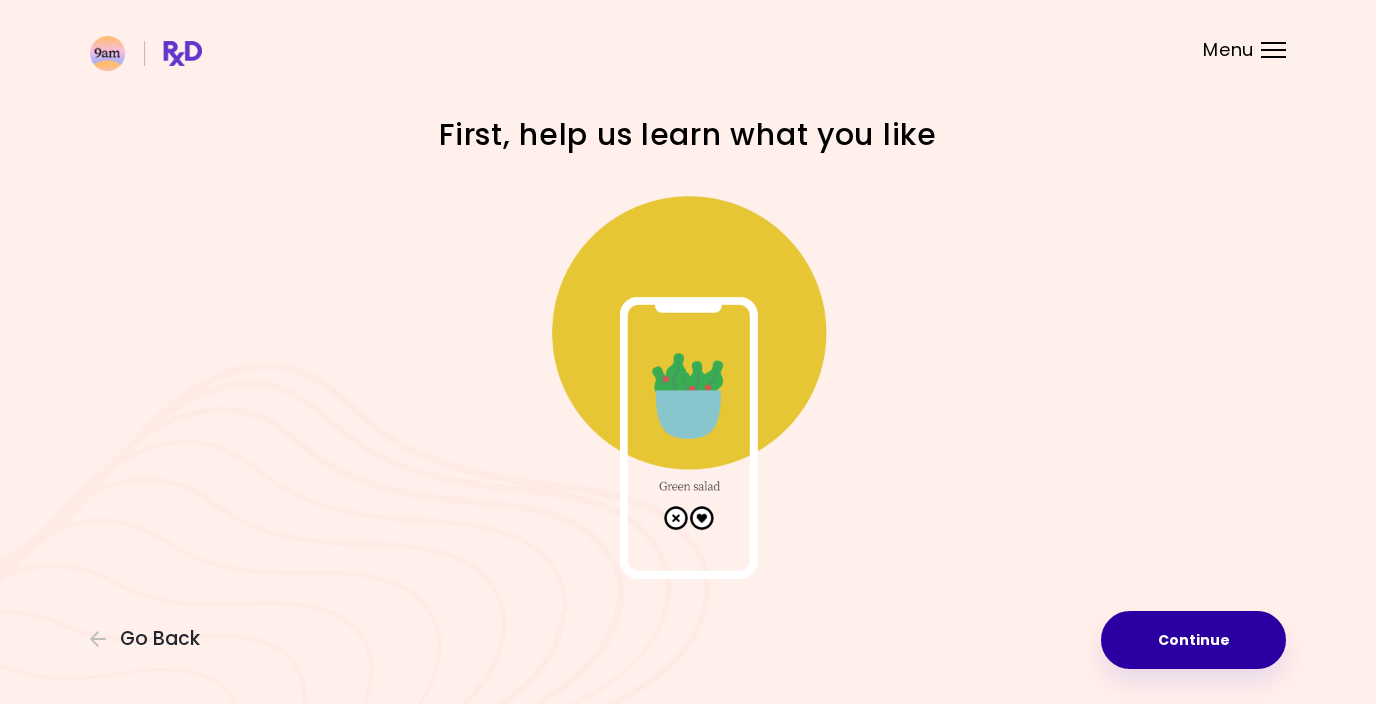 click on "Continue" at bounding box center [1193, 640] 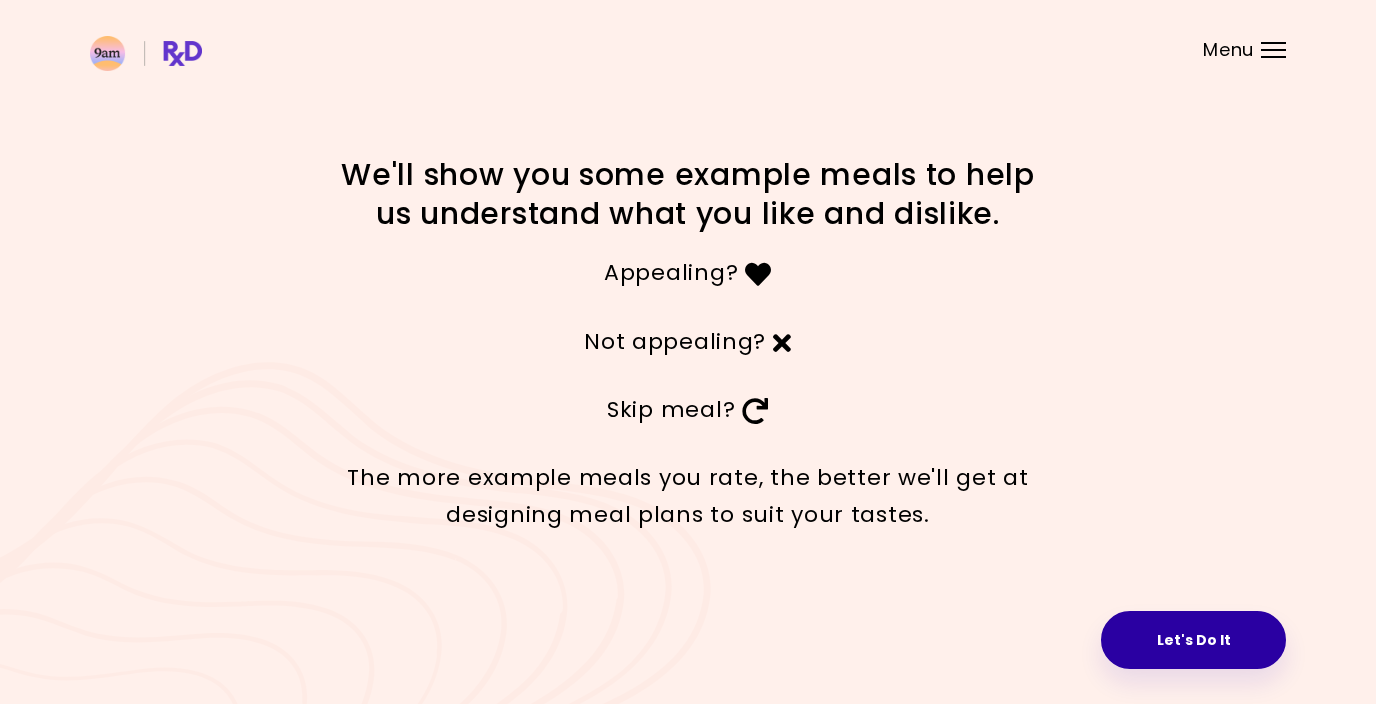 click on "Let's Do It" at bounding box center (1193, 640) 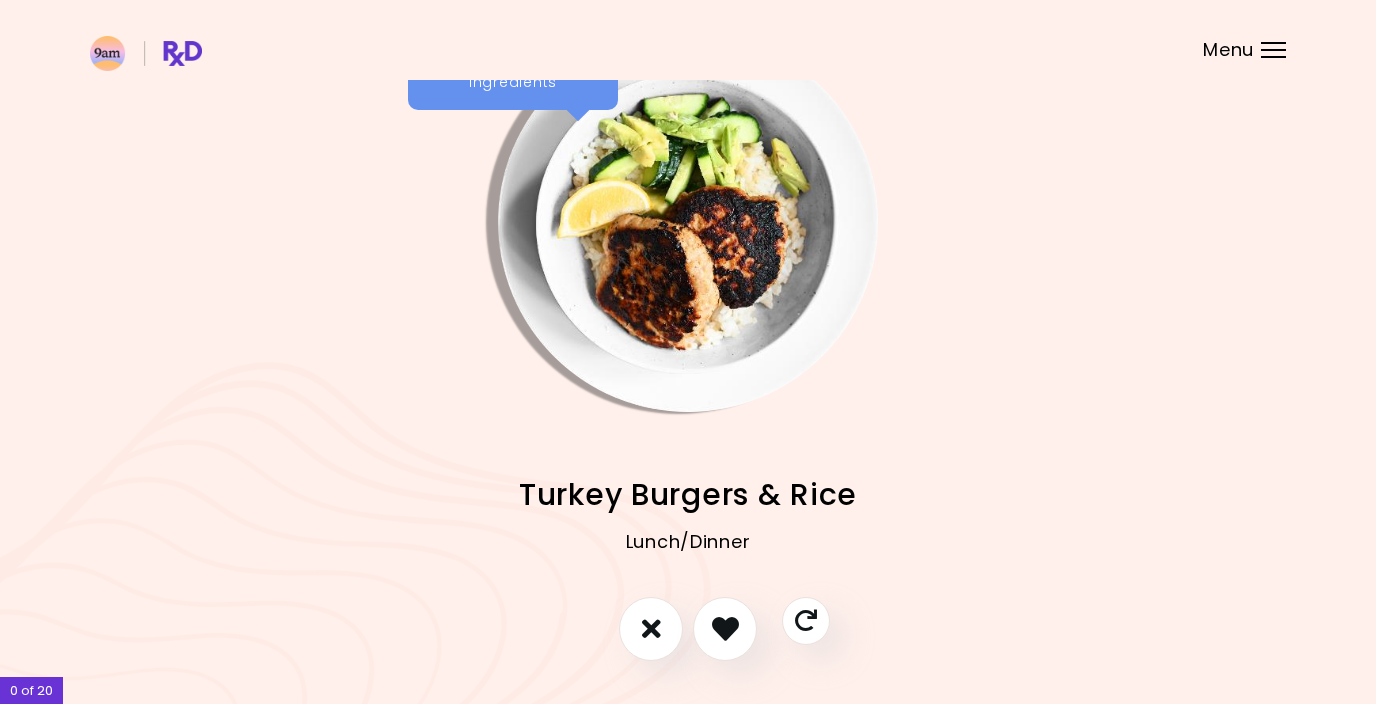 scroll, scrollTop: 37, scrollLeft: 0, axis: vertical 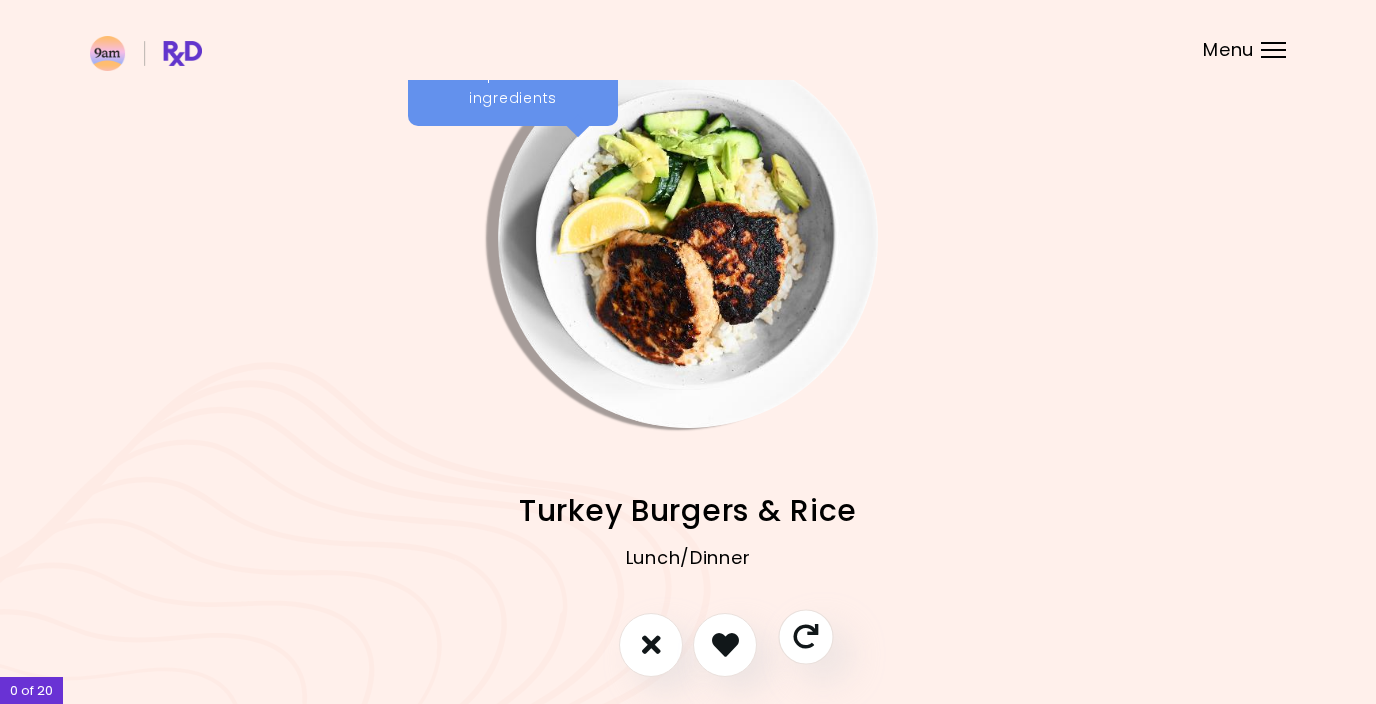 click at bounding box center (805, 636) 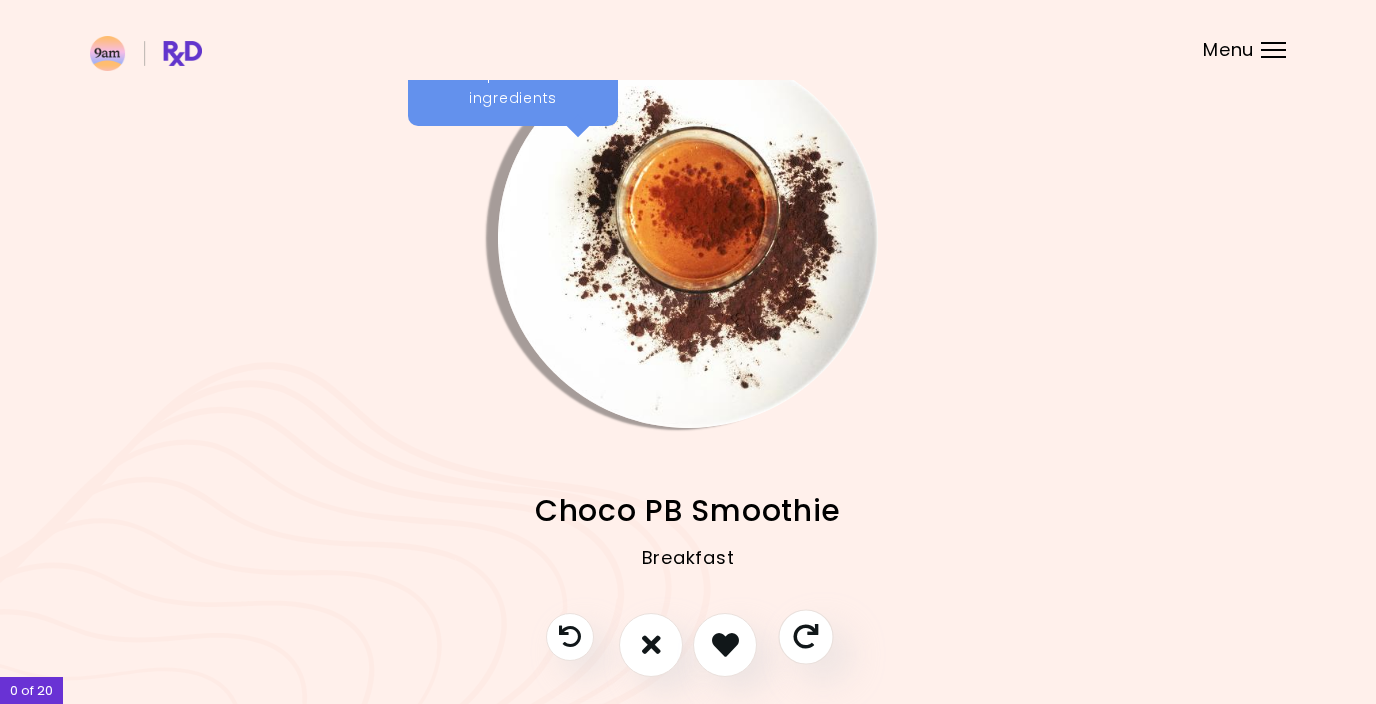 click at bounding box center (805, 636) 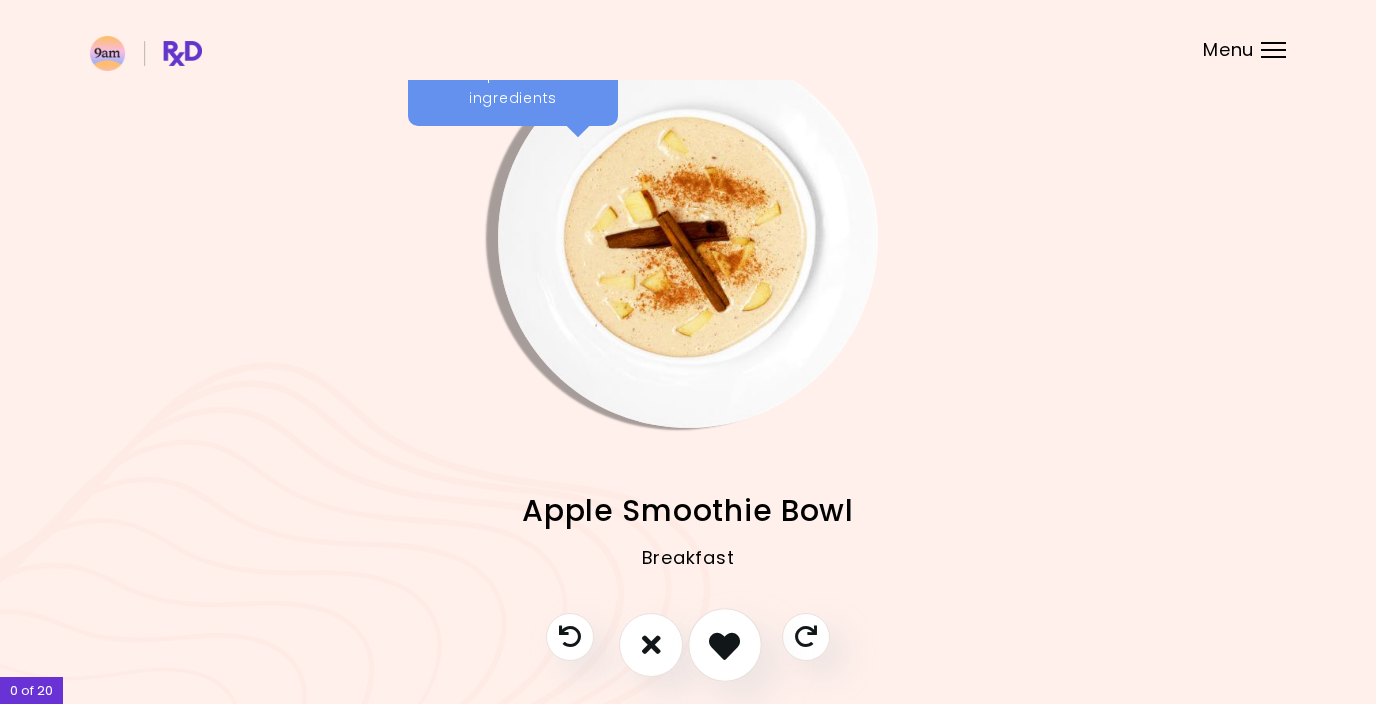 click at bounding box center (724, 644) 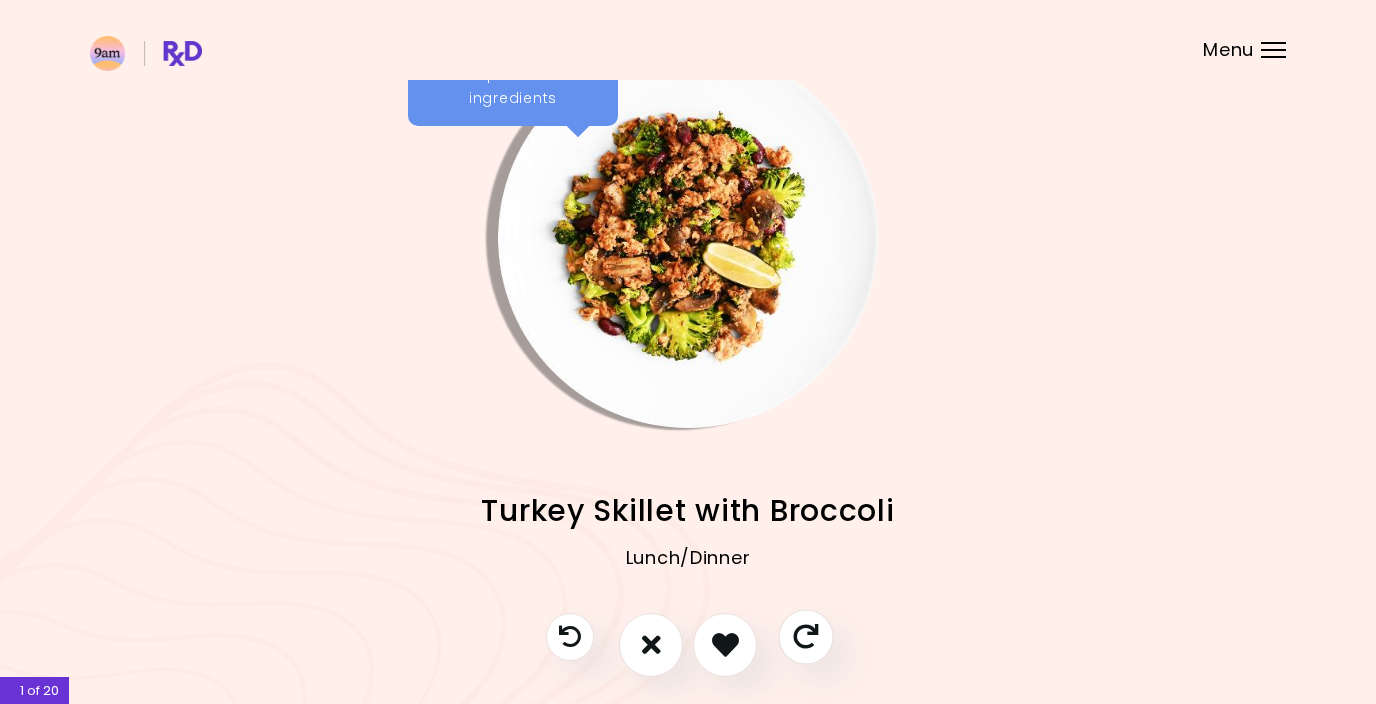 click at bounding box center [805, 636] 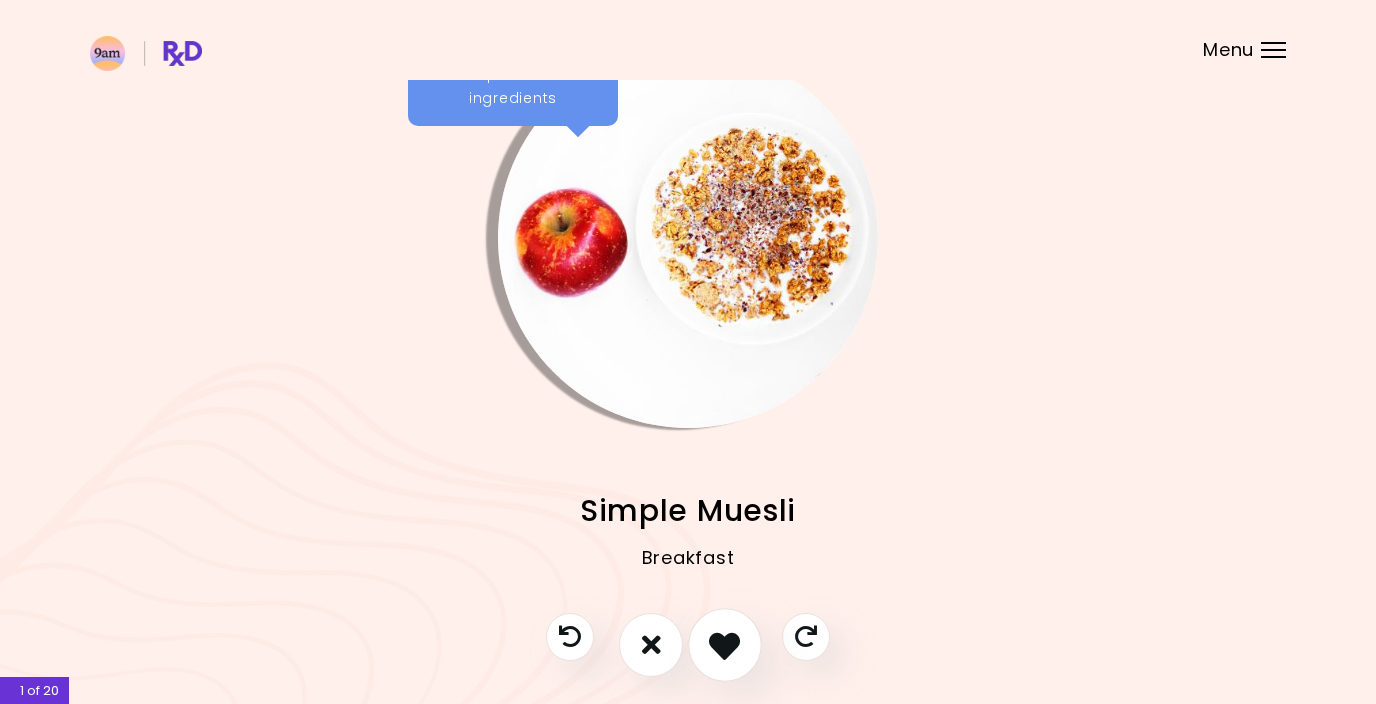 click at bounding box center (724, 644) 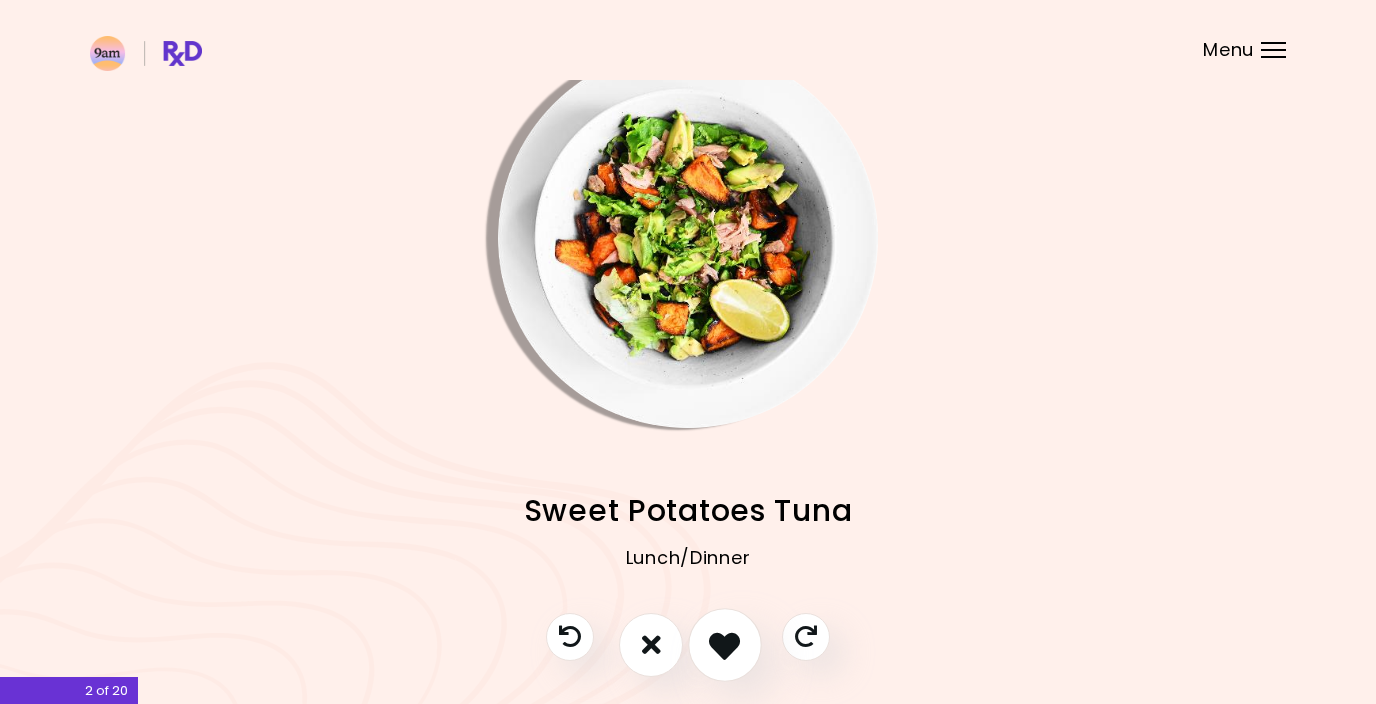 click at bounding box center [724, 644] 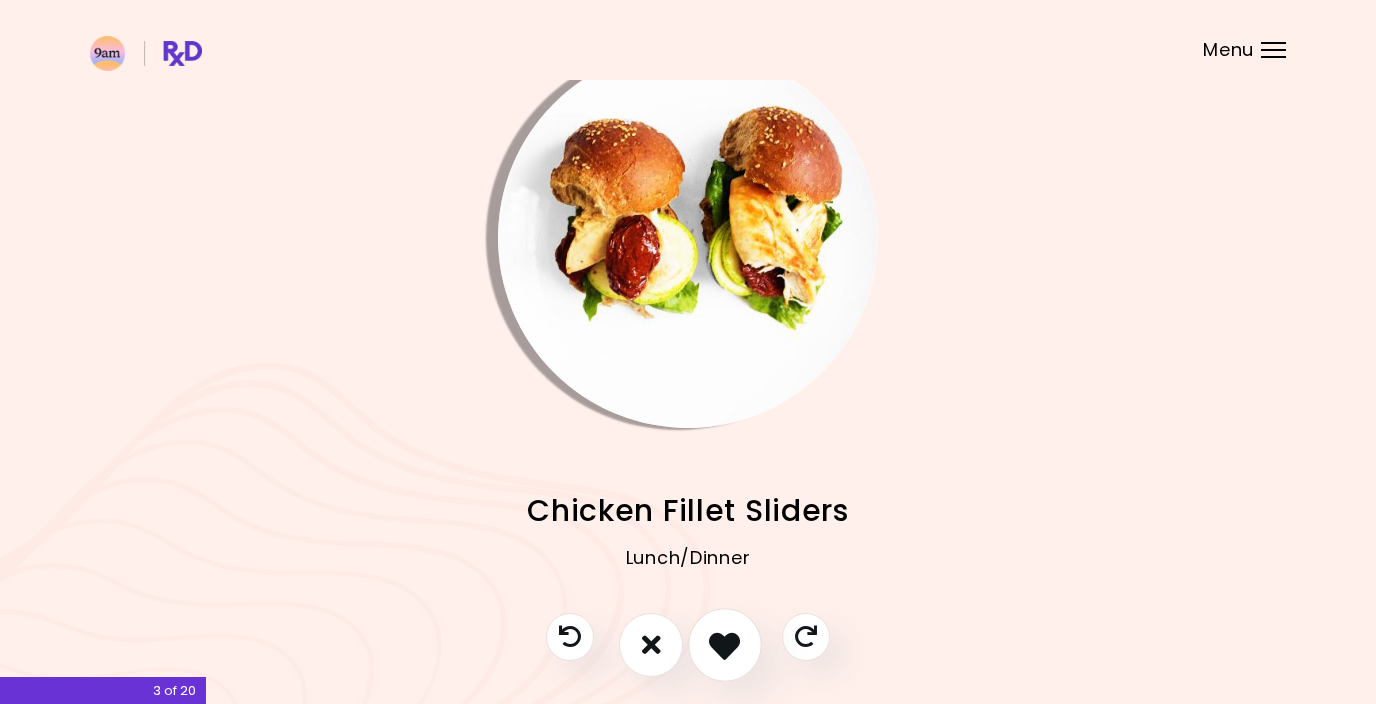 click at bounding box center [724, 644] 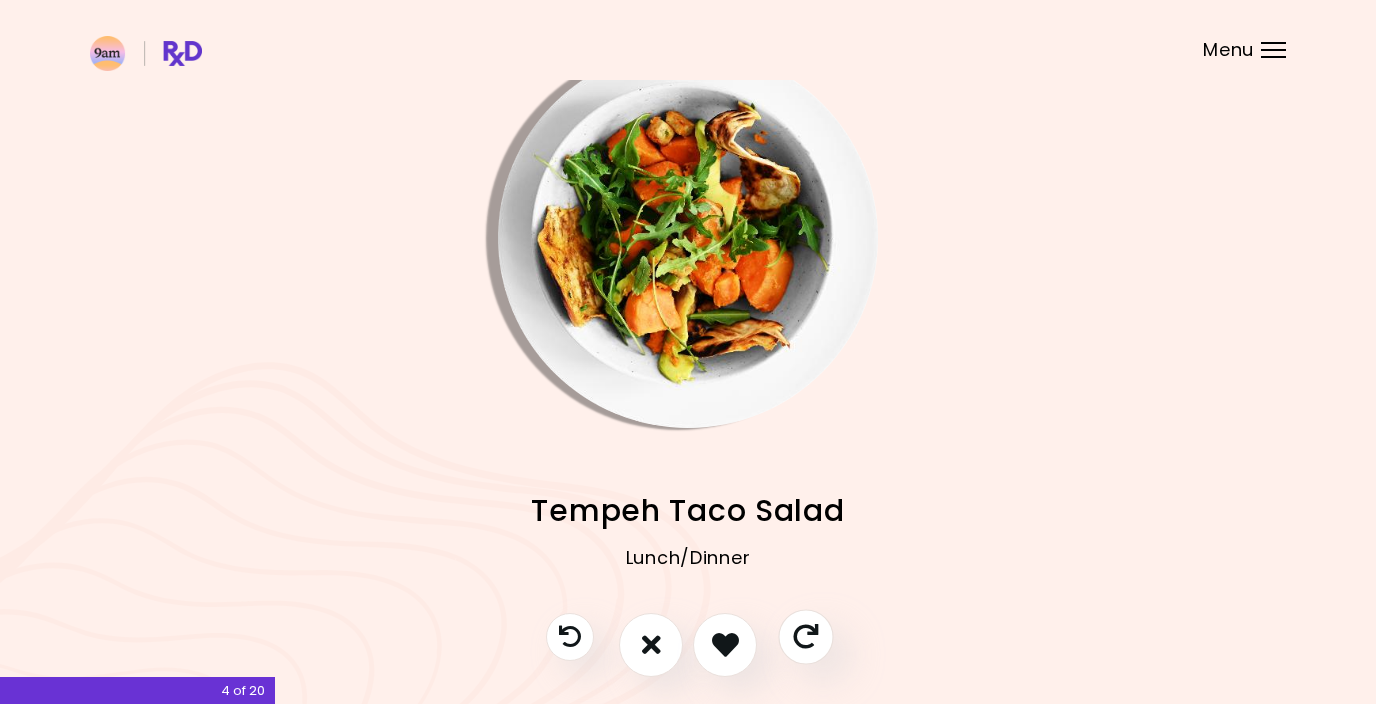 click at bounding box center (805, 636) 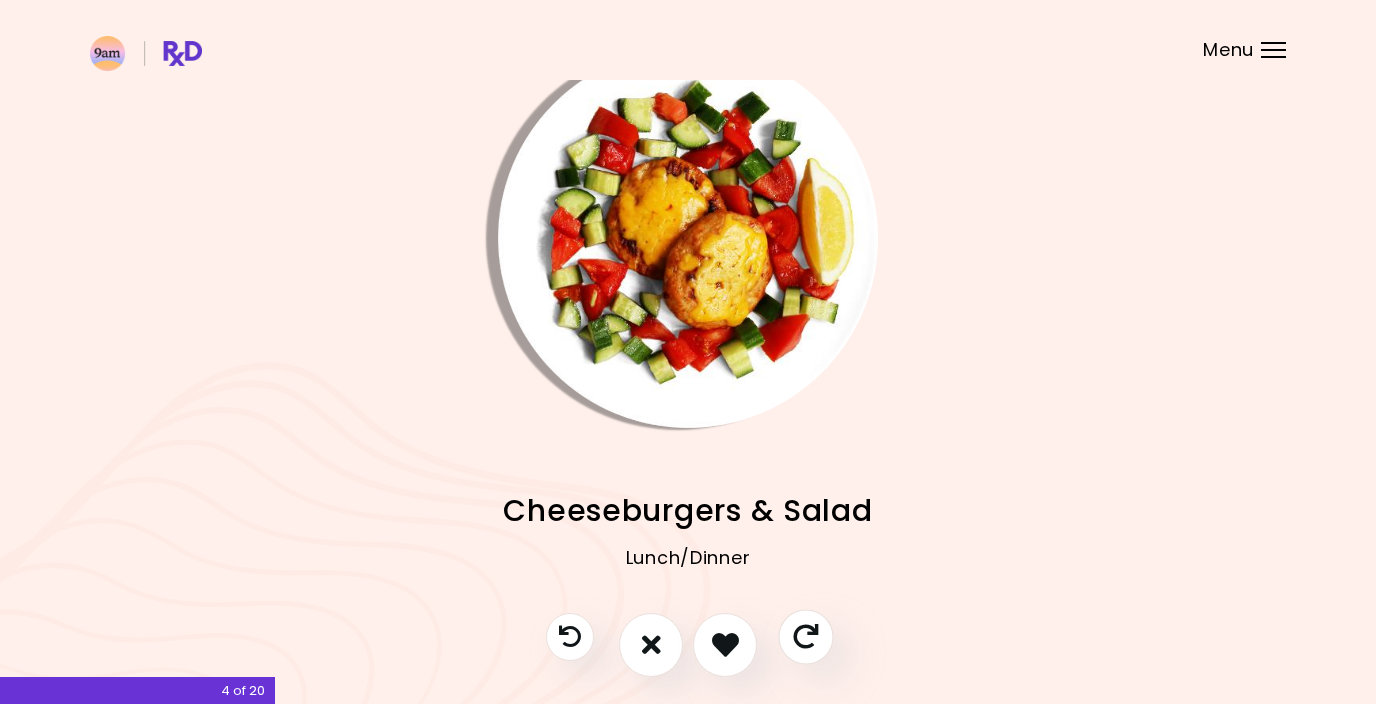 click at bounding box center [805, 636] 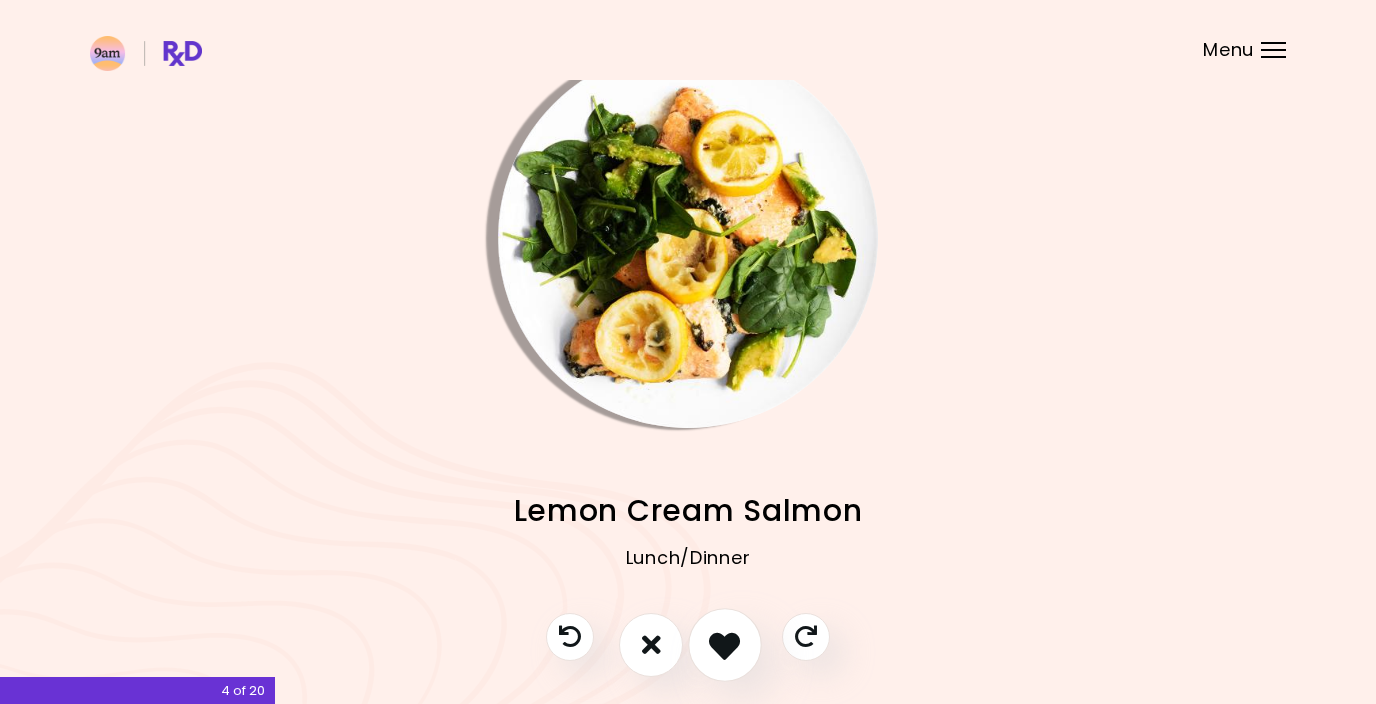 click at bounding box center [724, 644] 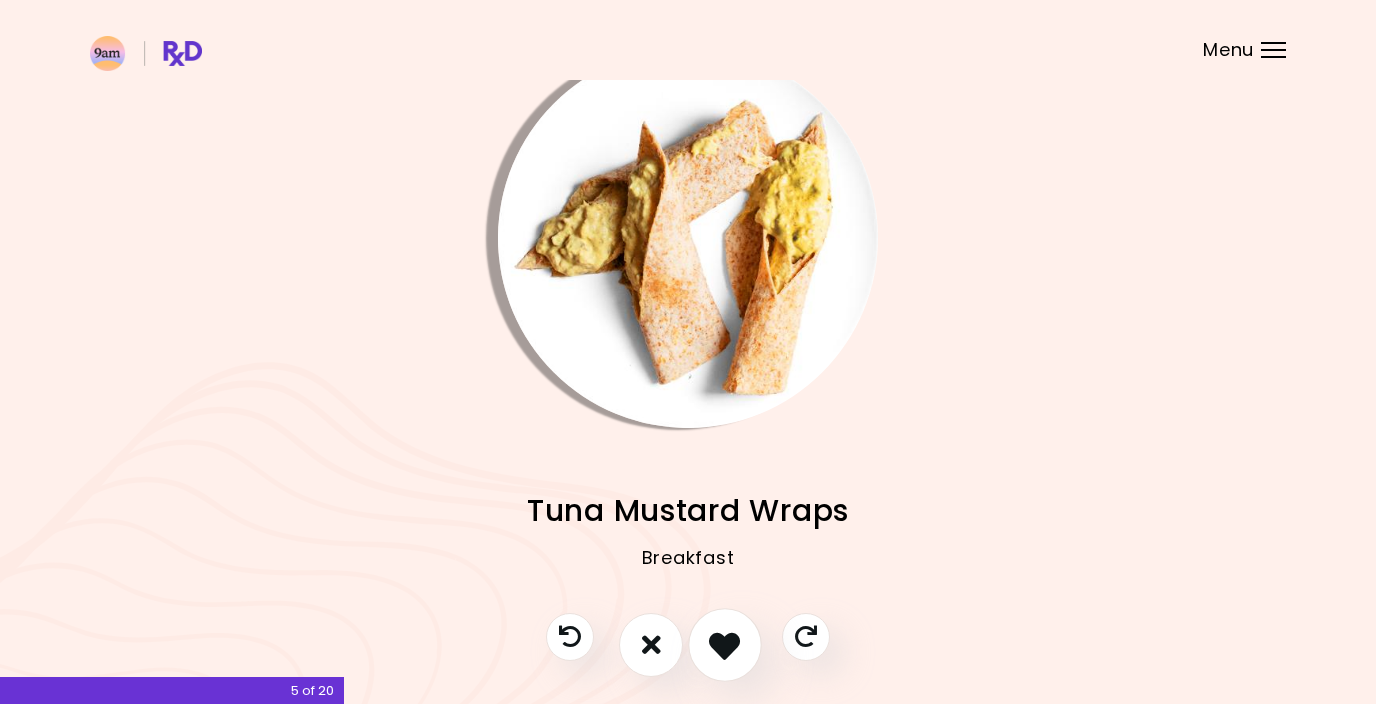 click at bounding box center (724, 644) 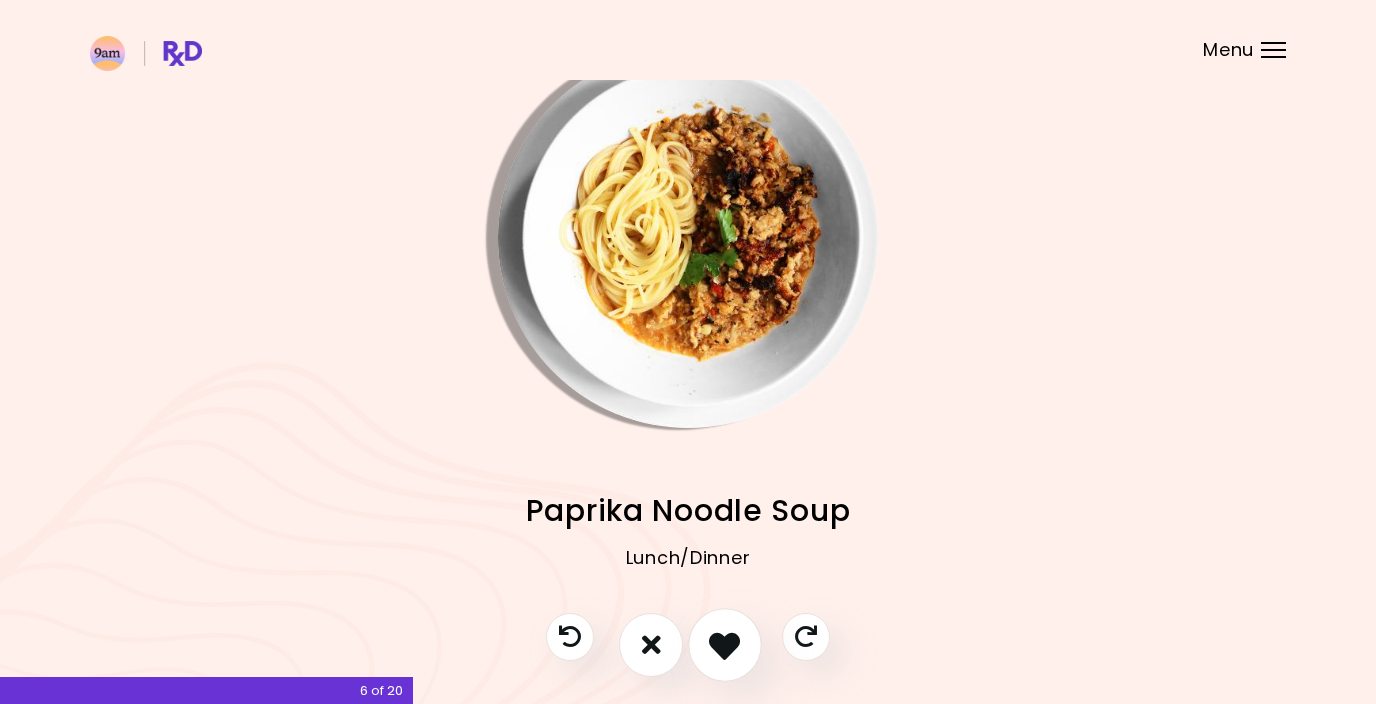 click at bounding box center [724, 644] 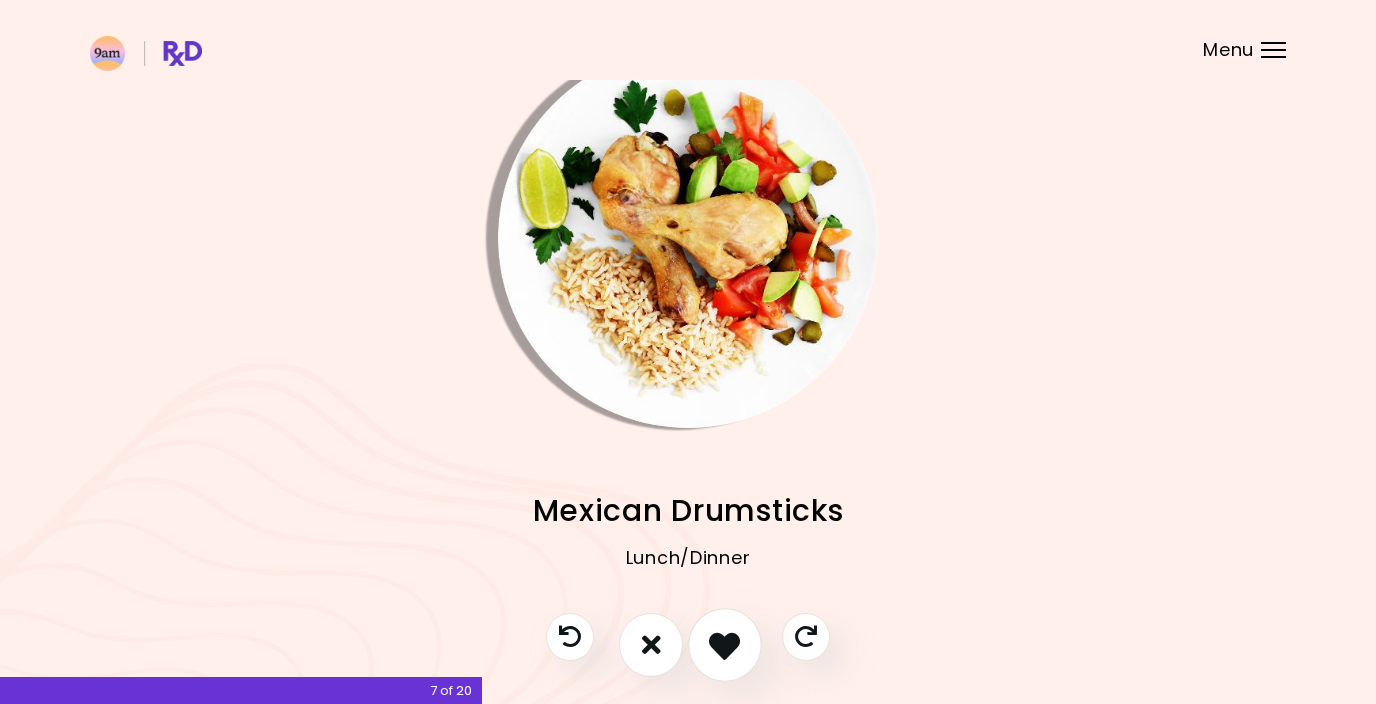 click at bounding box center [724, 644] 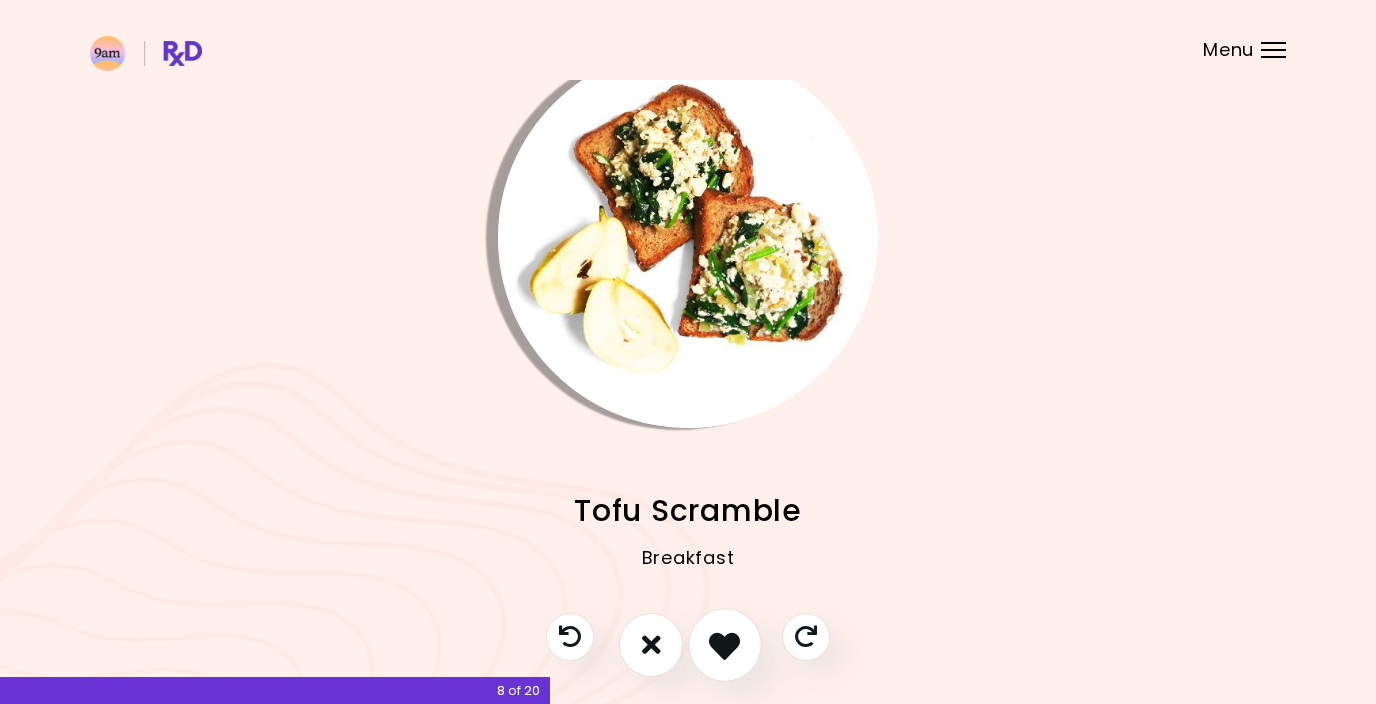 click at bounding box center [724, 644] 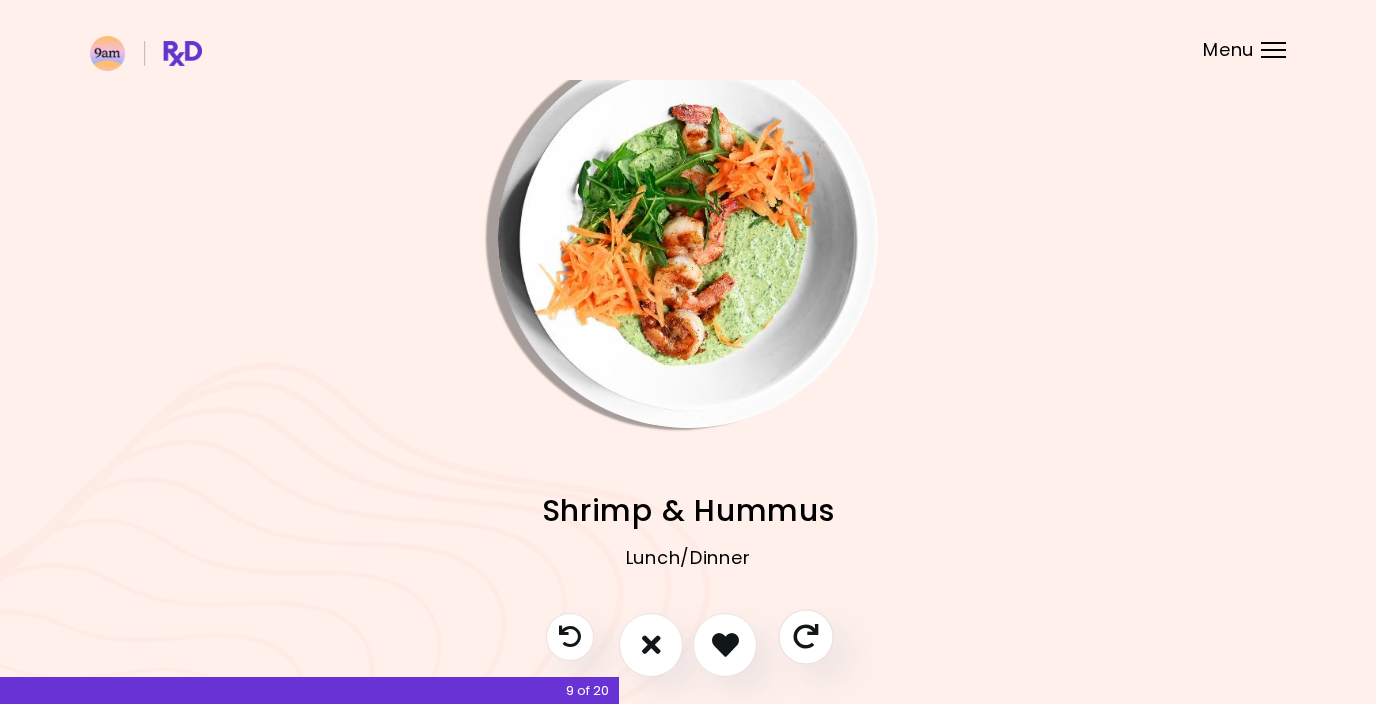 click at bounding box center [805, 636] 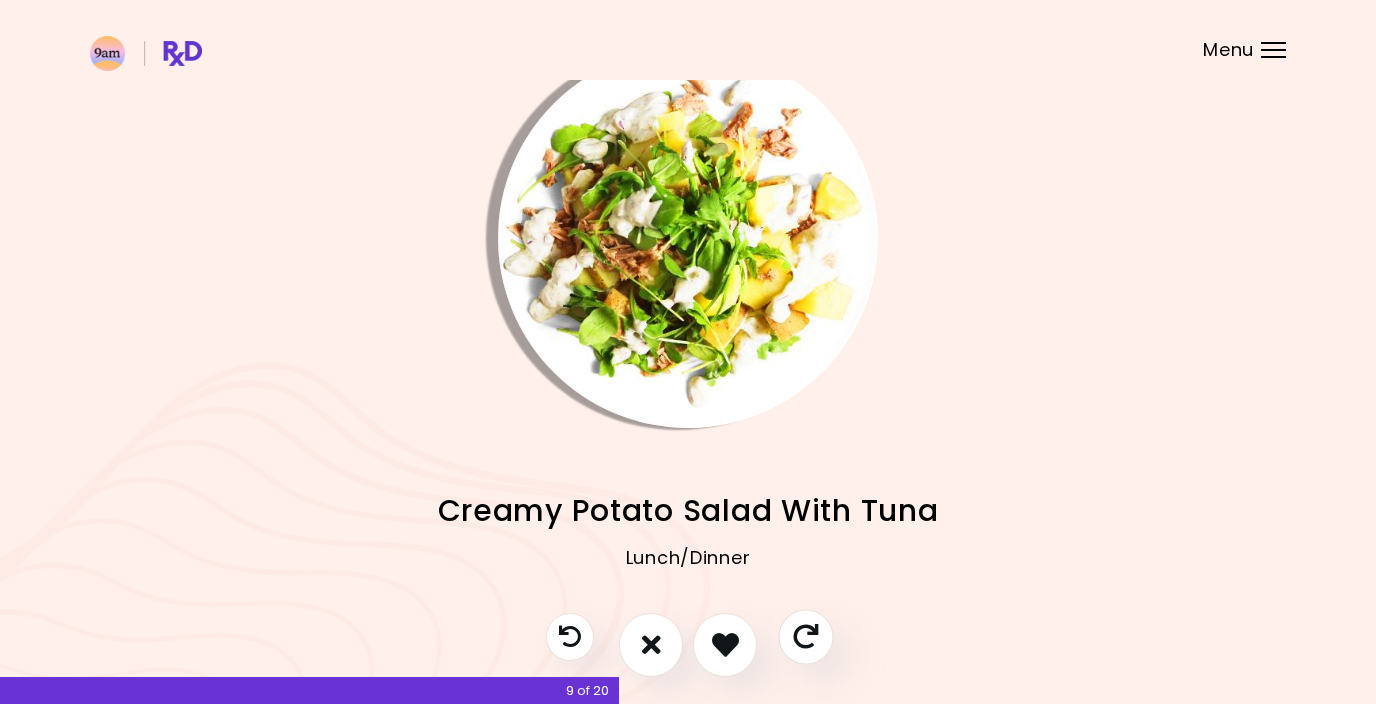 click at bounding box center [805, 636] 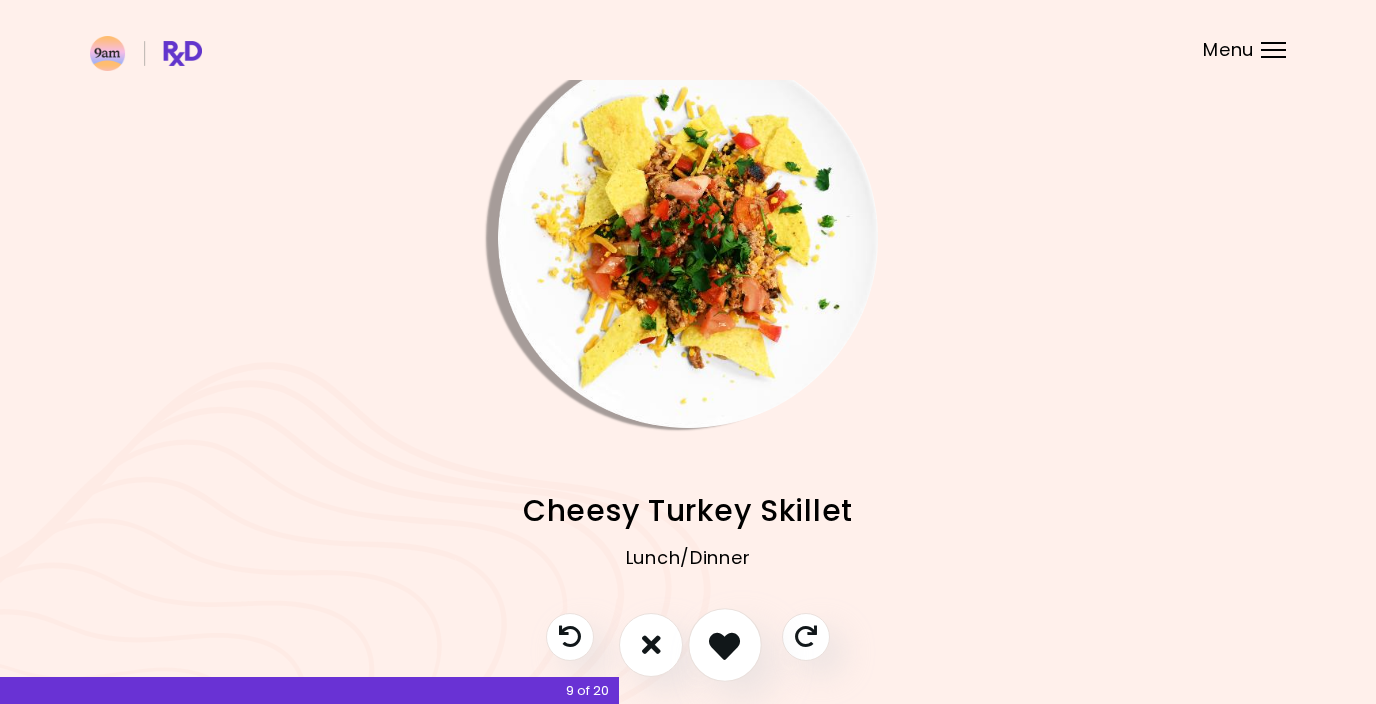 click at bounding box center [724, 644] 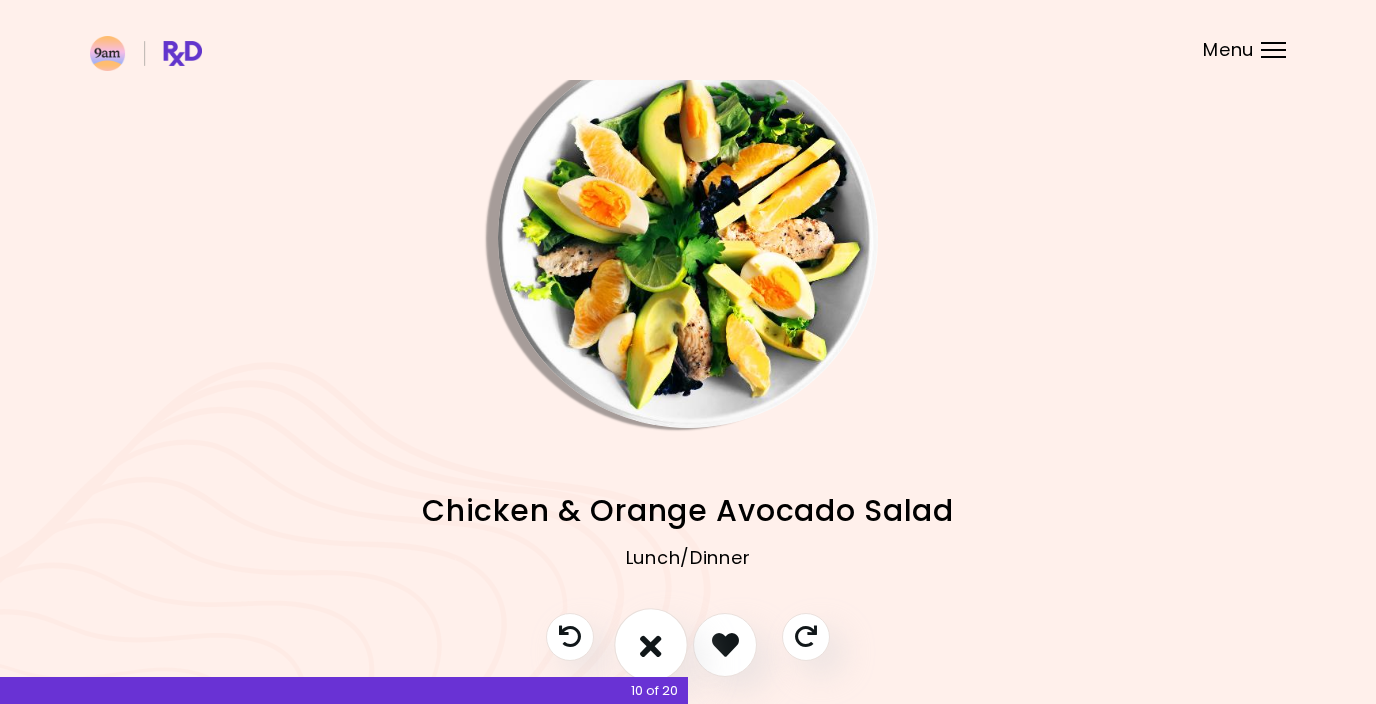 click at bounding box center [651, 644] 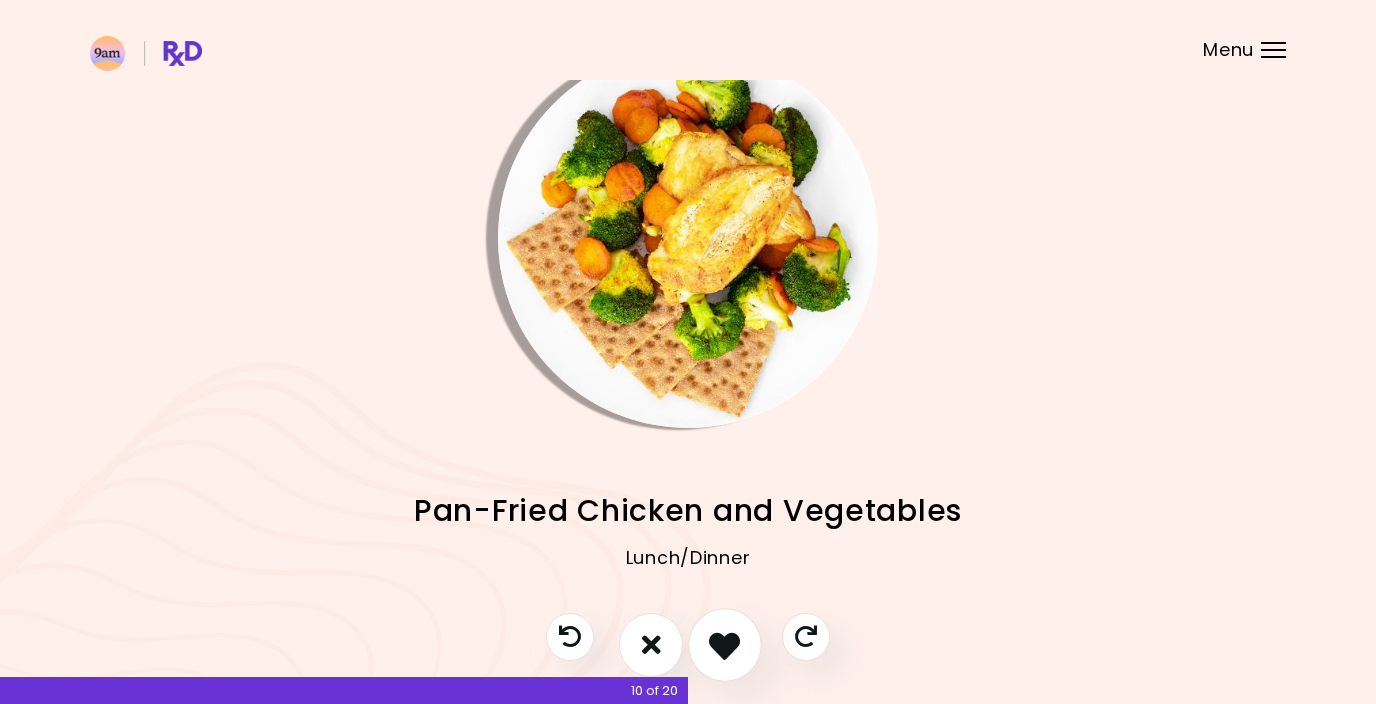 click at bounding box center [724, 644] 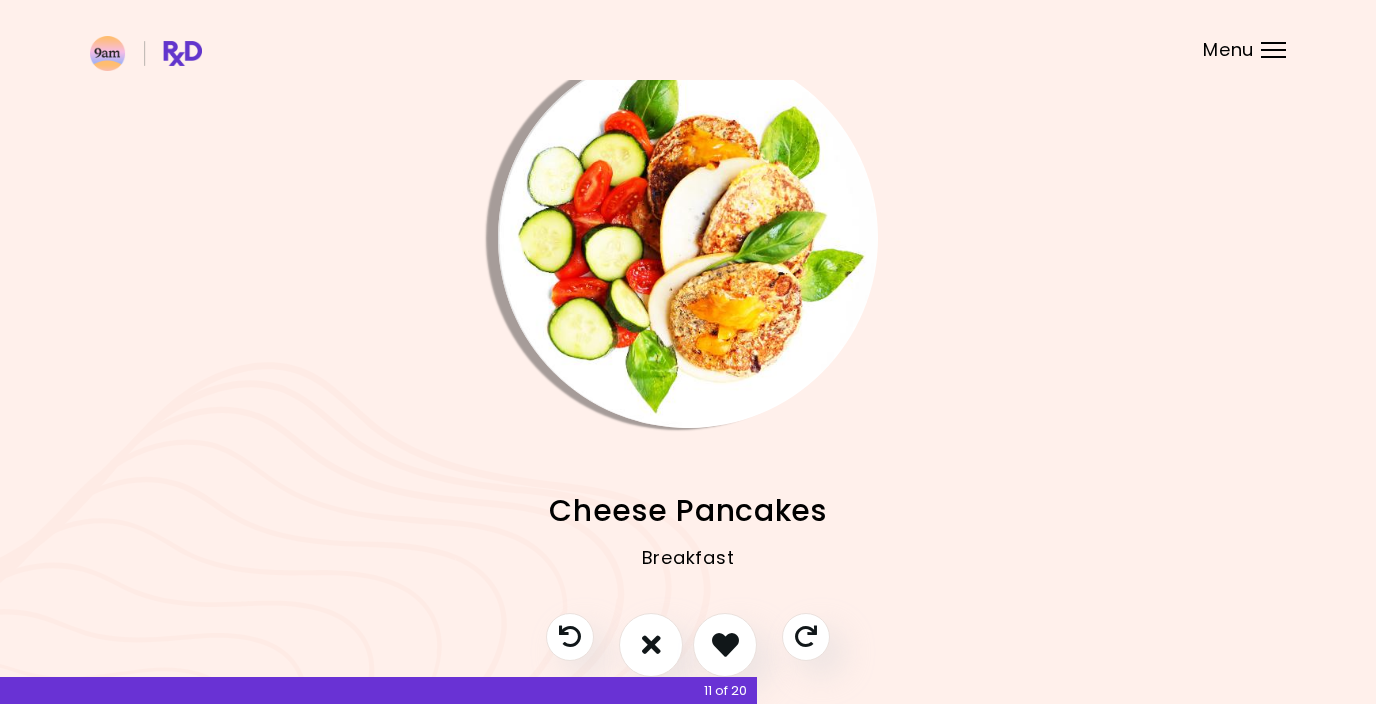 click on "Turkey Burgers & Rice Lunch/Dinner Choco PB Smoothie Breakfast Apple Smoothie Bowl Breakfast Turkey Skillet with Broccoli Lunch/Dinner Simple Muesli Breakfast Sweet Potatoes Tuna Lunch/Dinner Chicken Fillet Sliders Lunch/Dinner Tempeh Taco Salad Lunch/Dinner Cheeseburgers & Salad Lunch/Dinner Lemon Cream Salmon Lunch/Dinner Tuna Mustard Wraps Breakfast Paprika Noodle Soup Lunch/Dinner Mexican Drumsticks Lunch/Dinner Tofu Scramble Breakfast Shrimp & Hummus Lunch/Dinner Creamy Potato Salad With Tuna Lunch/Dinner Cheesy Turkey Skillet Lunch/Dinner Chicken & Orange Avocado Salad Lunch/Dinner Pan-Fried Chicken and Vegetables Lunch/Dinner Cheese Pancakes Breakfast Tuna Salad Rice Cakes Breakfast Meatballs & Carrot Mash Lunch/Dinner Savory Yogurt Bowl Breakfast Creamy Veggie Pasta Lunch/Dinner 11   of   20" at bounding box center [688, 372] 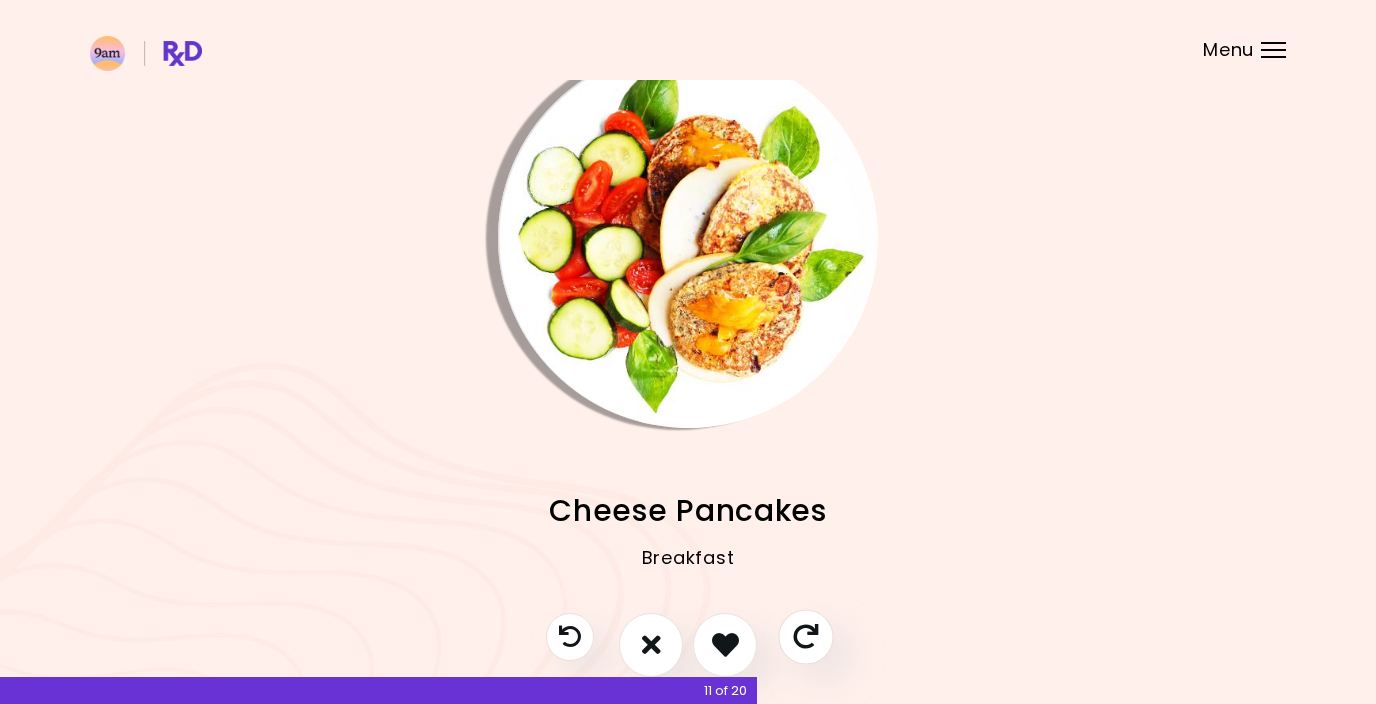 click at bounding box center (805, 636) 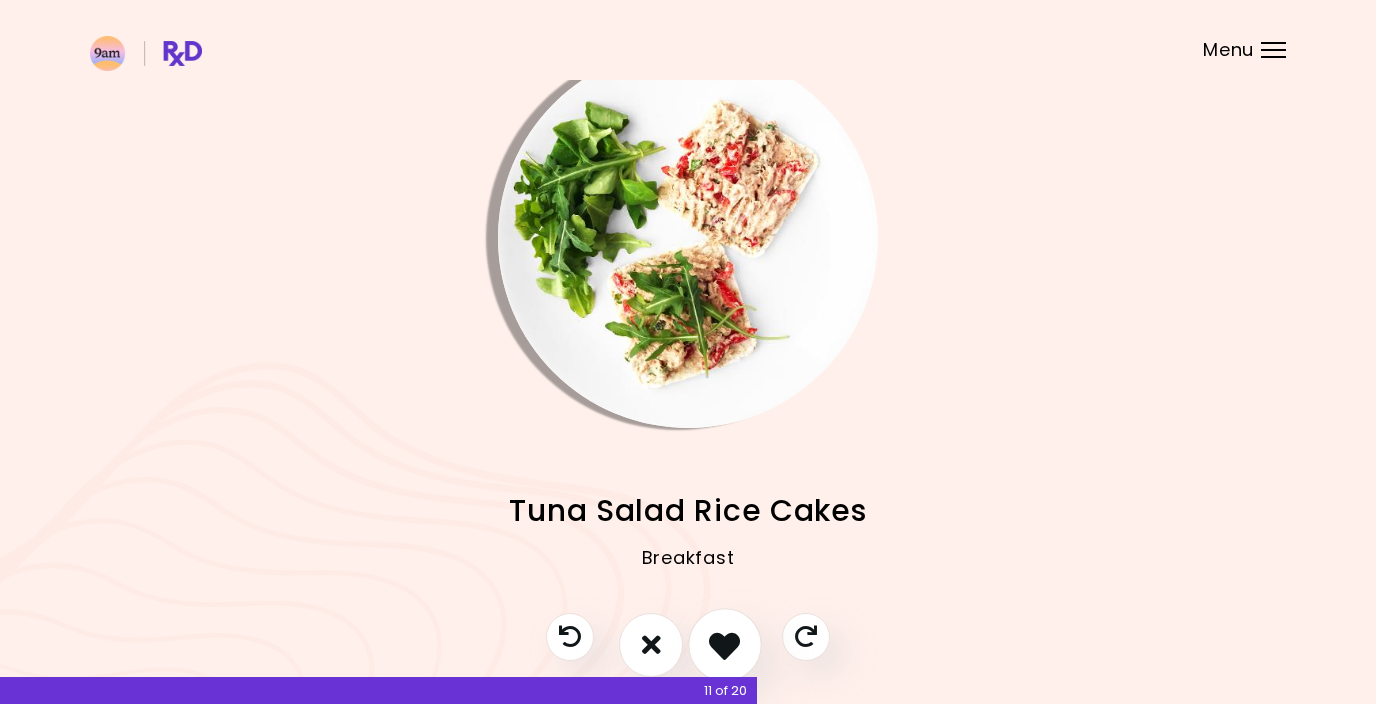 click at bounding box center (725, 645) 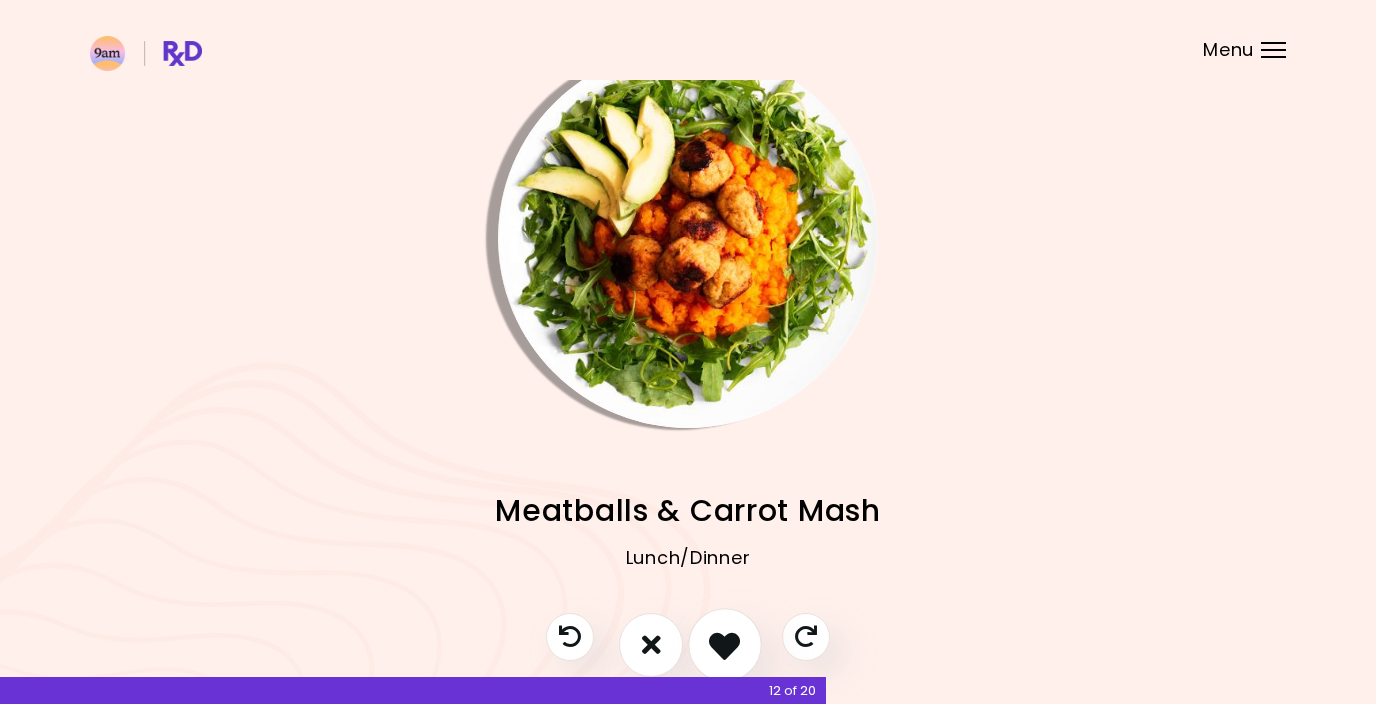 click at bounding box center (725, 645) 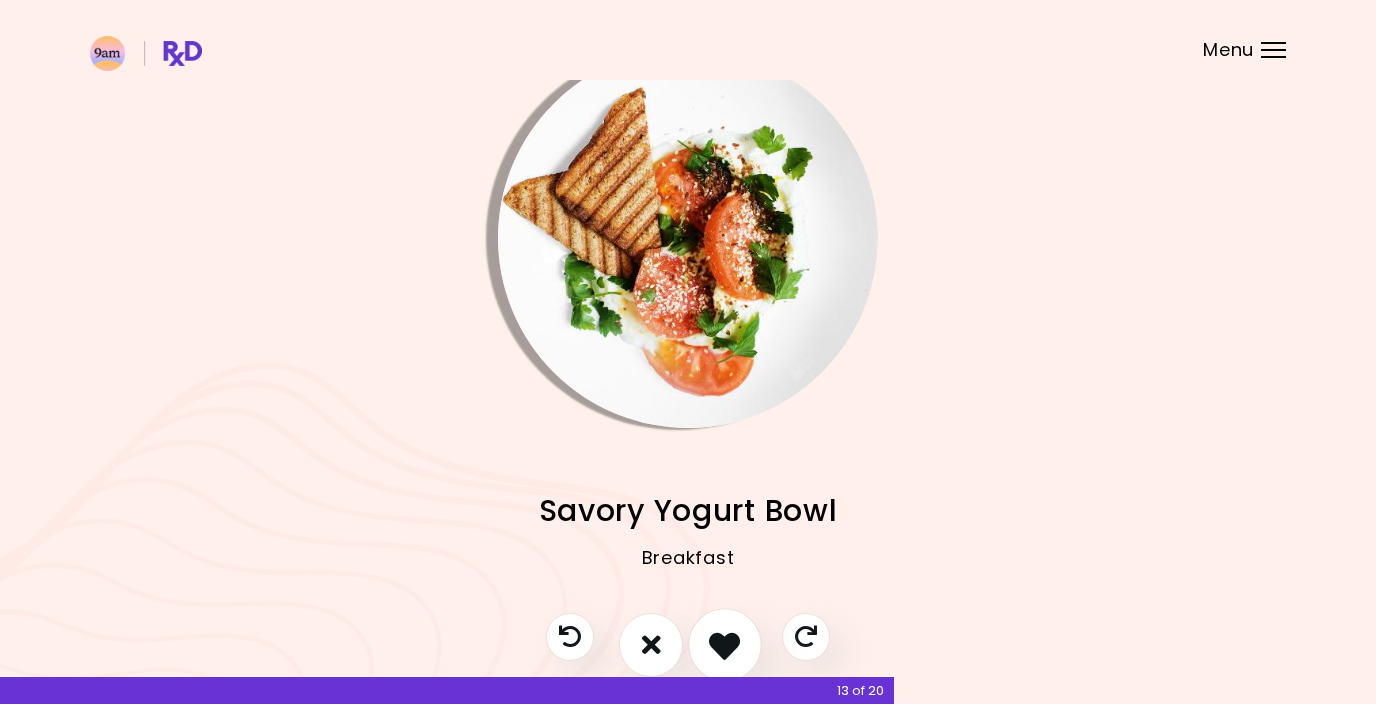 click at bounding box center (725, 645) 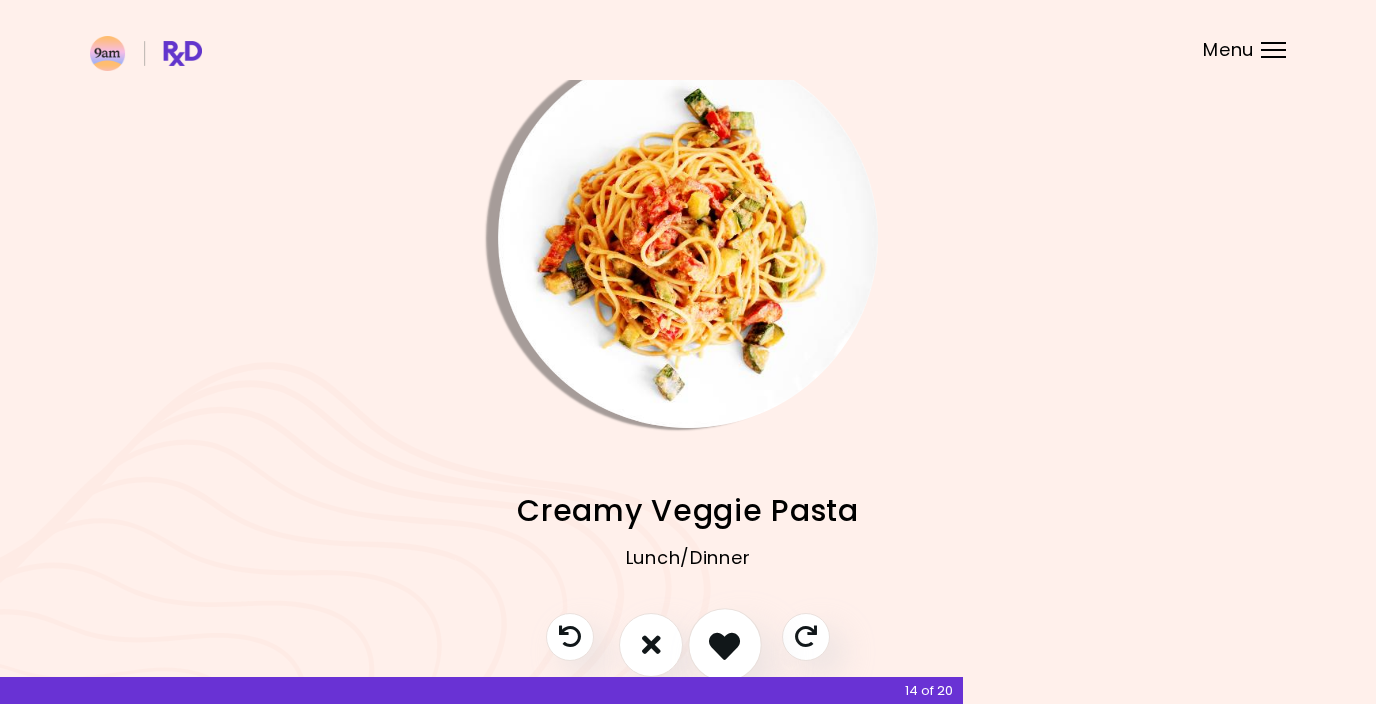 click at bounding box center [725, 645] 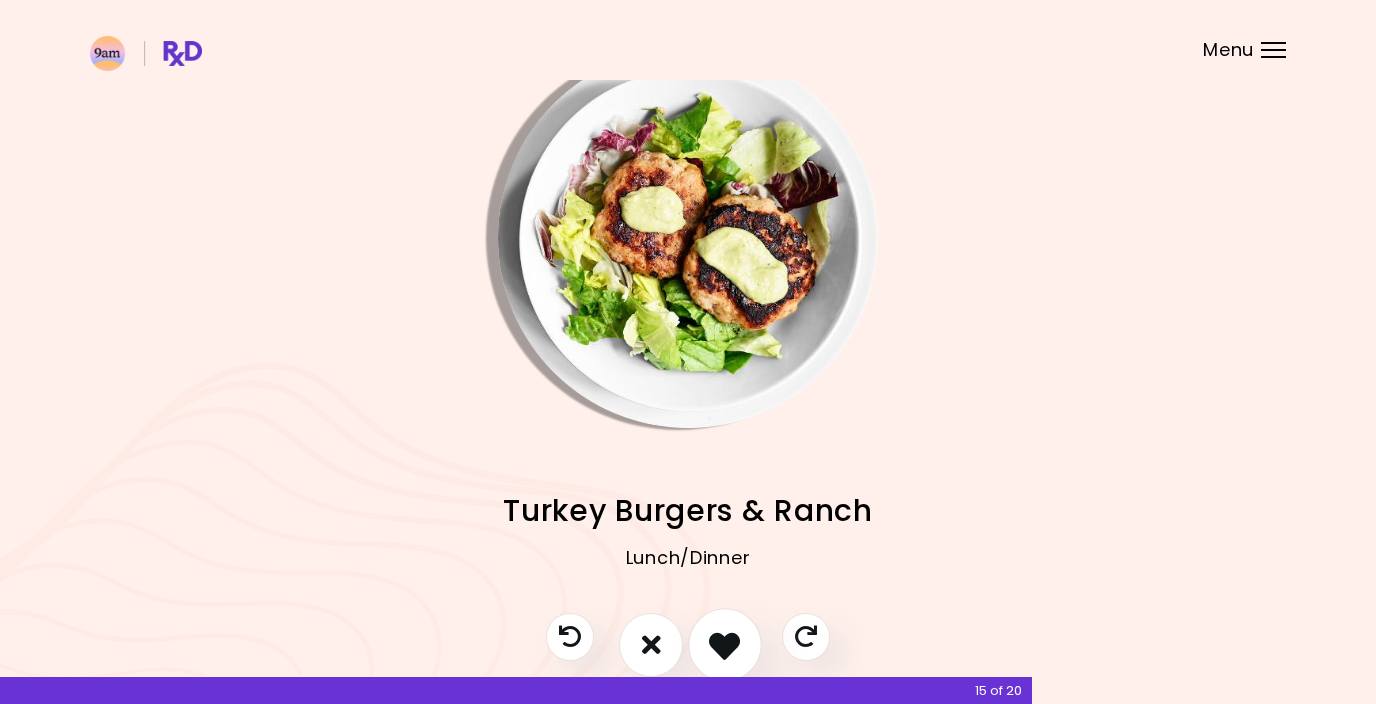 click at bounding box center (725, 645) 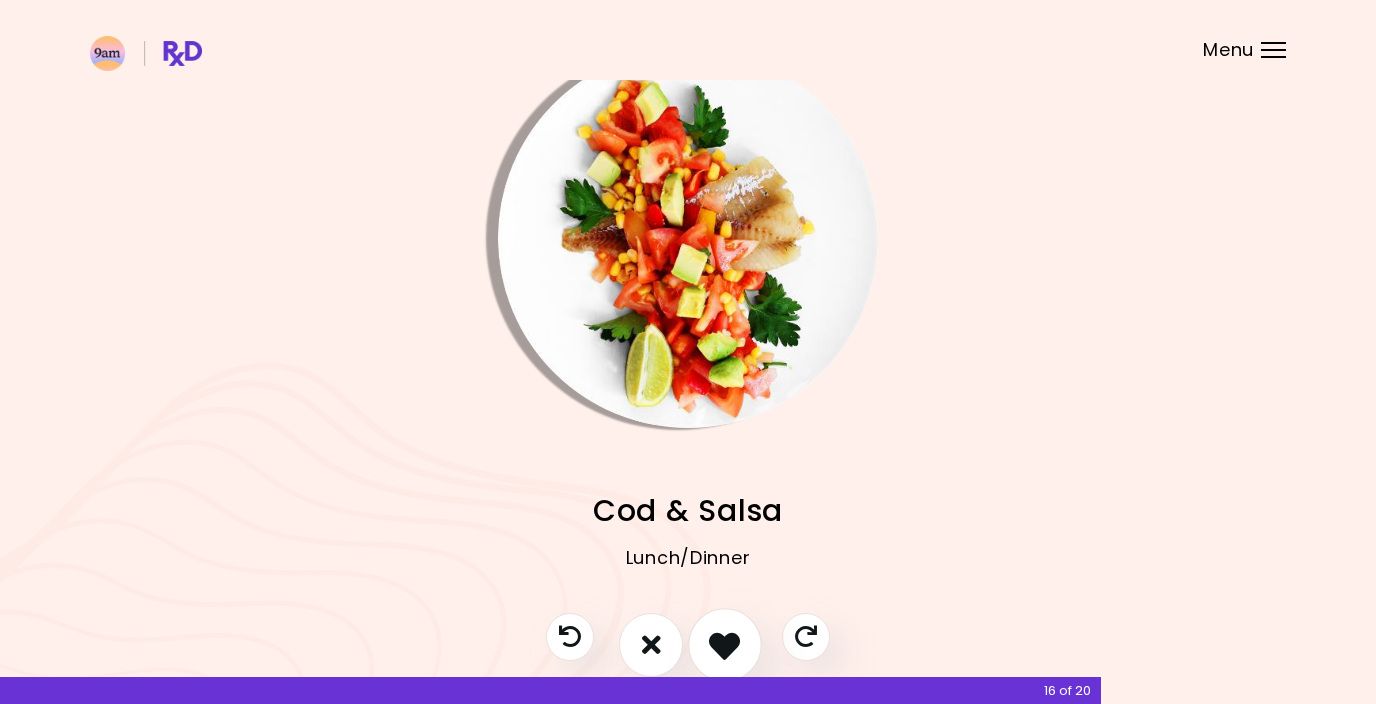 click at bounding box center (725, 645) 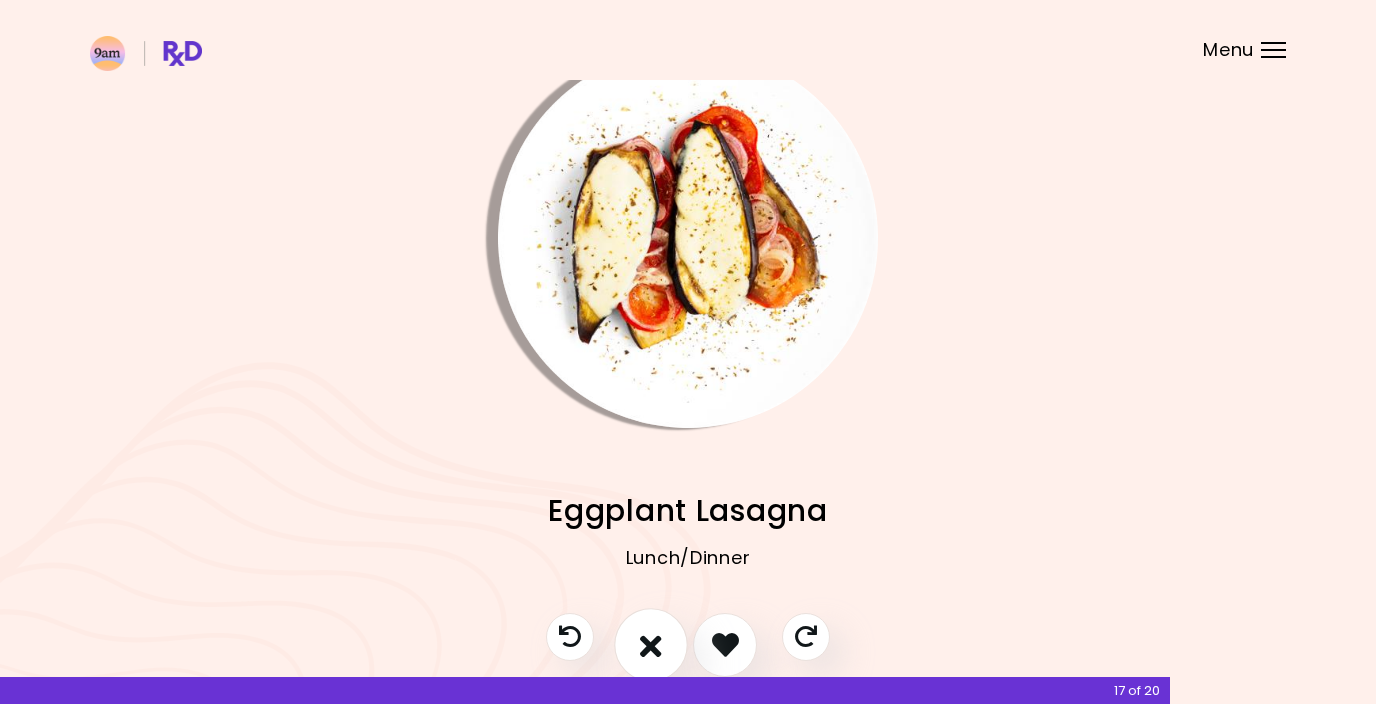 click at bounding box center [651, 645] 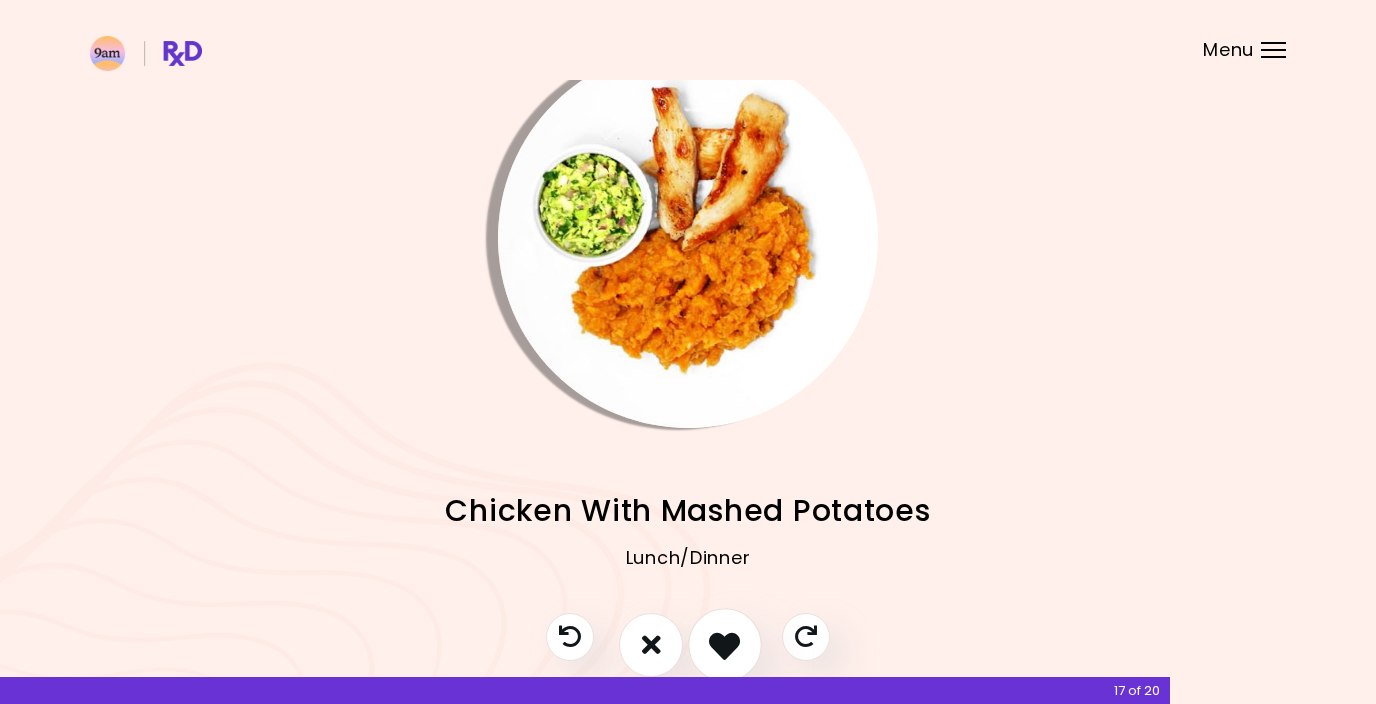 click at bounding box center (724, 644) 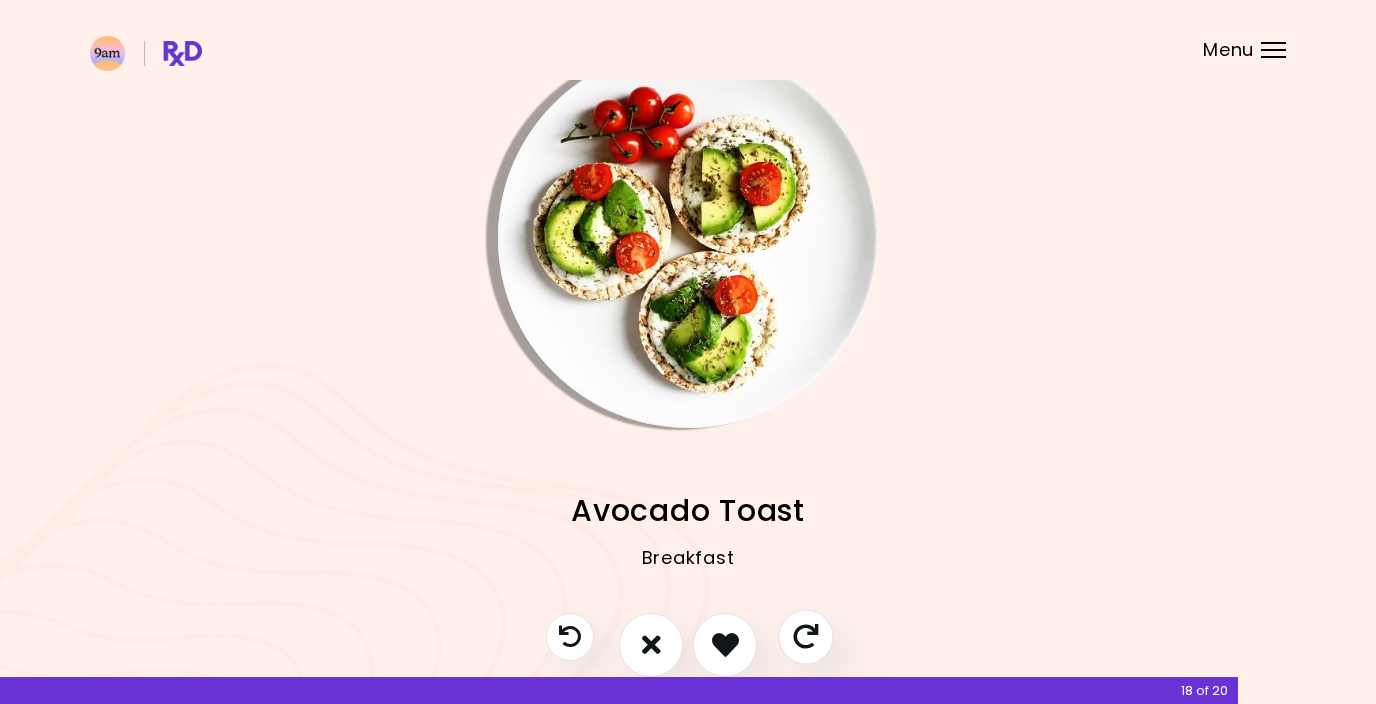 click at bounding box center [805, 636] 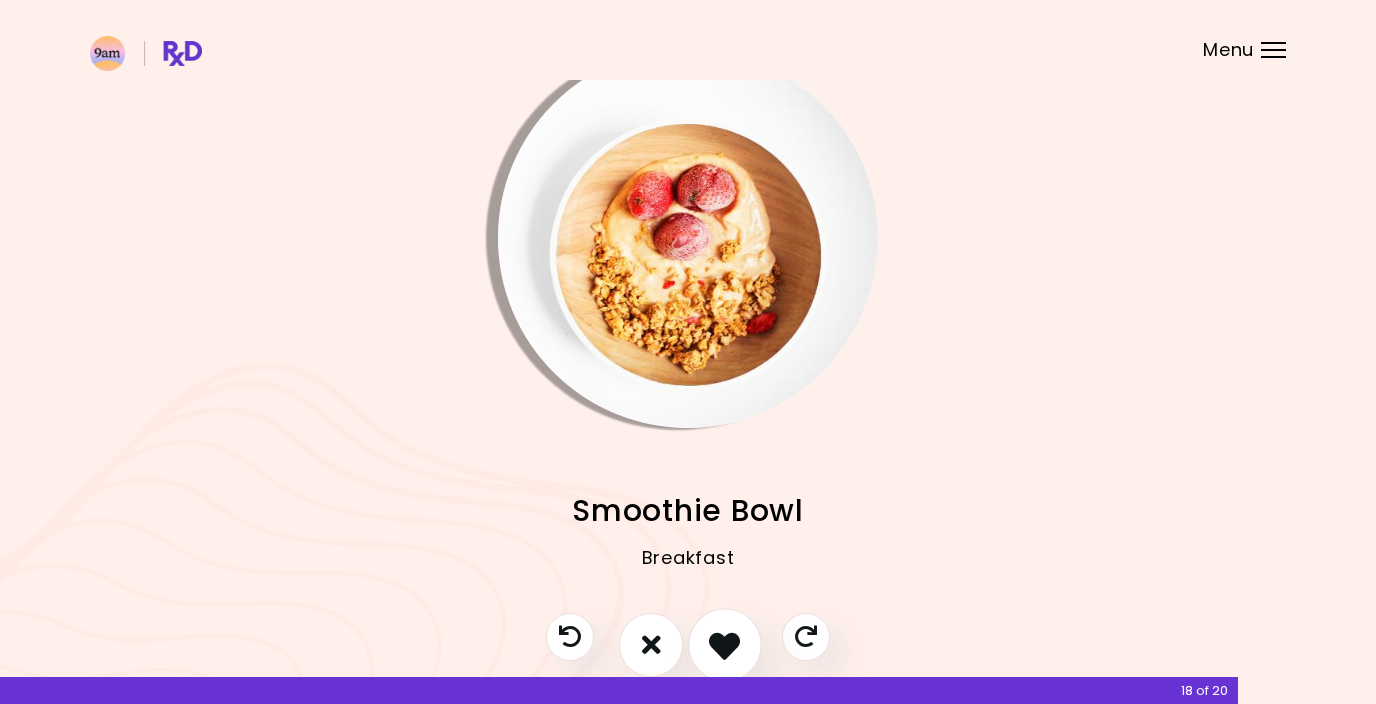 click at bounding box center (725, 645) 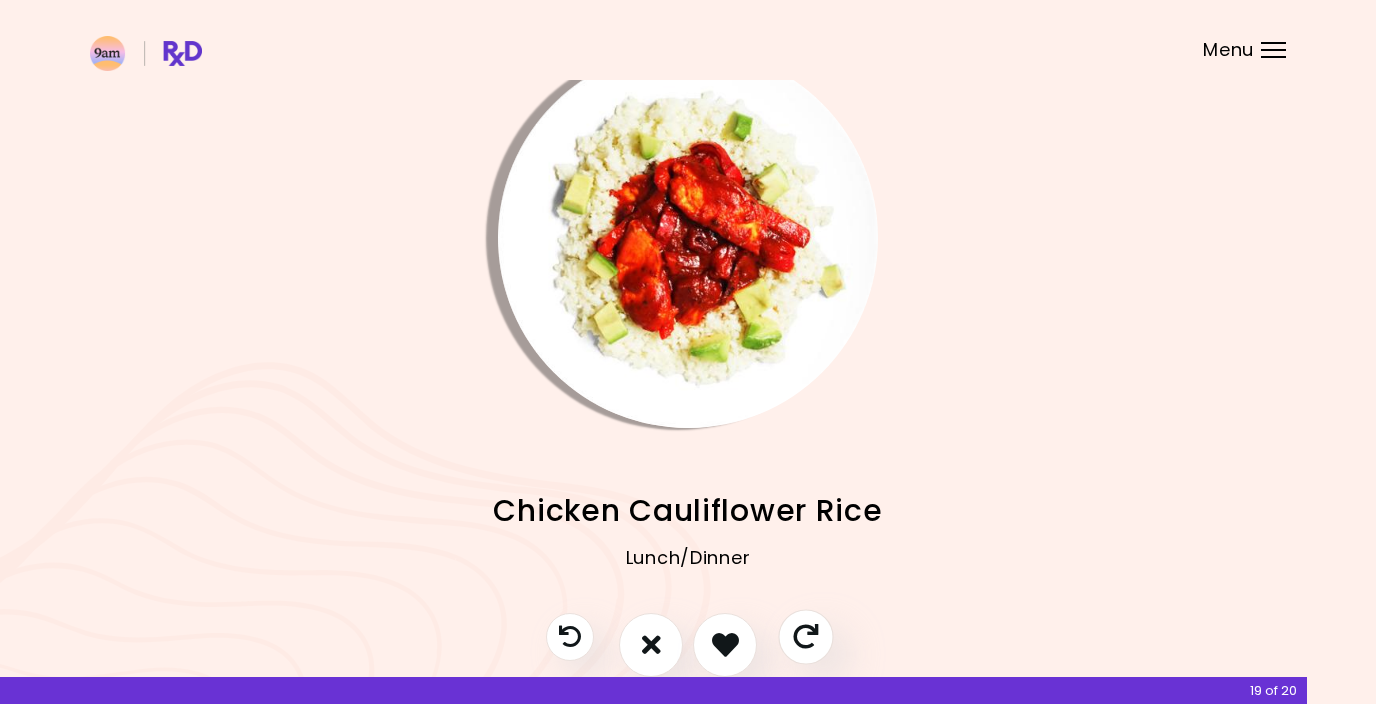 click at bounding box center (805, 636) 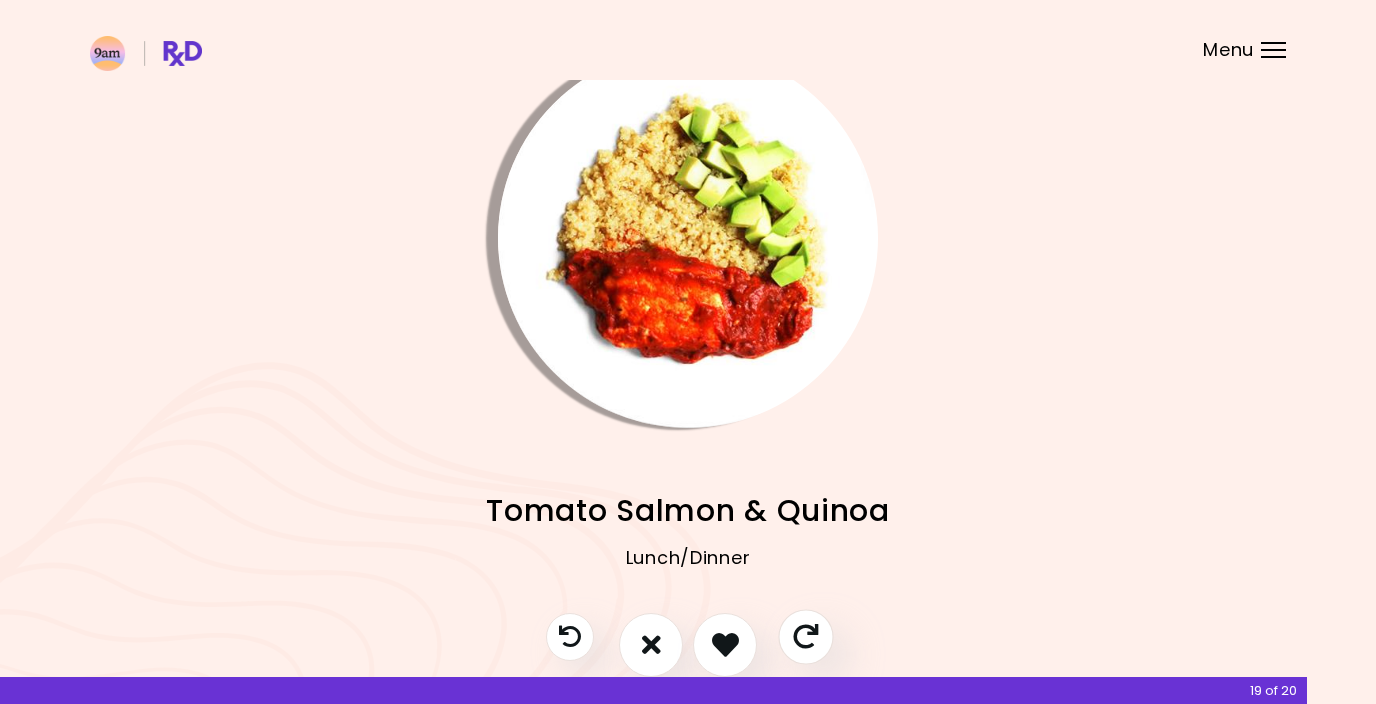 click at bounding box center (805, 636) 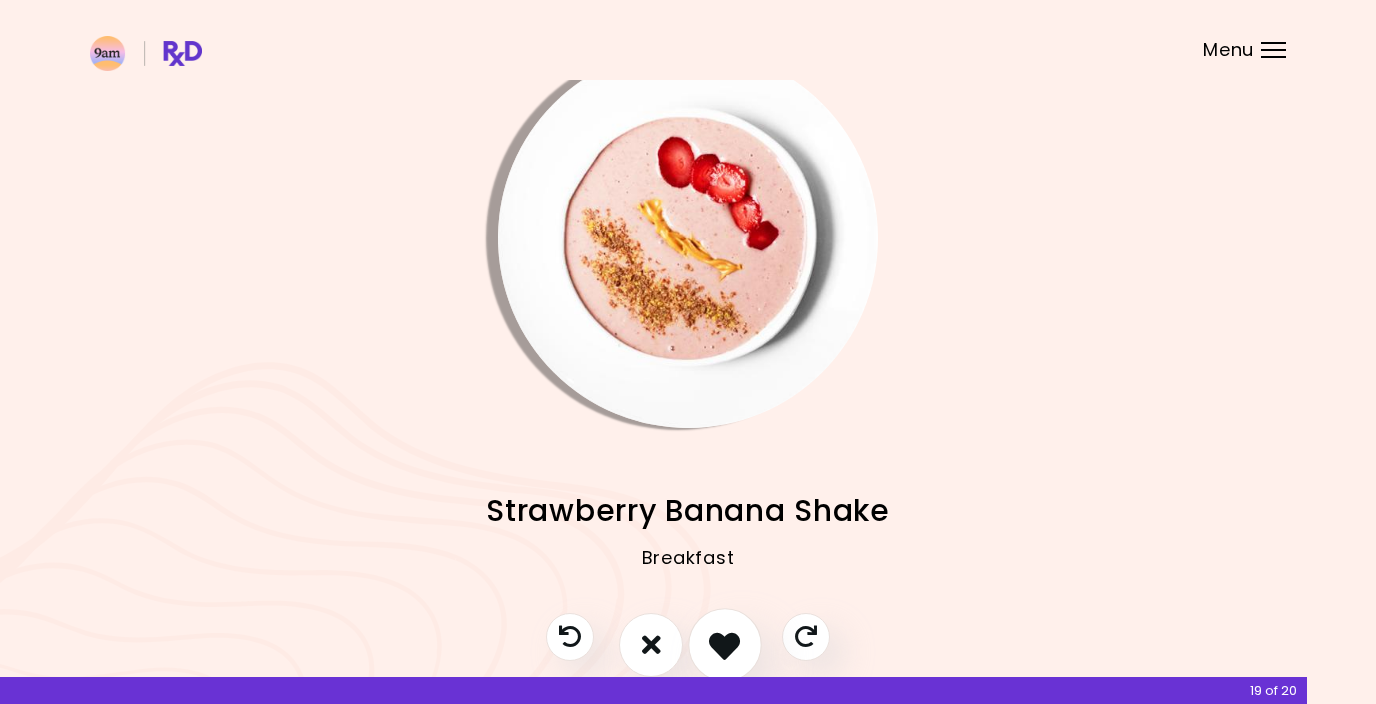 click at bounding box center [724, 644] 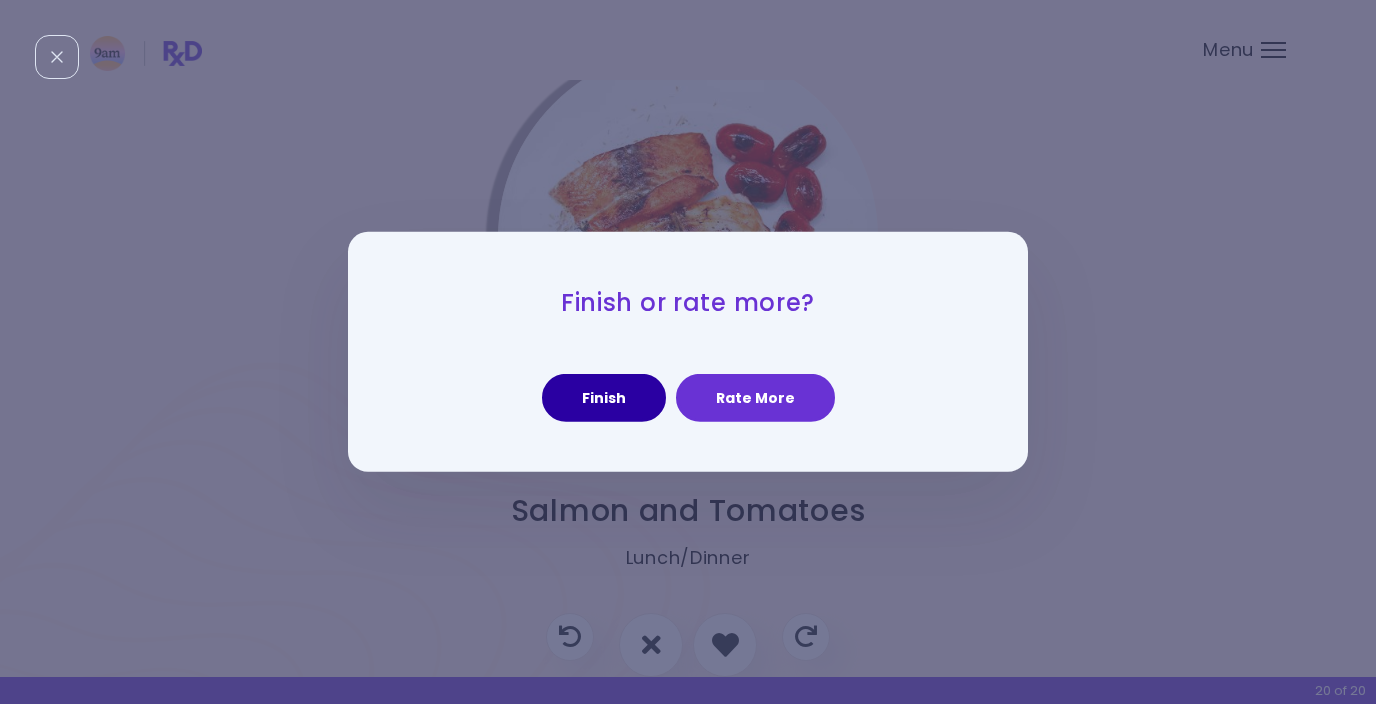 click on "Finish" at bounding box center [604, 398] 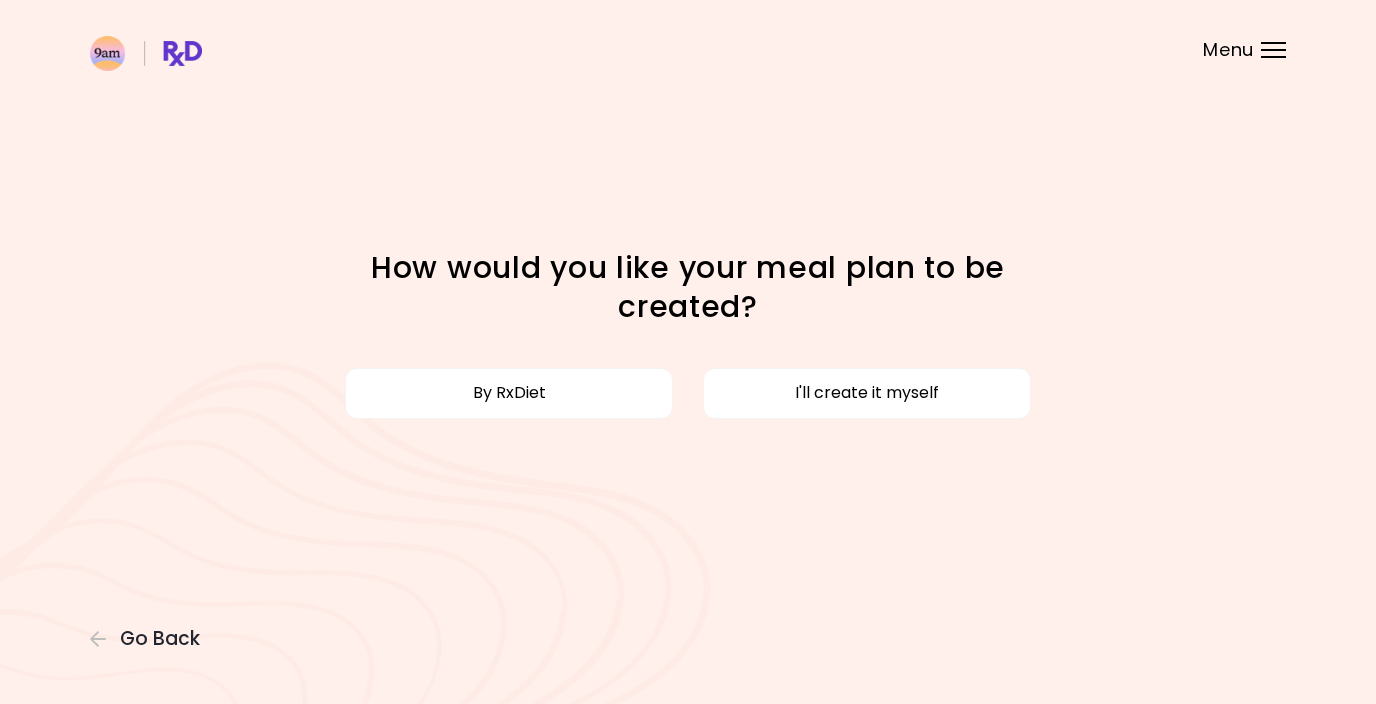 scroll, scrollTop: 0, scrollLeft: 0, axis: both 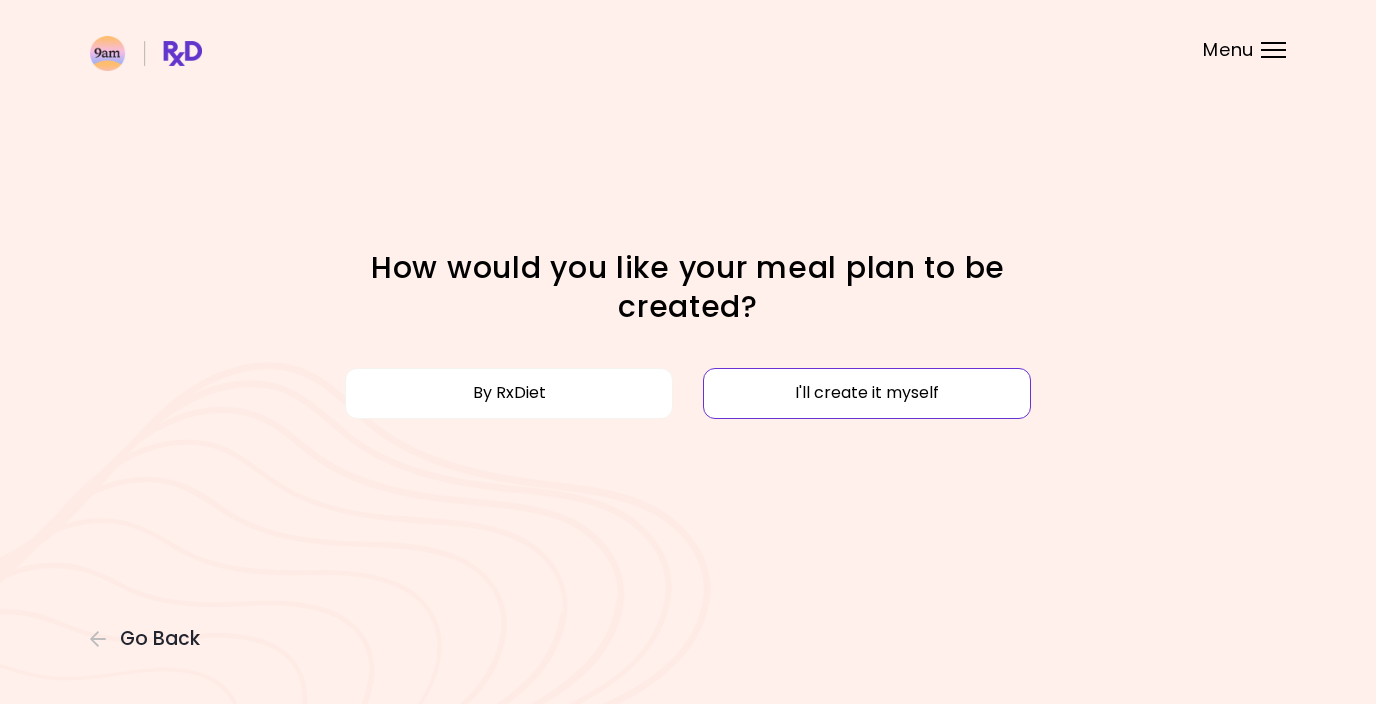 click on "I'll create it myself" at bounding box center (867, 393) 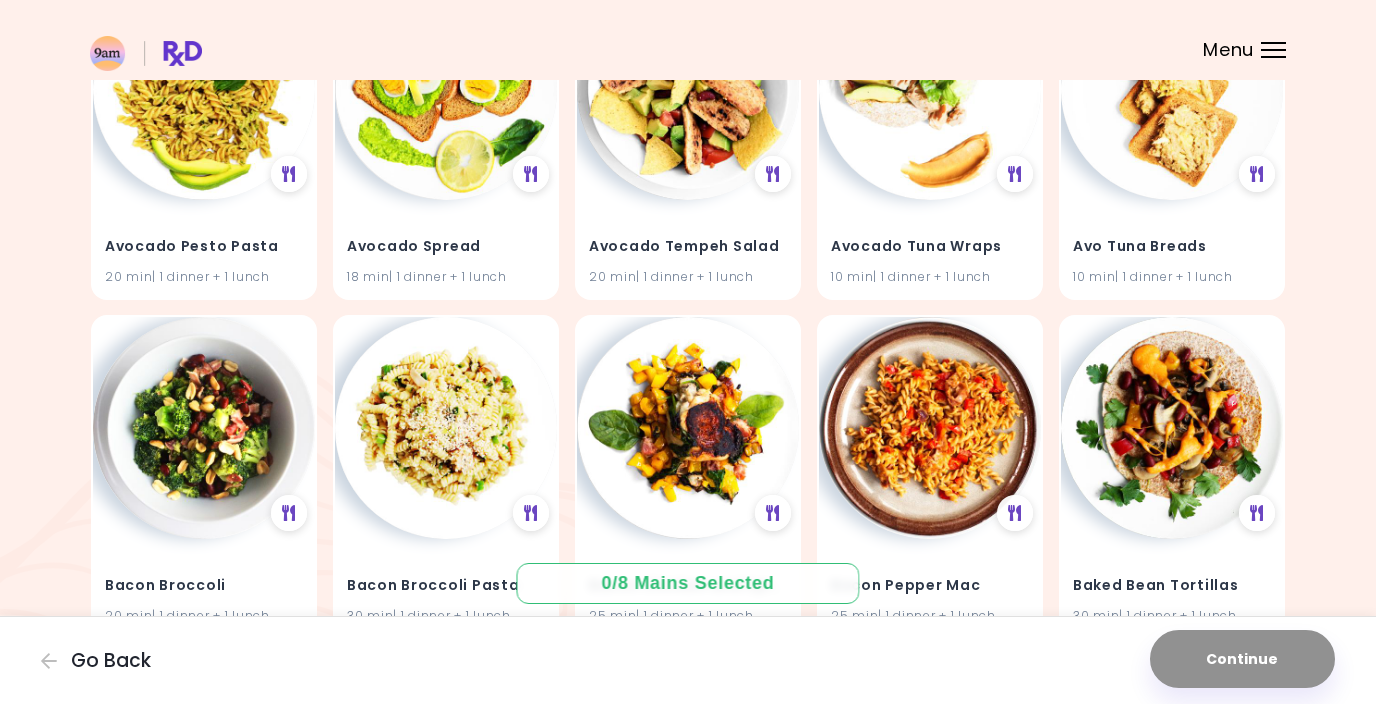 scroll, scrollTop: 550, scrollLeft: 0, axis: vertical 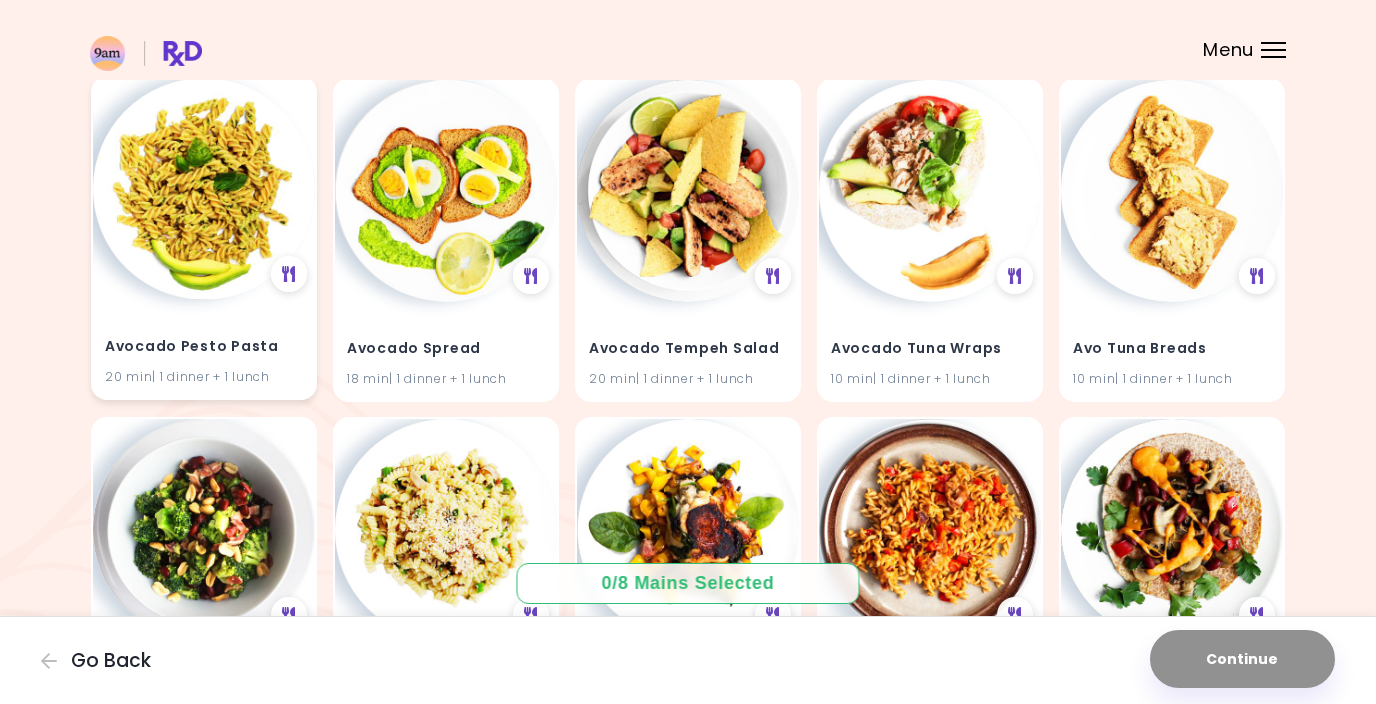 click at bounding box center (204, 189) 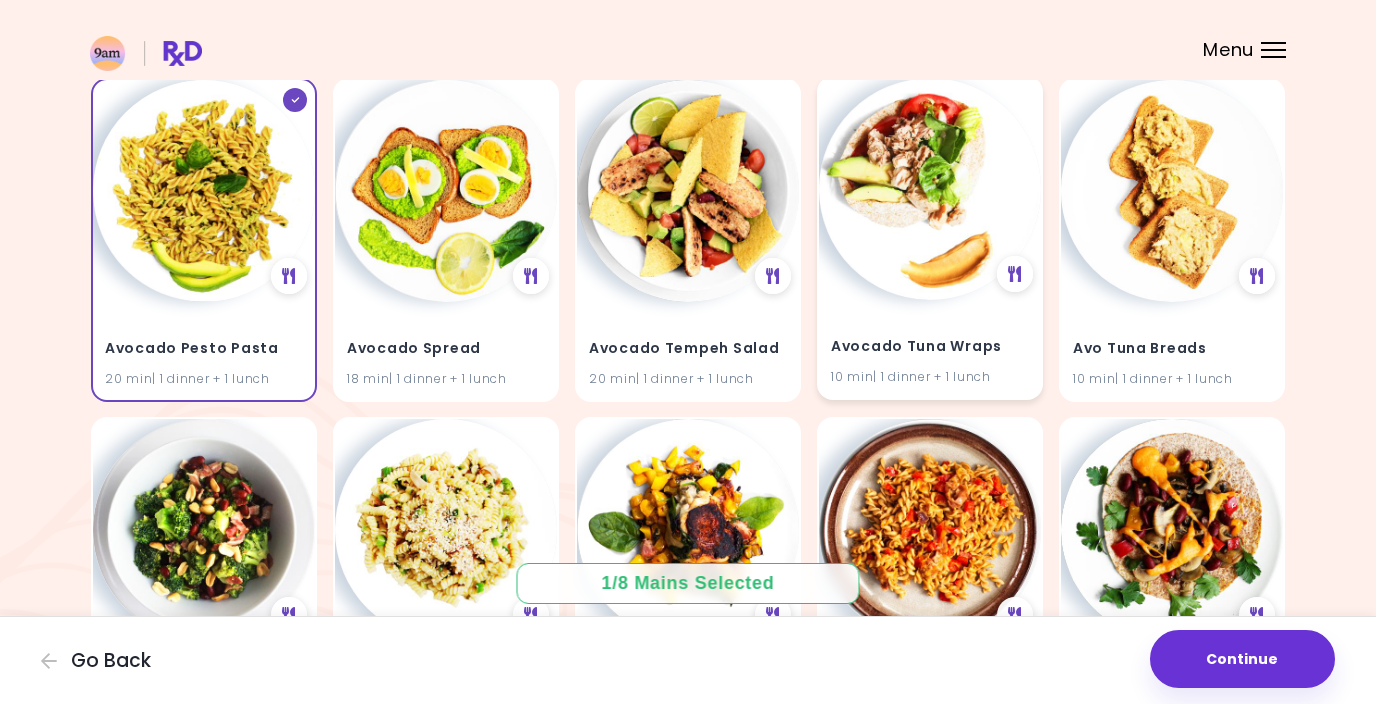 click at bounding box center [930, 189] 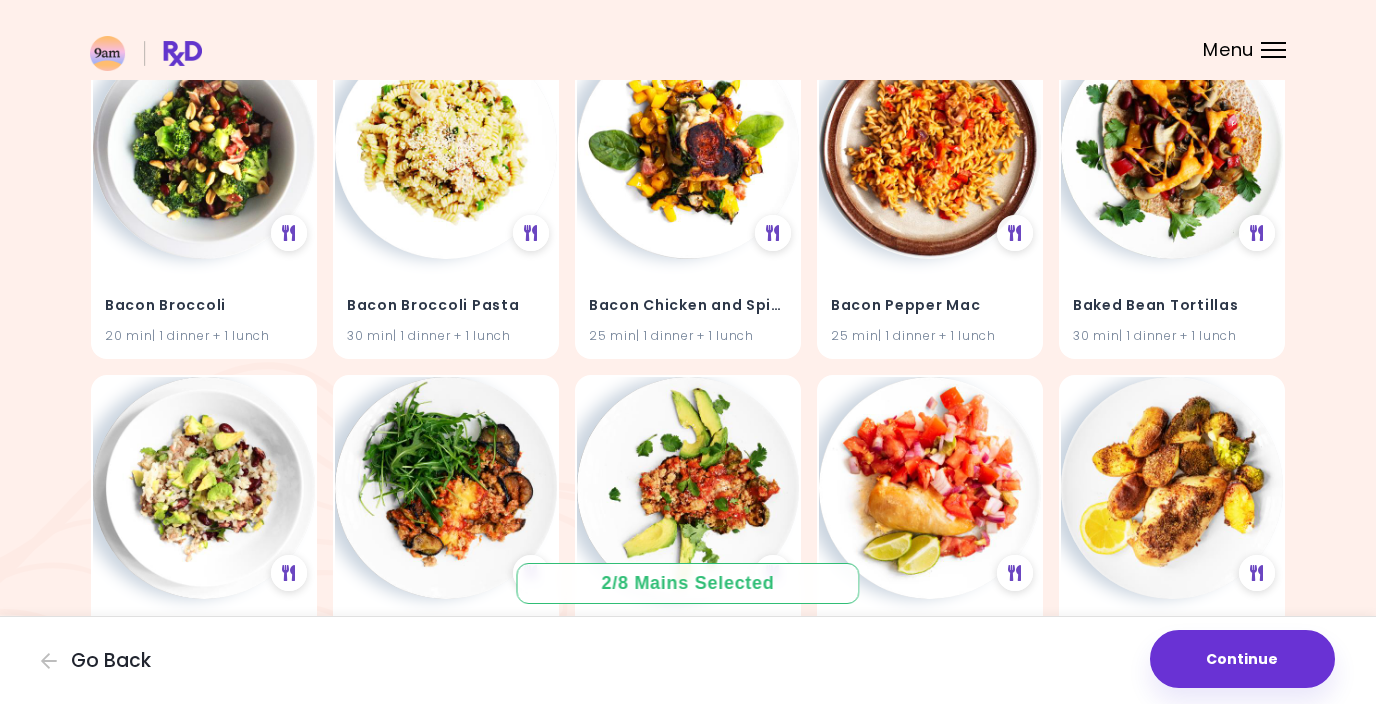 scroll, scrollTop: 1033, scrollLeft: 0, axis: vertical 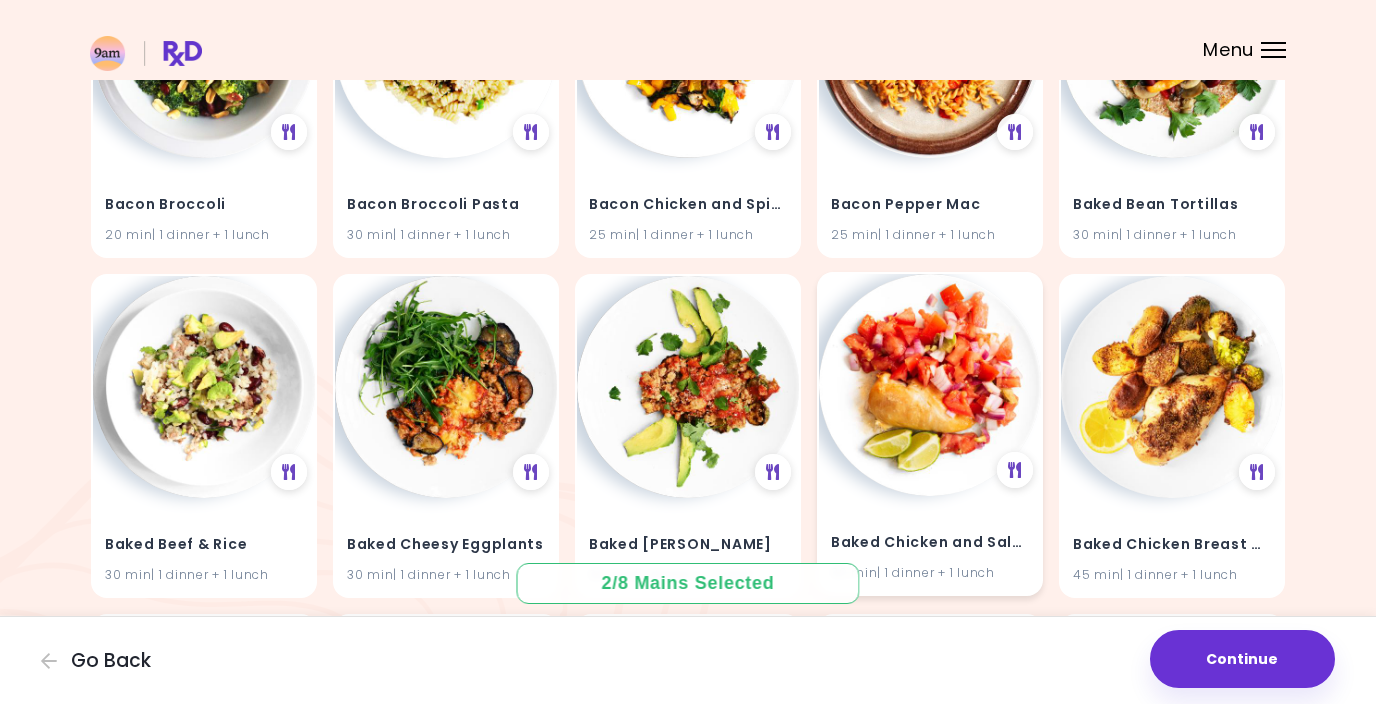 click at bounding box center (930, 385) 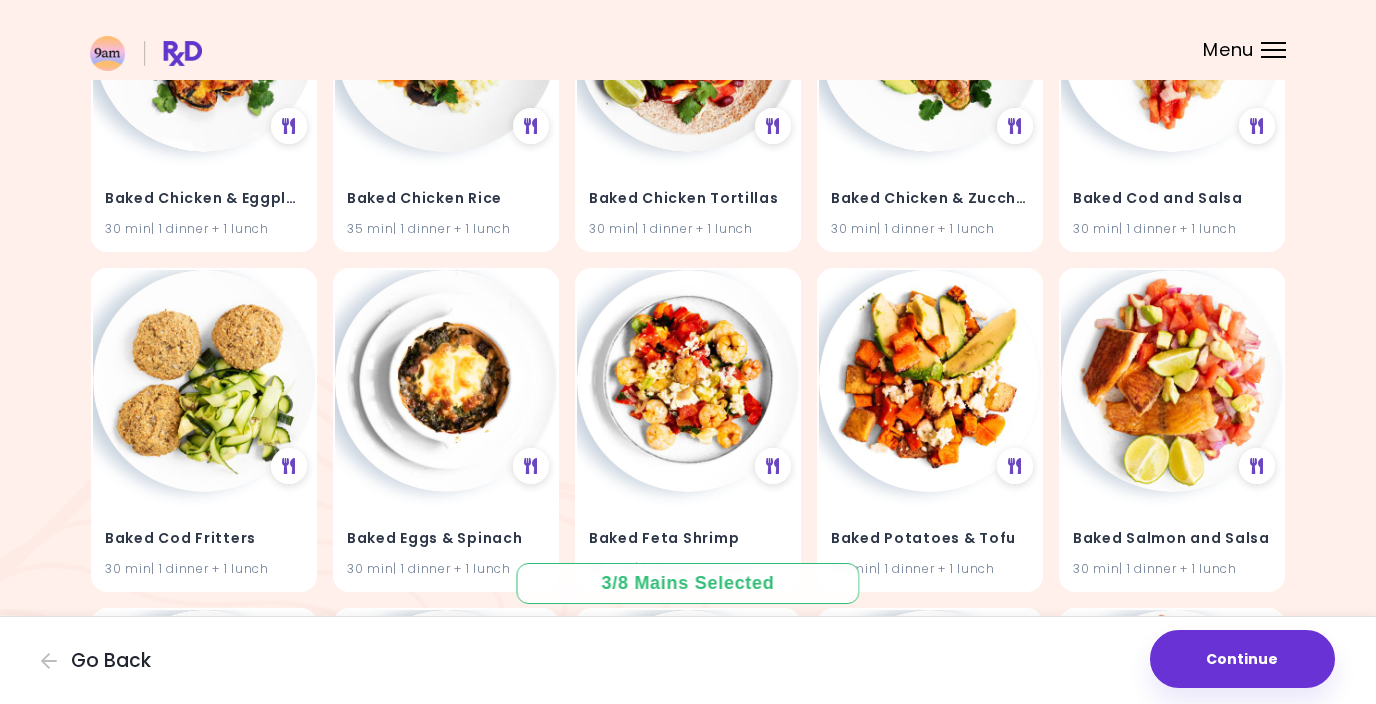 scroll, scrollTop: 1760, scrollLeft: 0, axis: vertical 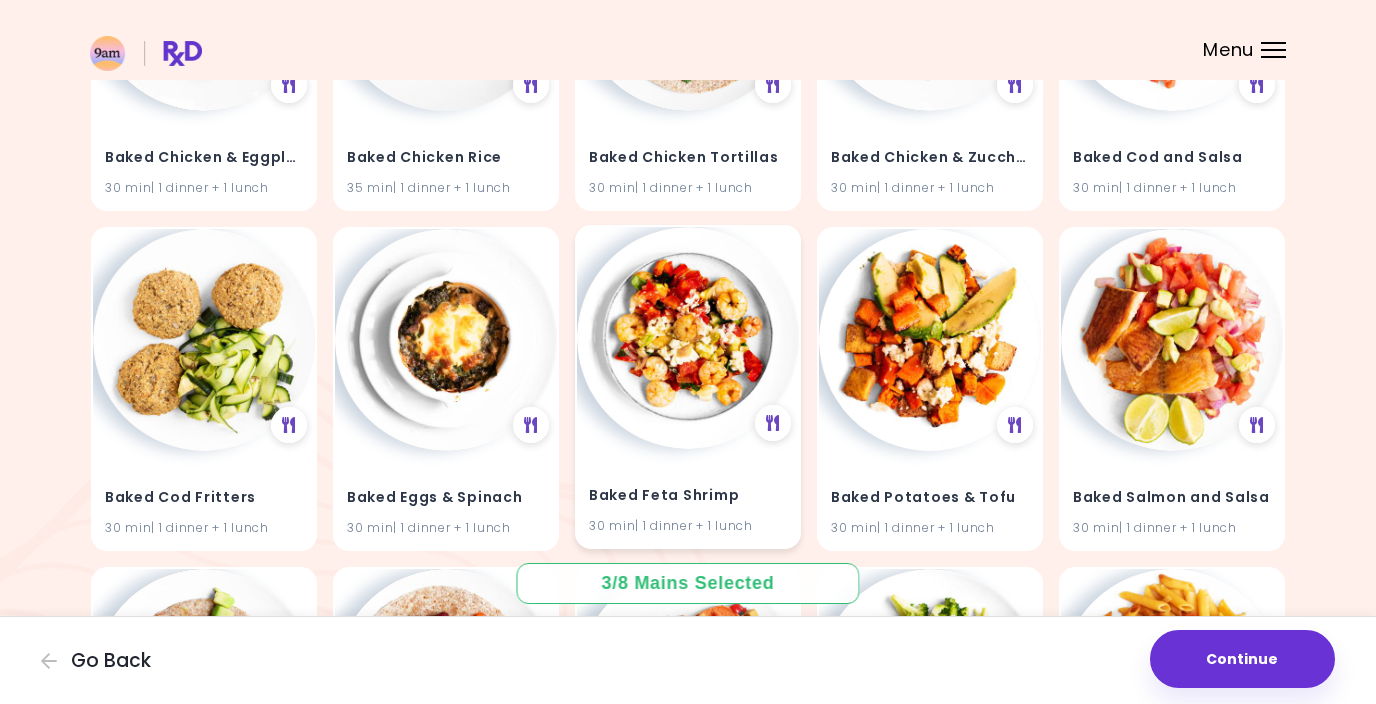 click at bounding box center [688, 338] 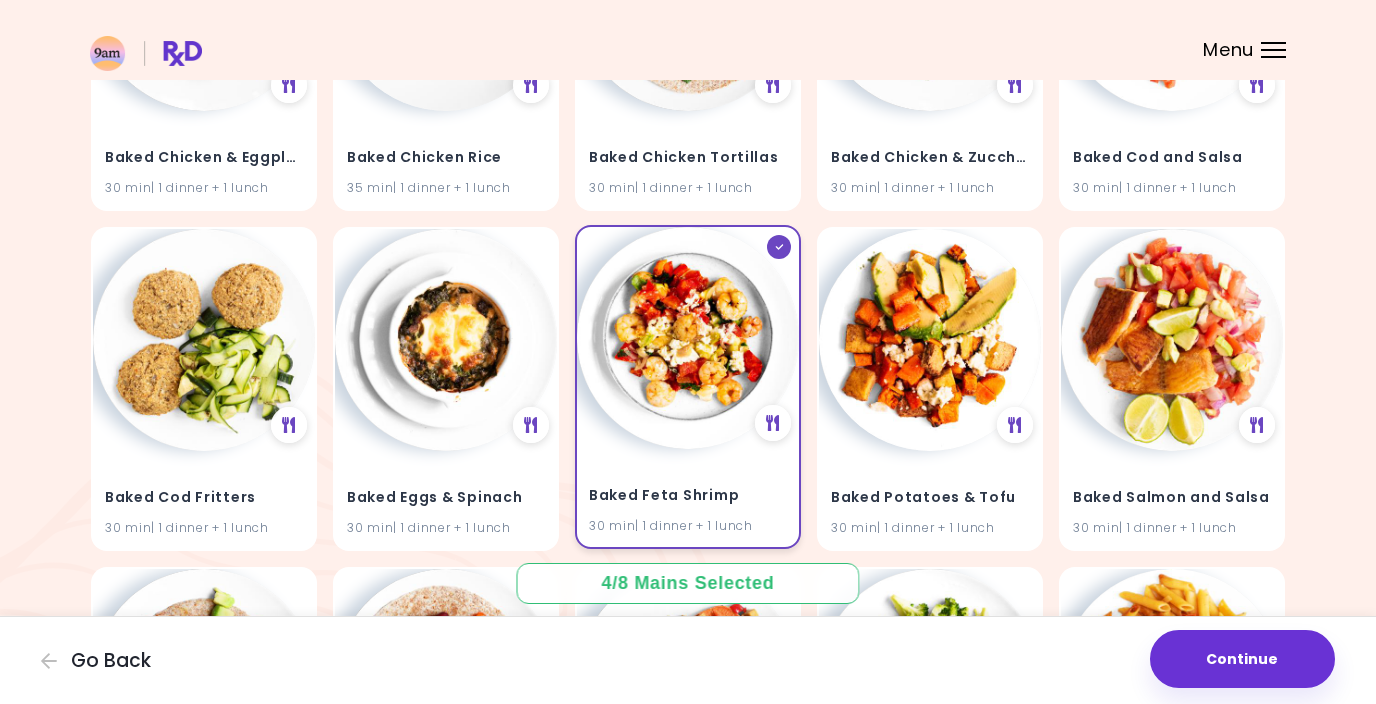 scroll, scrollTop: 1994, scrollLeft: 0, axis: vertical 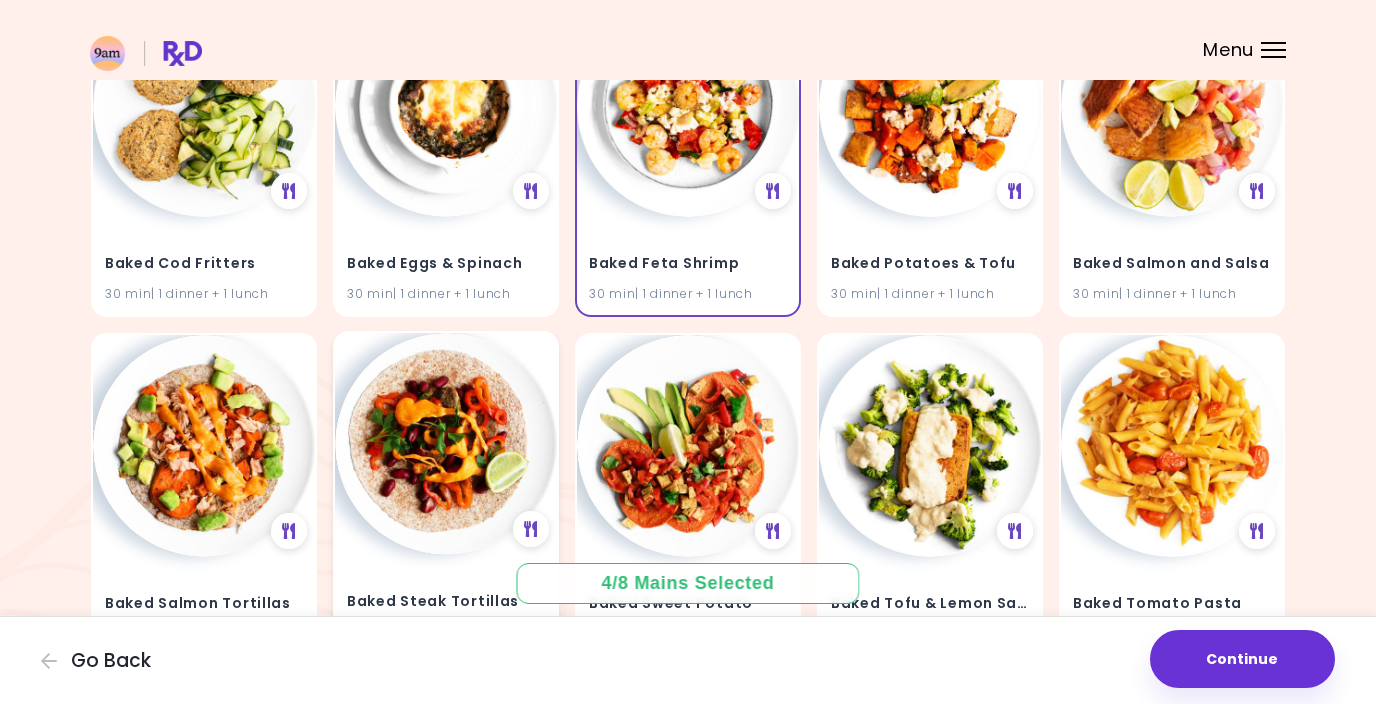 click at bounding box center (446, 444) 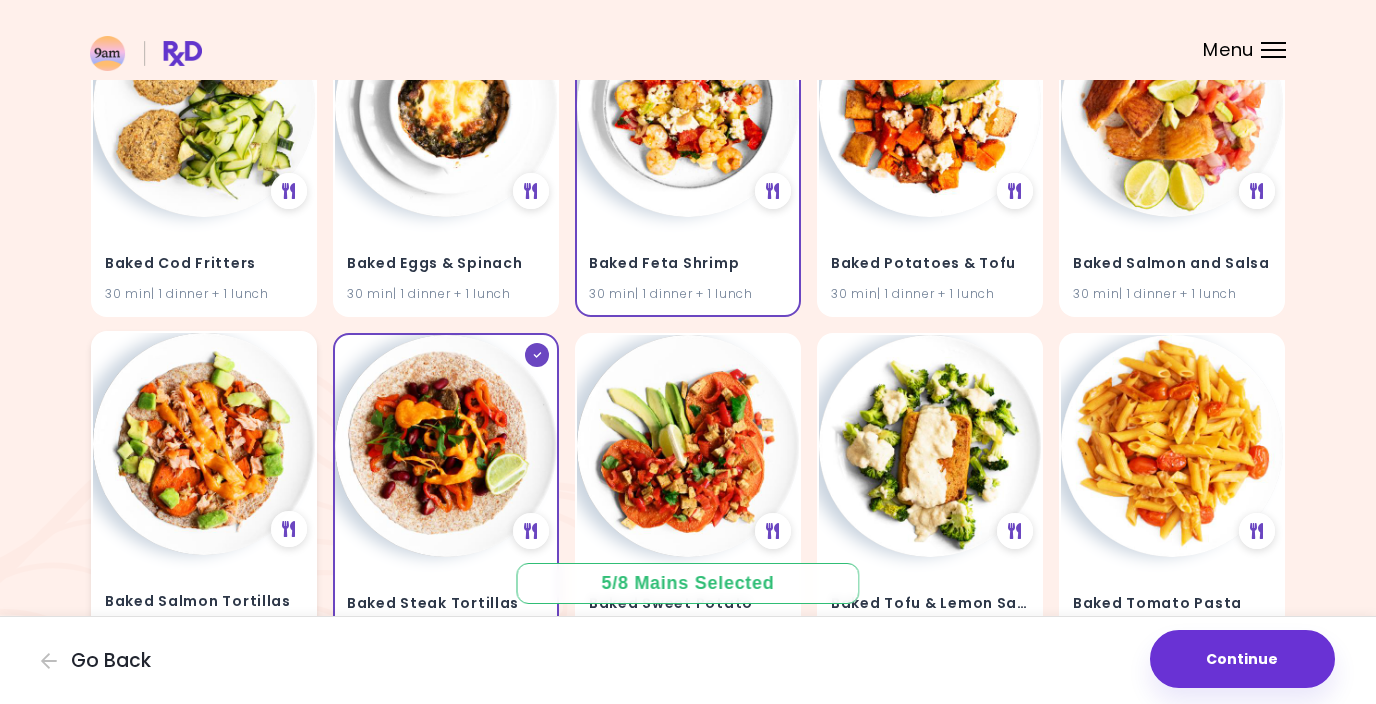 click at bounding box center (204, 444) 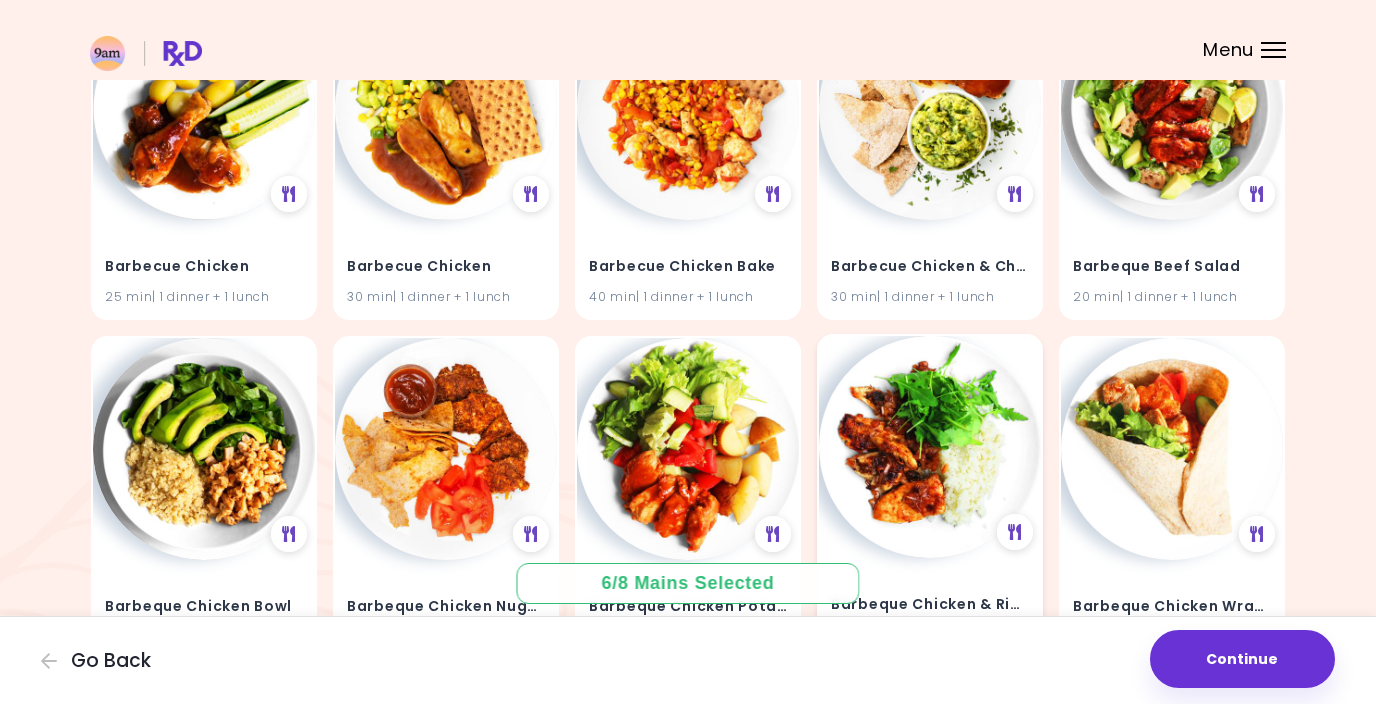 scroll, scrollTop: 3085, scrollLeft: 0, axis: vertical 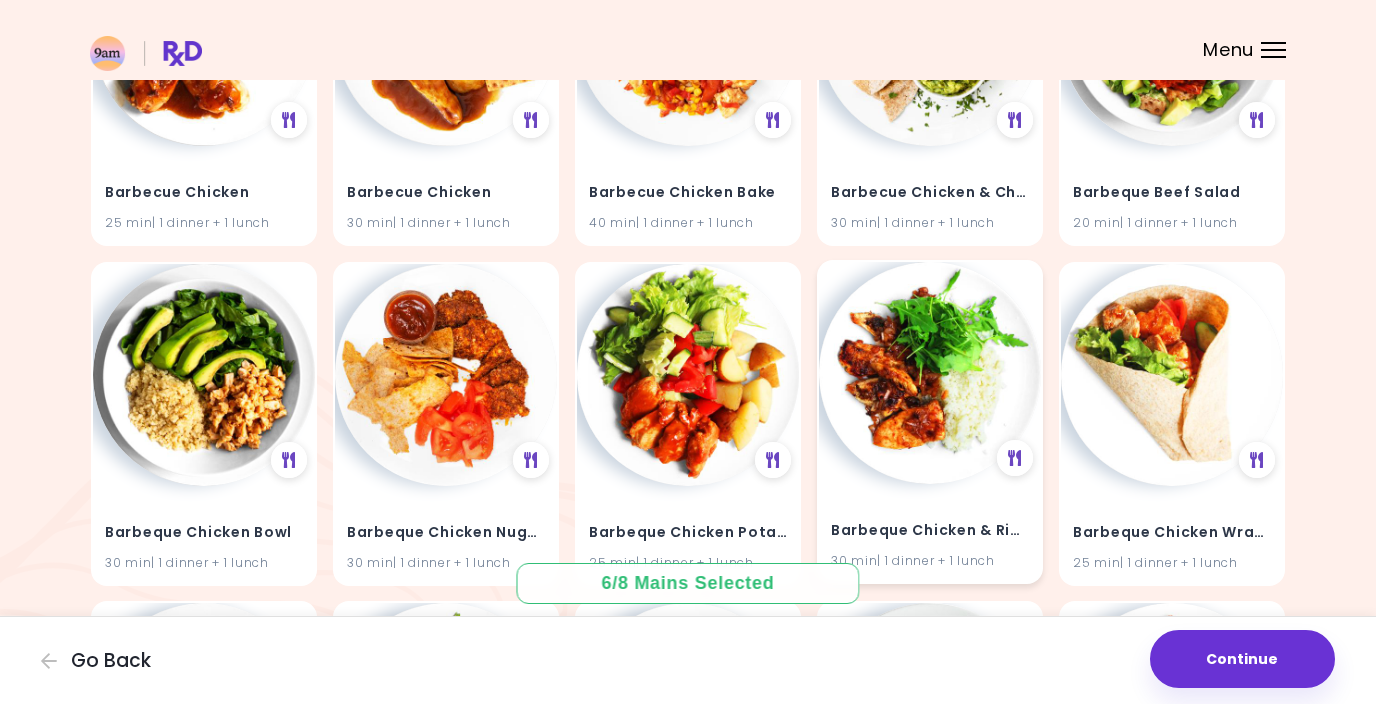click at bounding box center [930, 373] 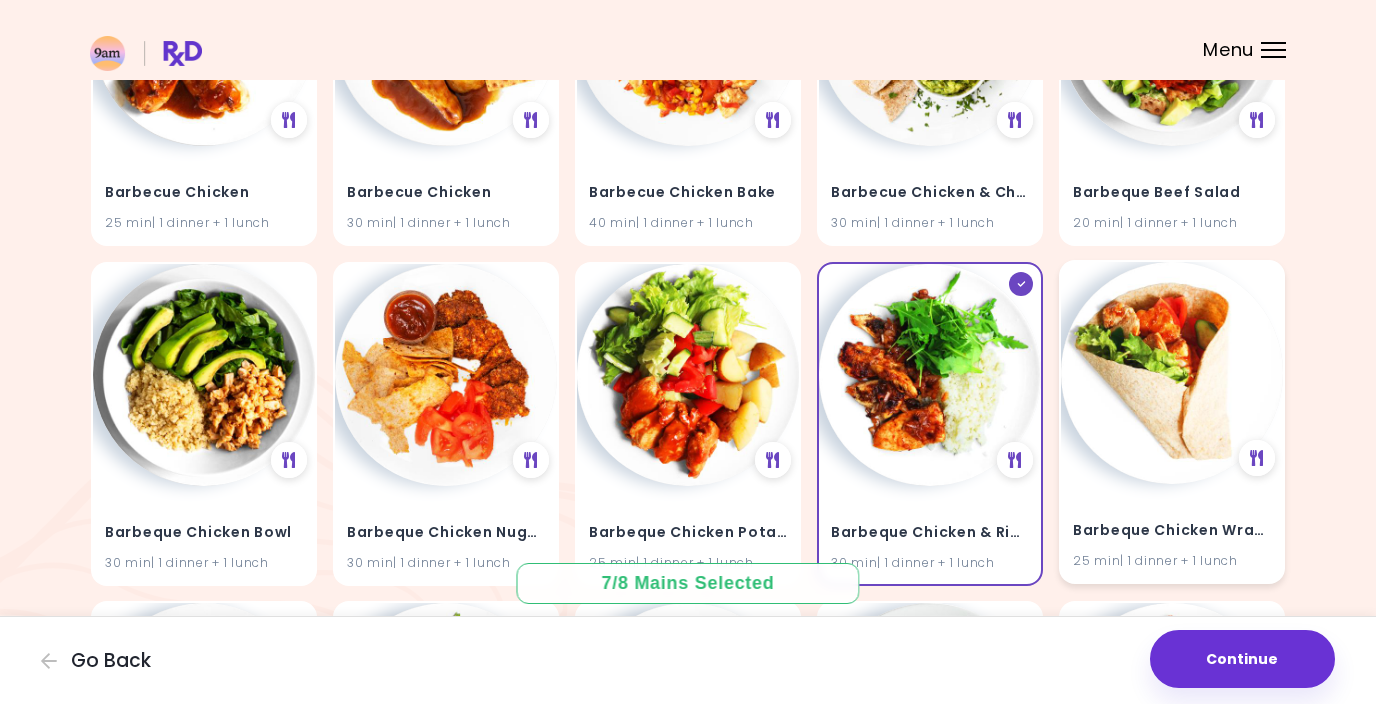 click at bounding box center (1172, 373) 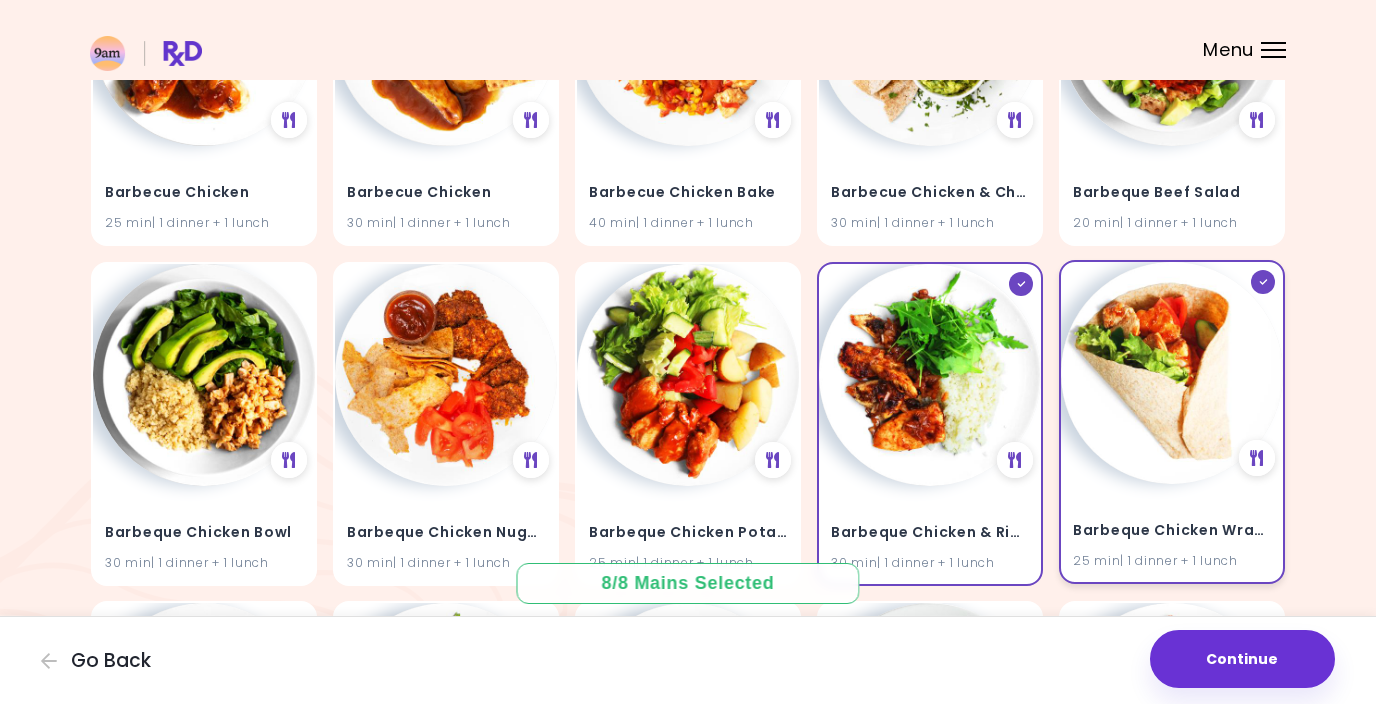 scroll, scrollTop: 3705, scrollLeft: 0, axis: vertical 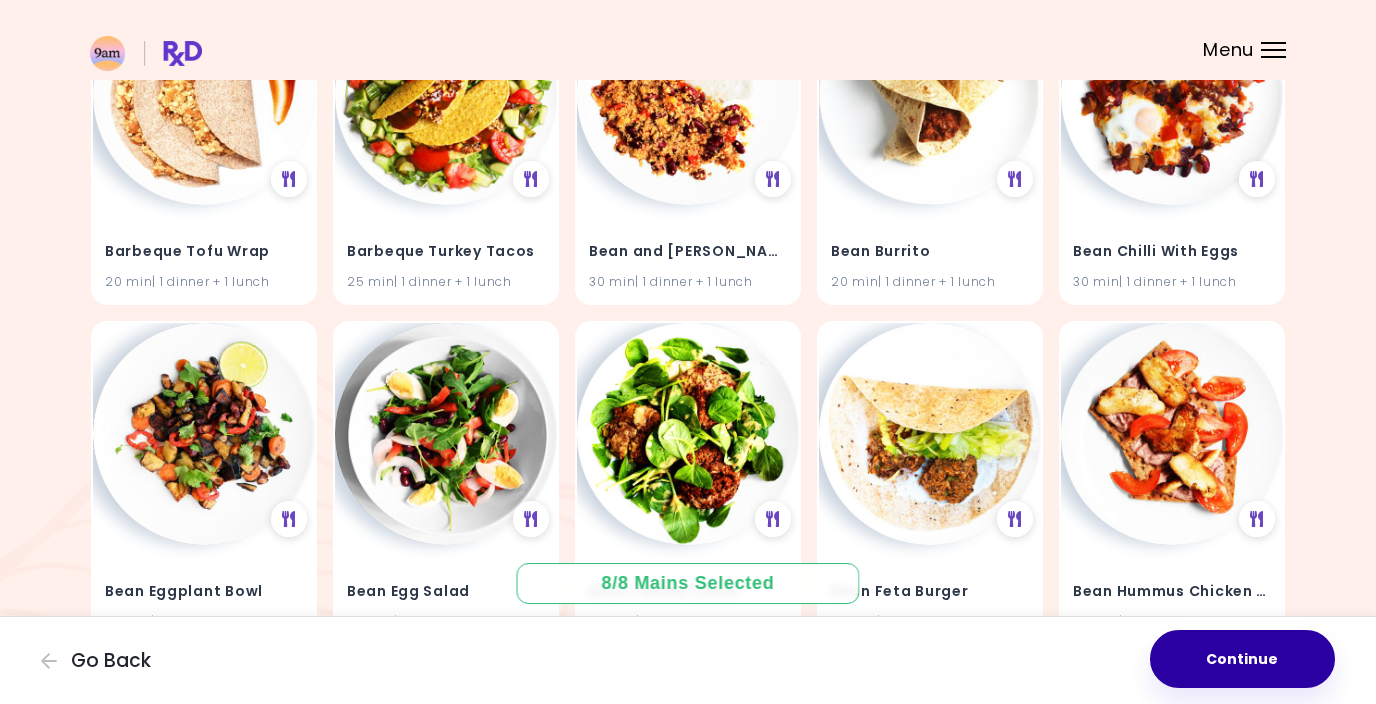click on "Continue" at bounding box center [1242, 659] 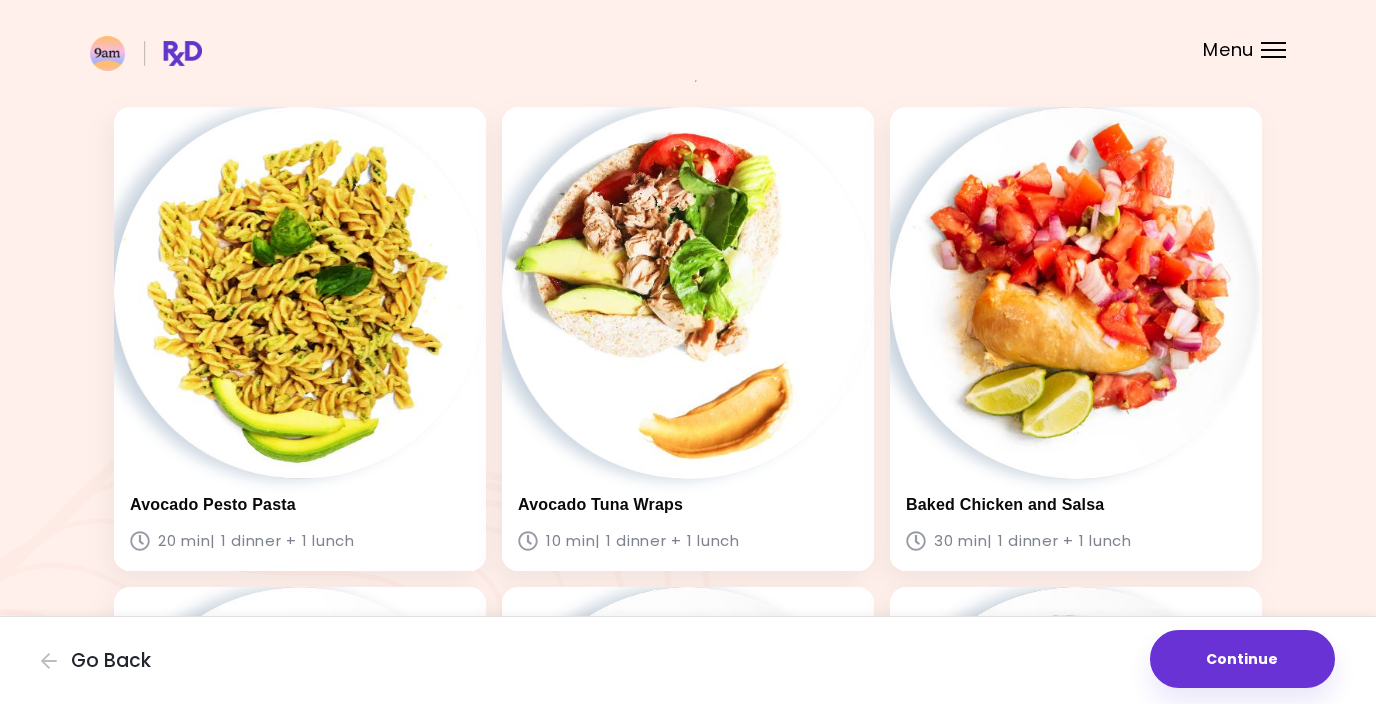 scroll, scrollTop: 615, scrollLeft: 0, axis: vertical 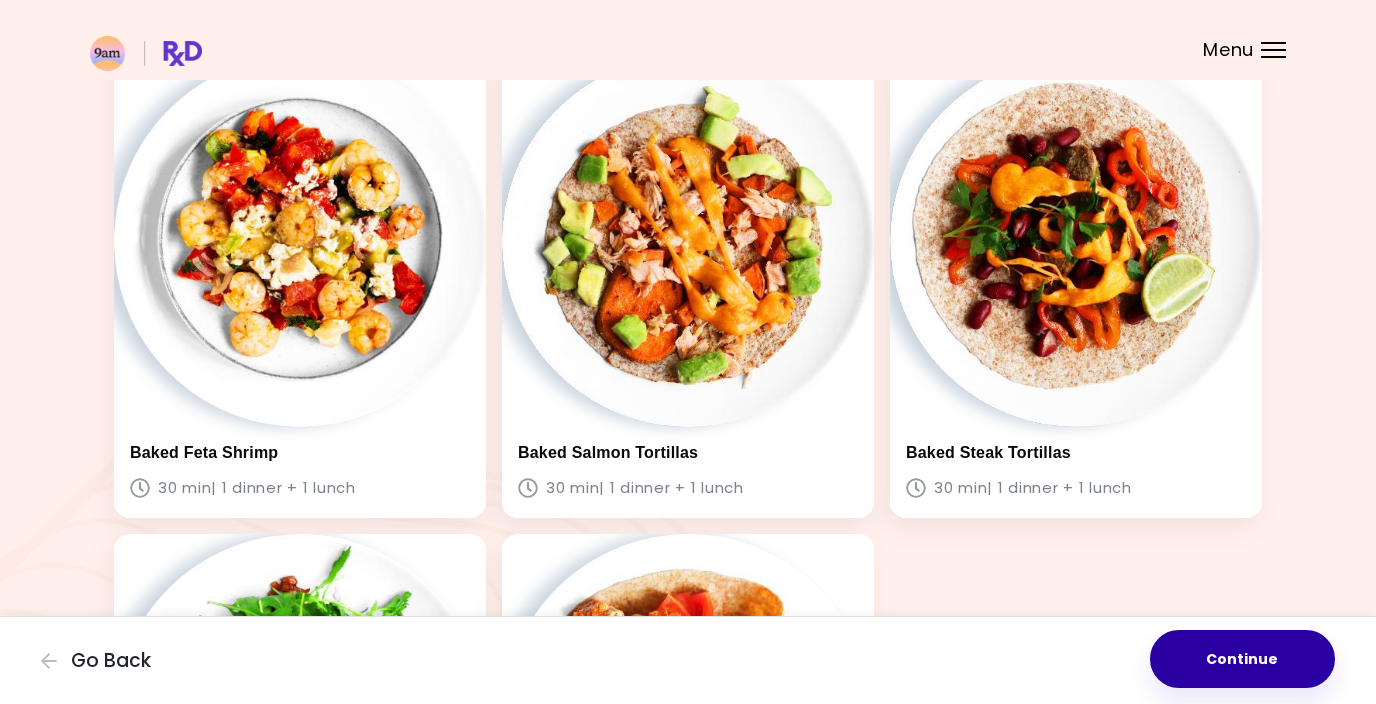 click on "Continue" at bounding box center [1242, 659] 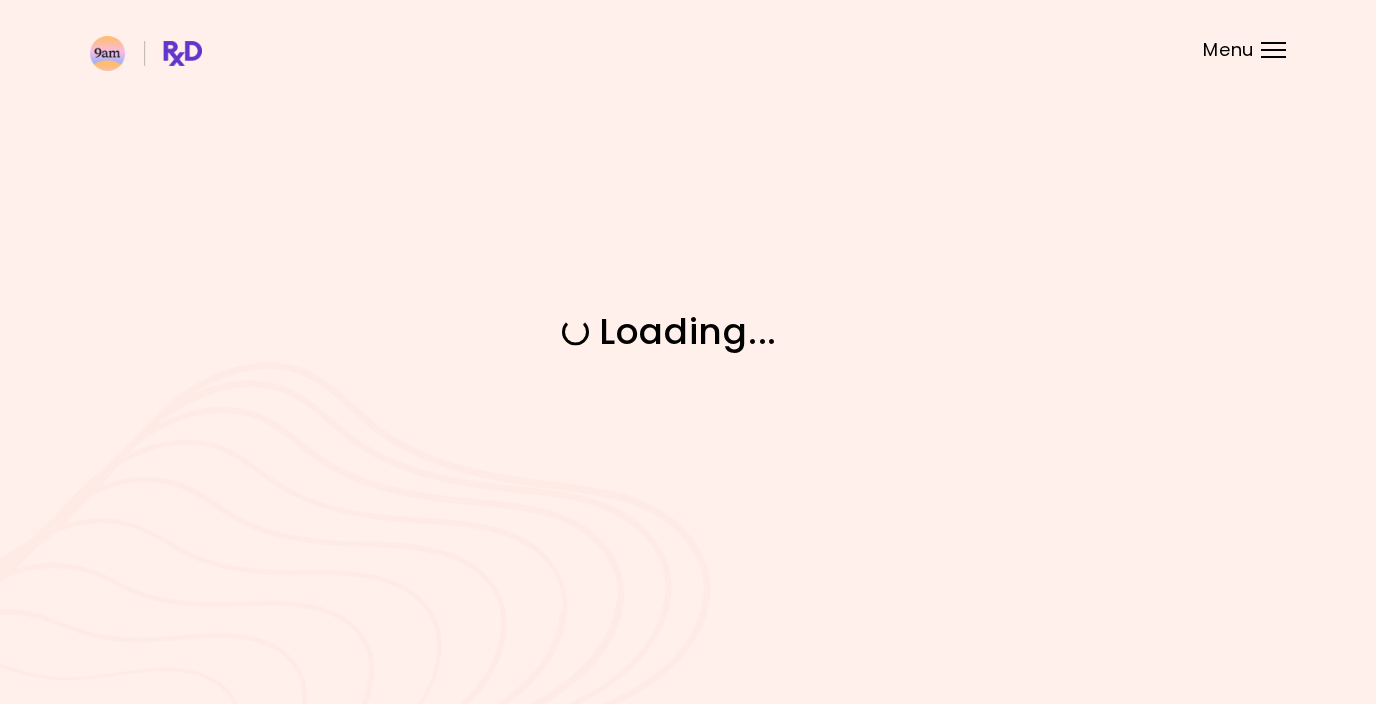 scroll, scrollTop: 0, scrollLeft: 0, axis: both 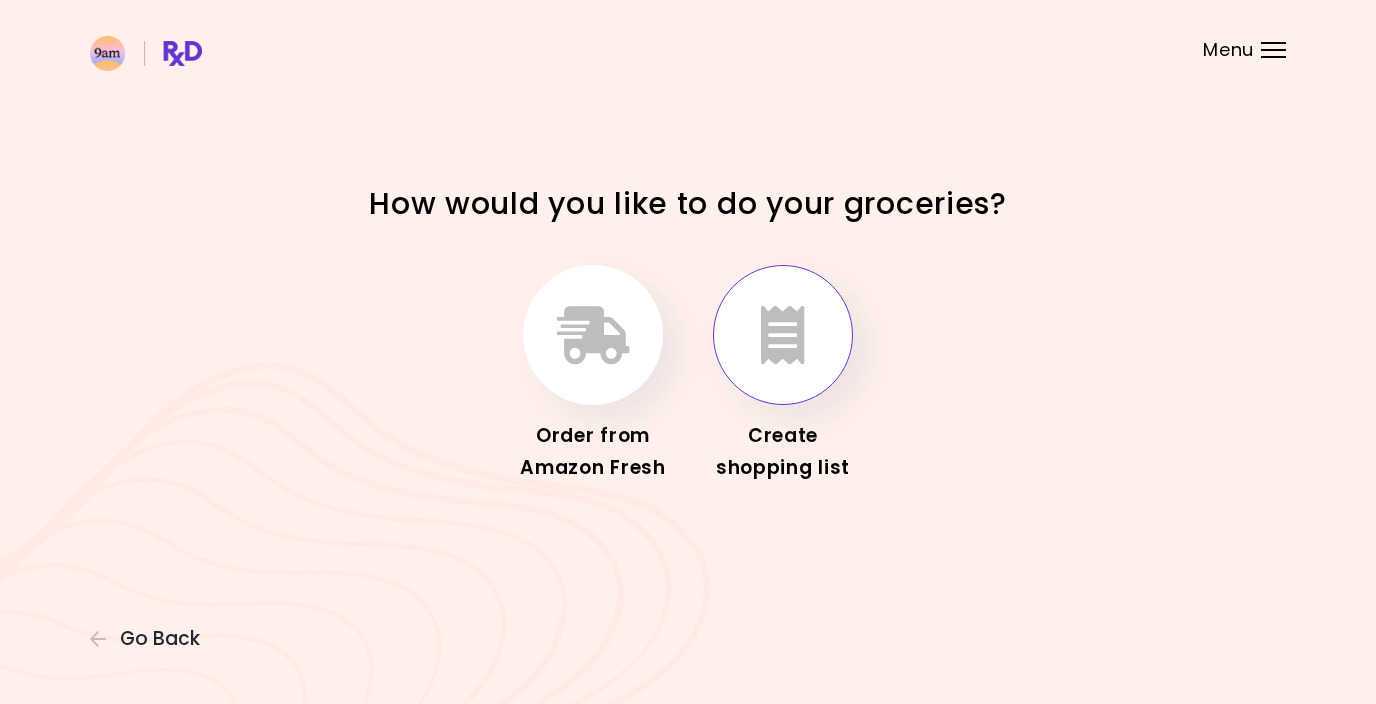click at bounding box center [783, 335] 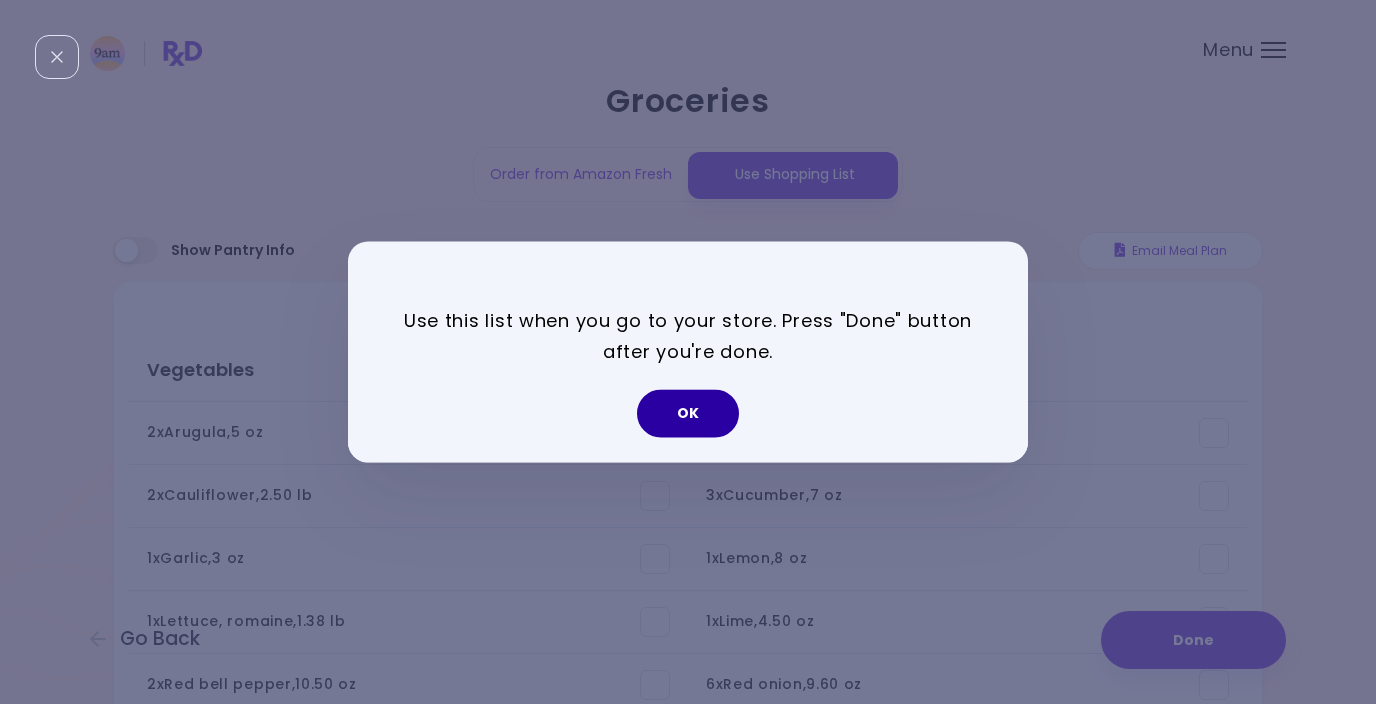 click on "OK" at bounding box center (688, 414) 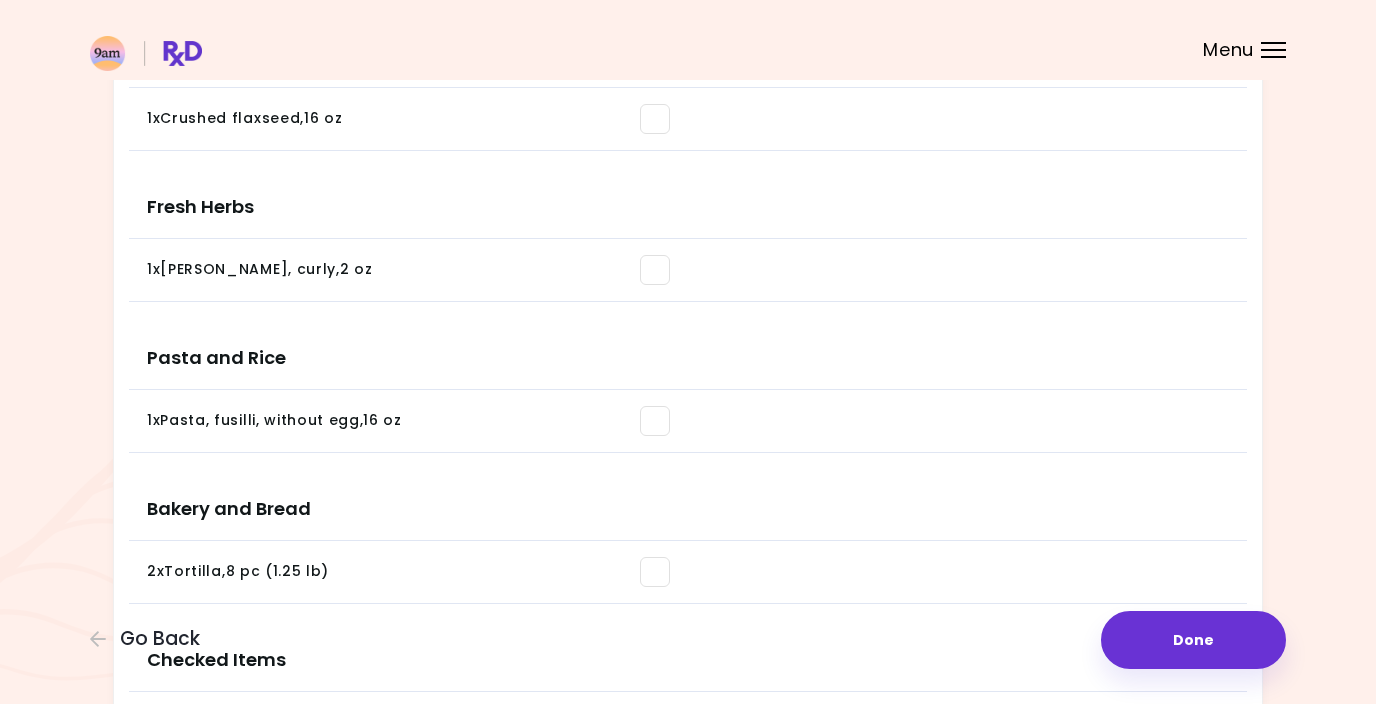 scroll, scrollTop: 1883, scrollLeft: 0, axis: vertical 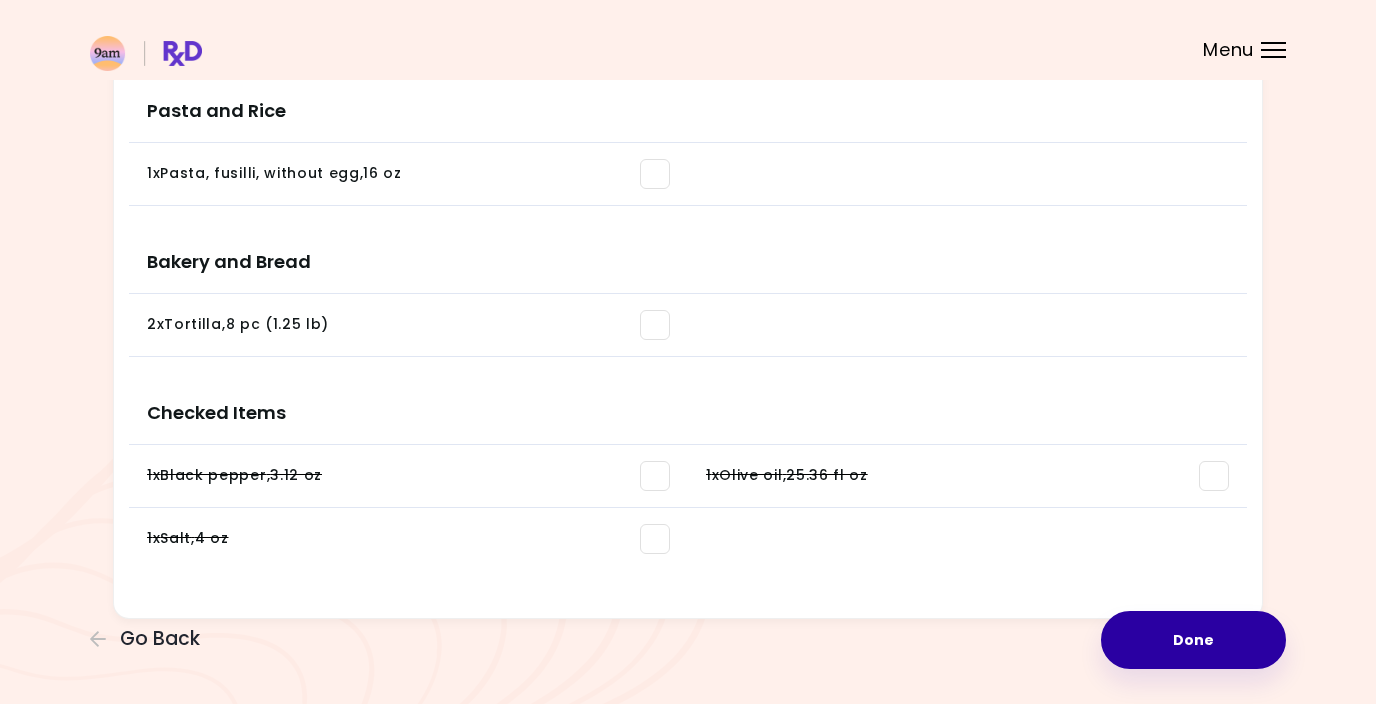 click on "Done" at bounding box center [1193, 640] 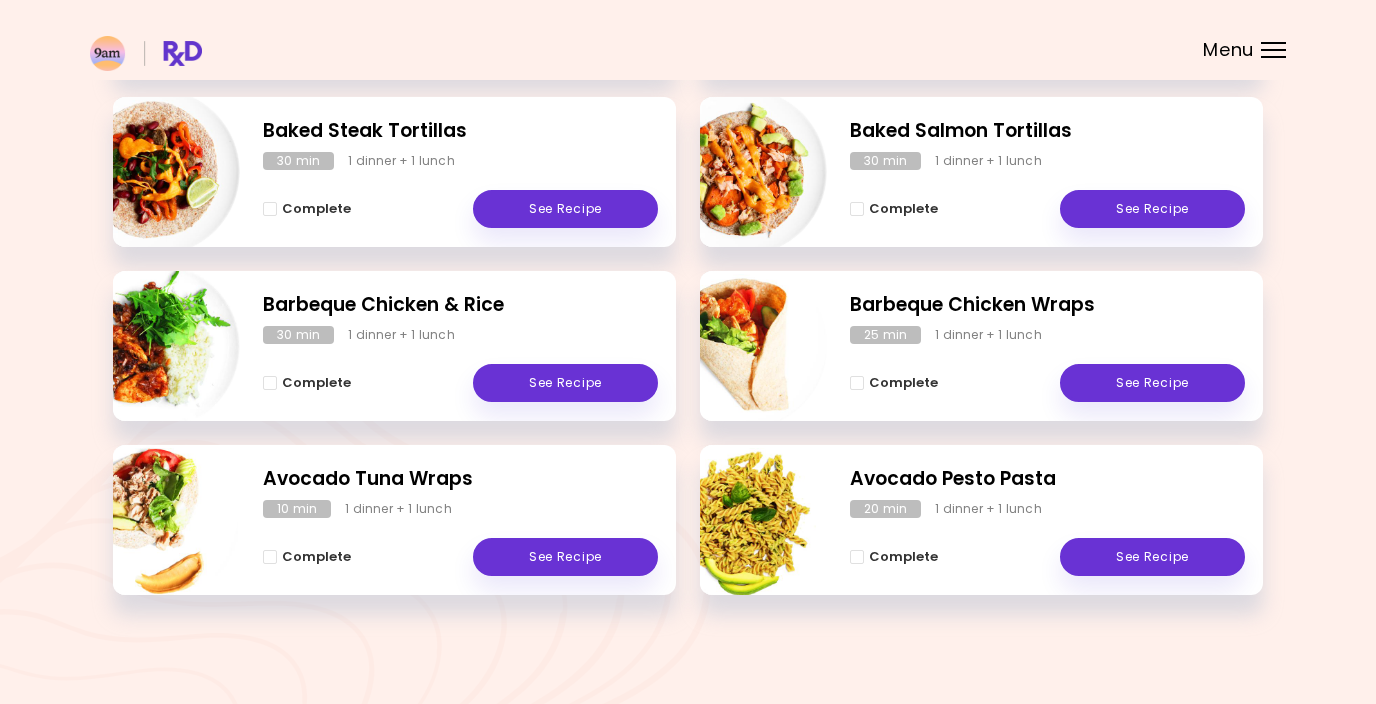 scroll, scrollTop: 0, scrollLeft: 0, axis: both 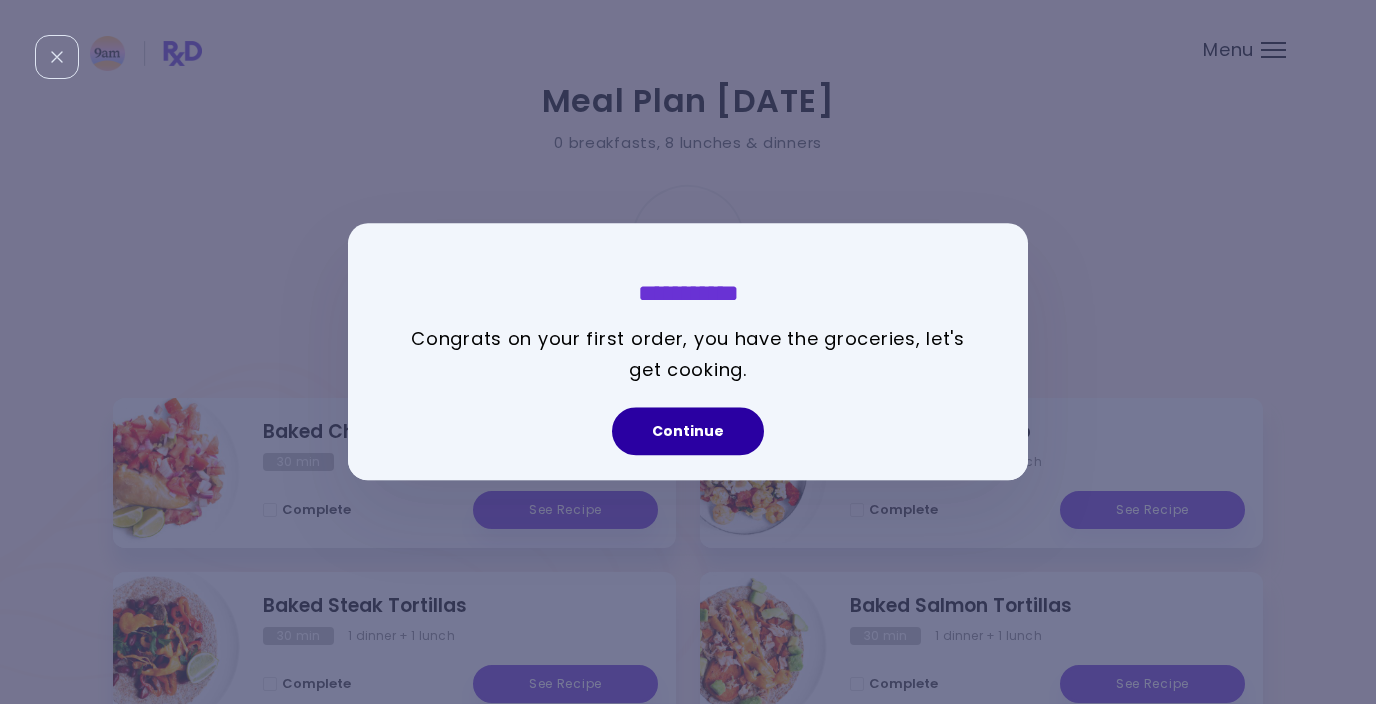 click on "Continue" at bounding box center (688, 432) 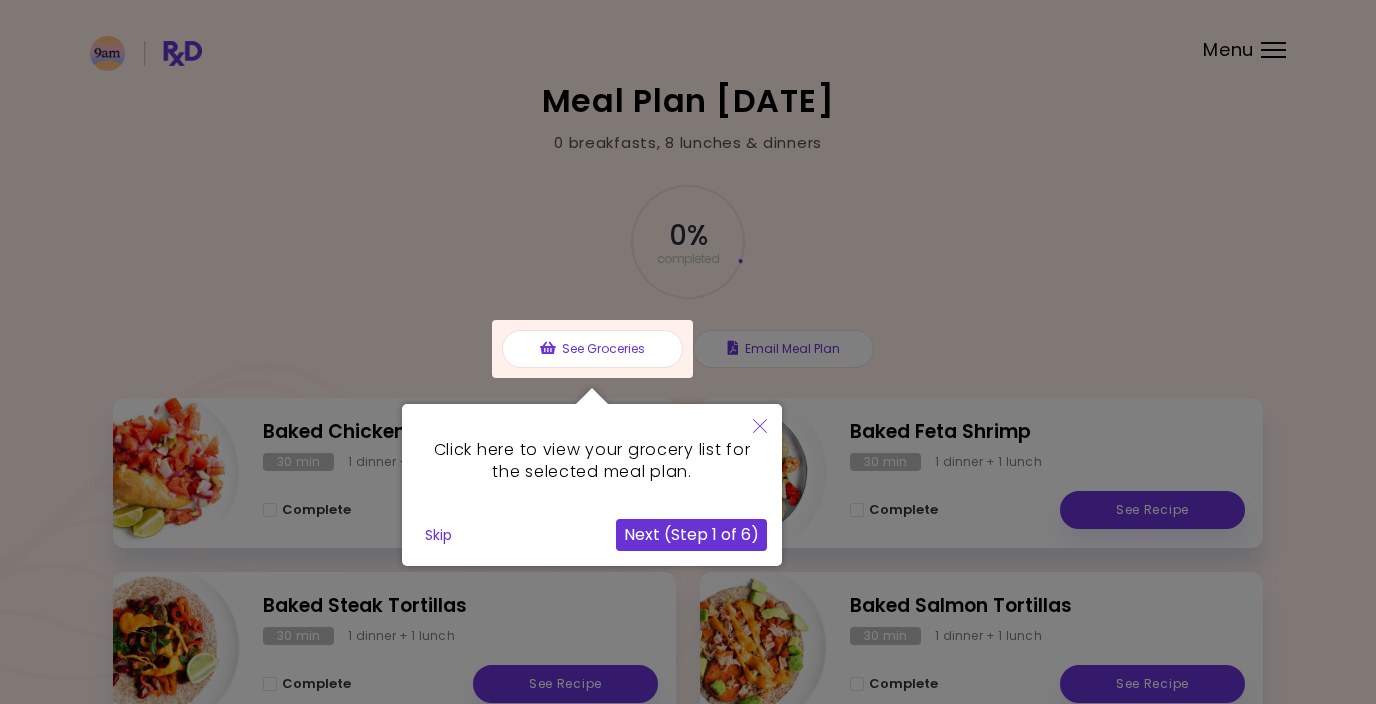 click at bounding box center (592, 349) 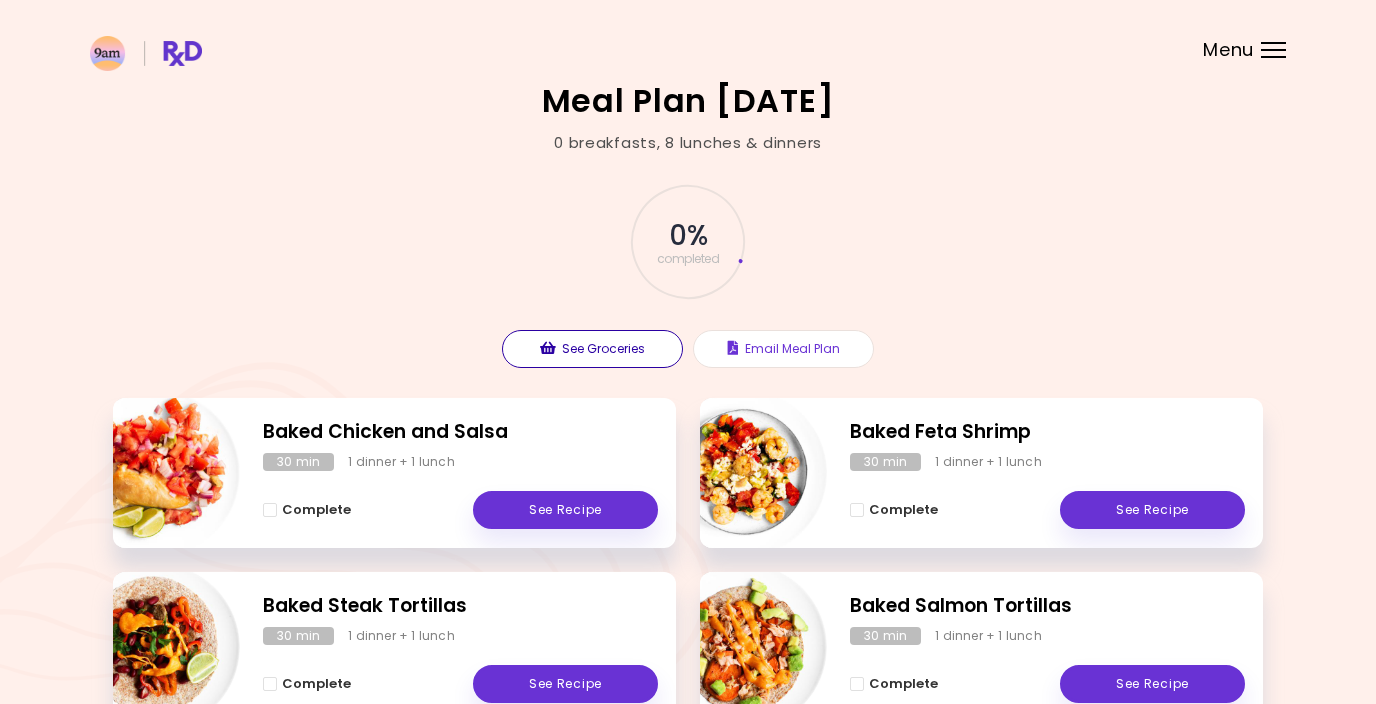 click on "See Groceries" at bounding box center [592, 349] 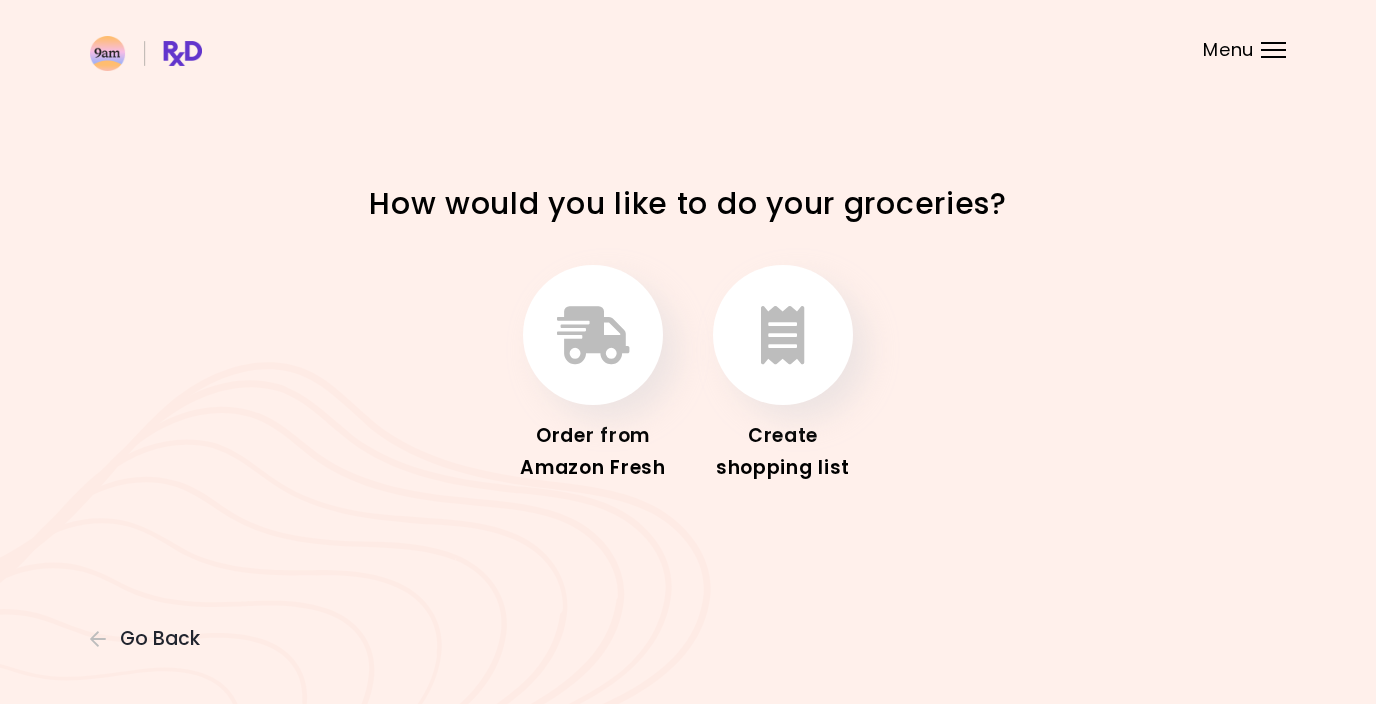 click at bounding box center (1273, 57) 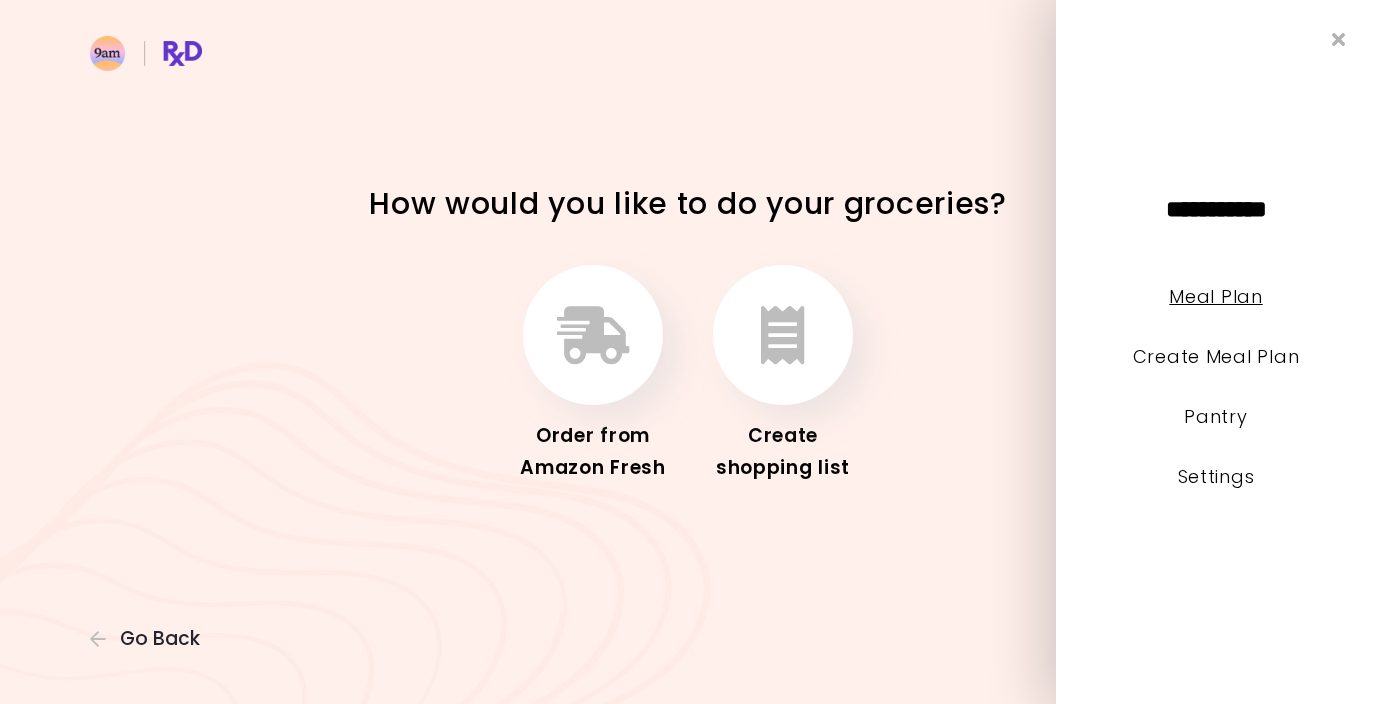 click on "Meal Plan" at bounding box center (1215, 296) 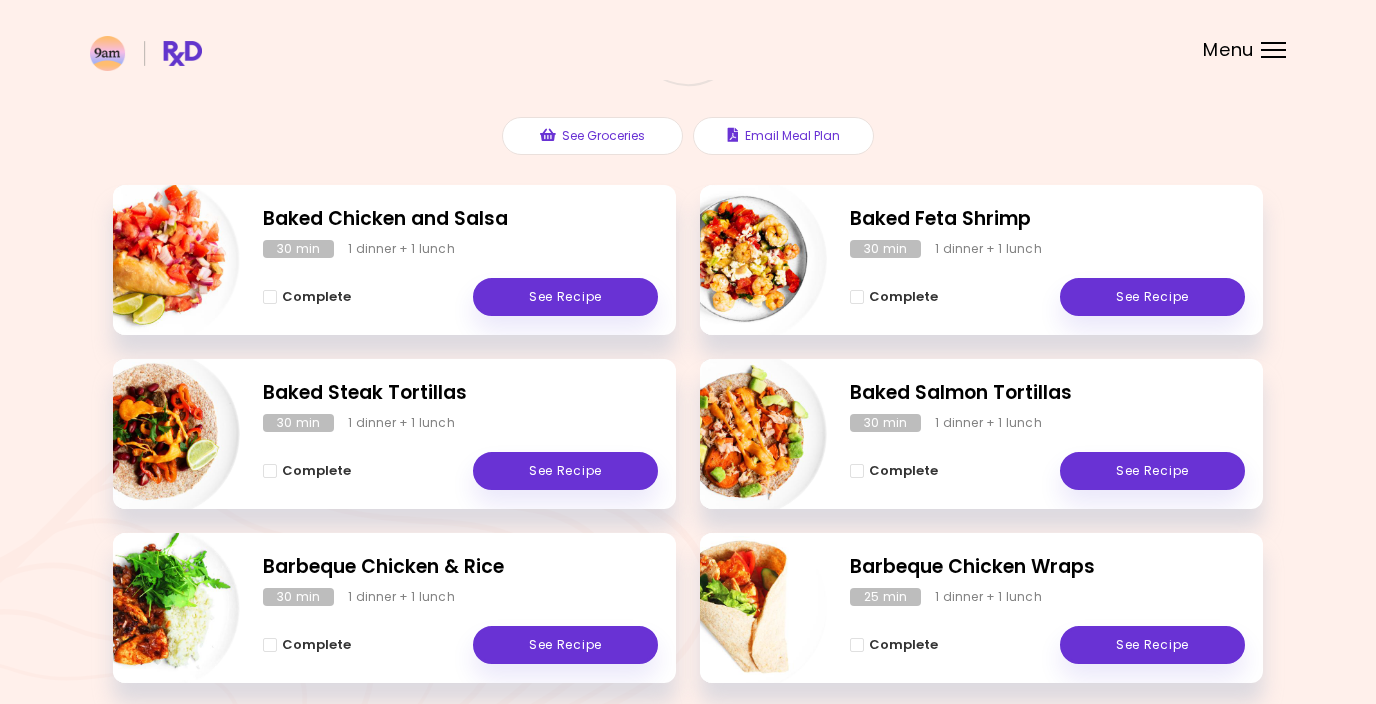 scroll, scrollTop: 233, scrollLeft: 0, axis: vertical 